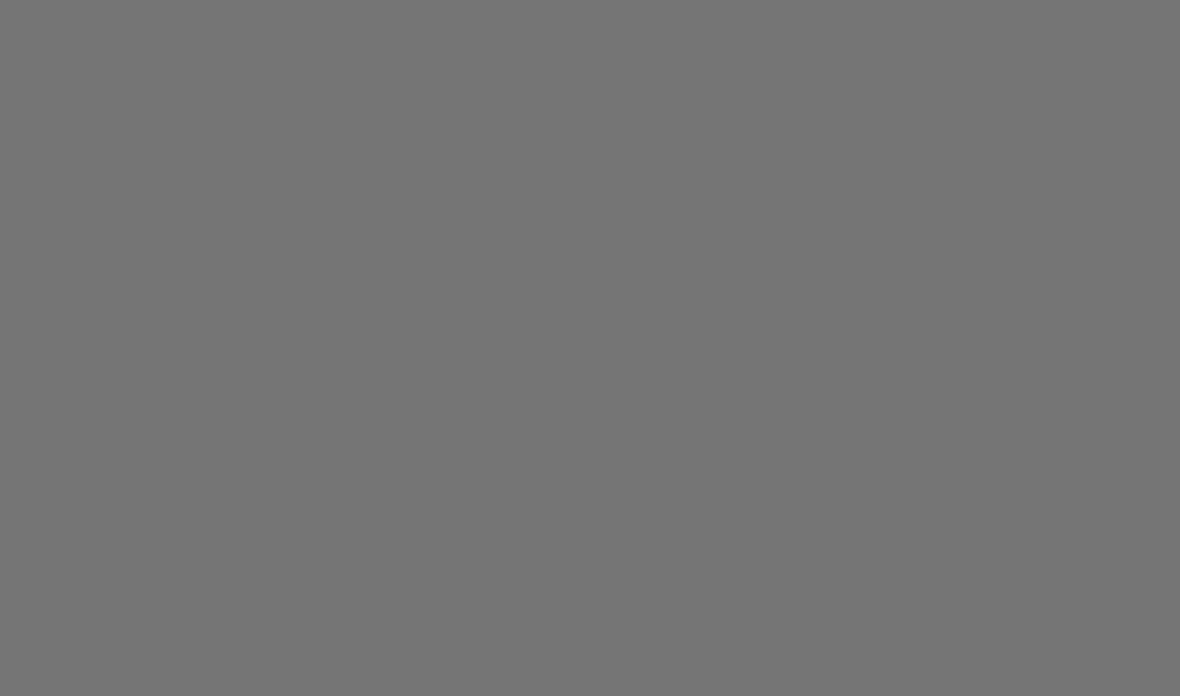 scroll, scrollTop: 0, scrollLeft: 0, axis: both 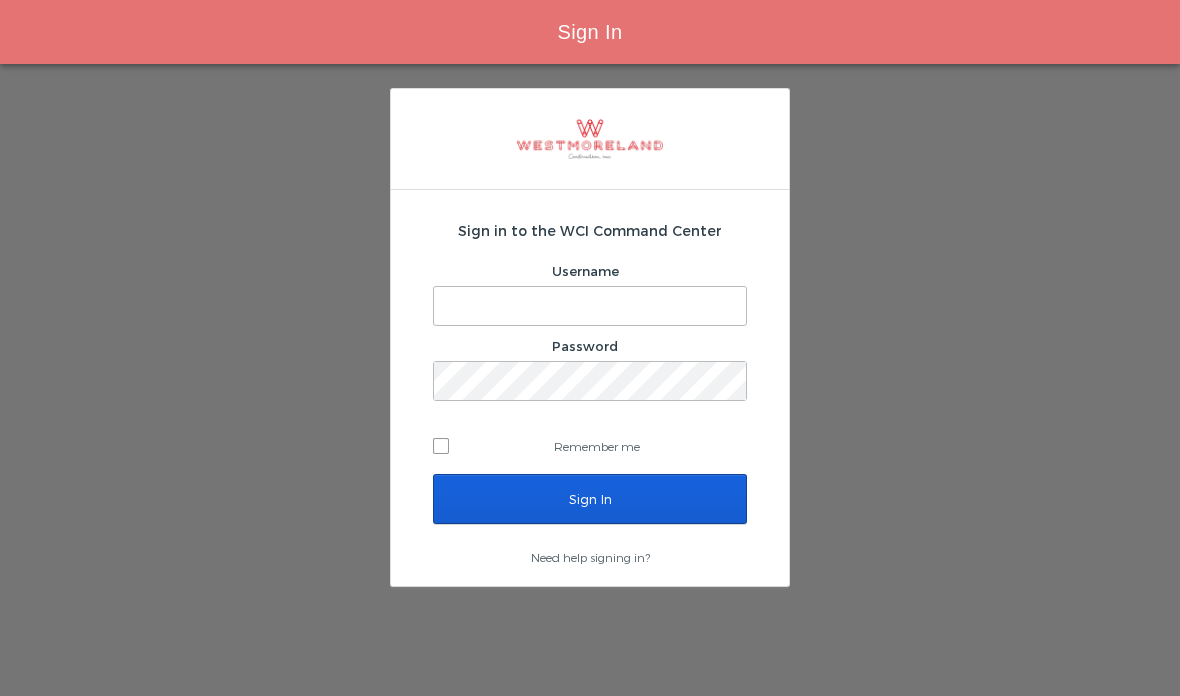 type on "[EMAIL]" 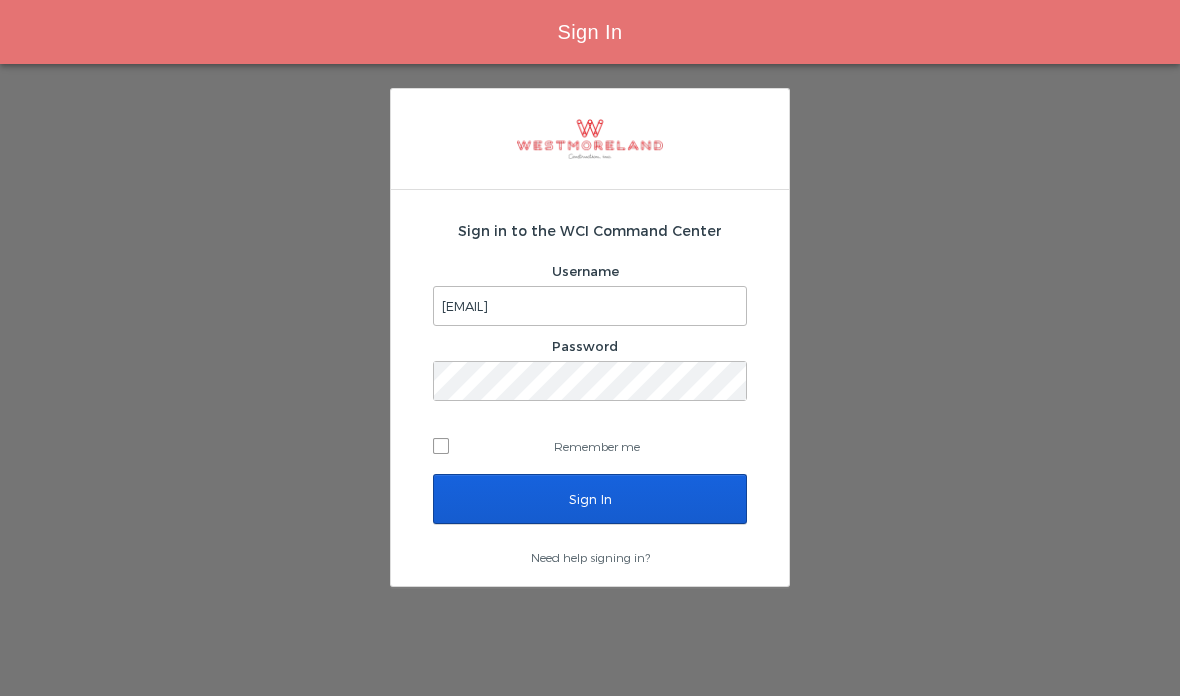 click on "Sign In" at bounding box center [590, 499] 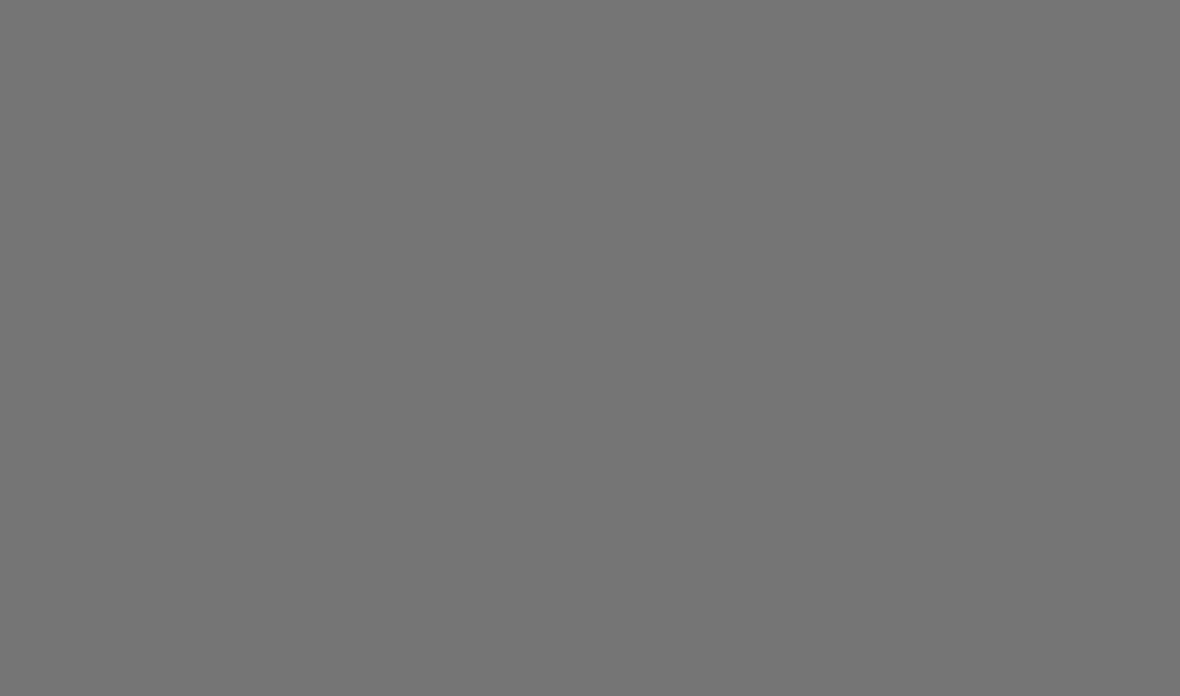scroll, scrollTop: 0, scrollLeft: 0, axis: both 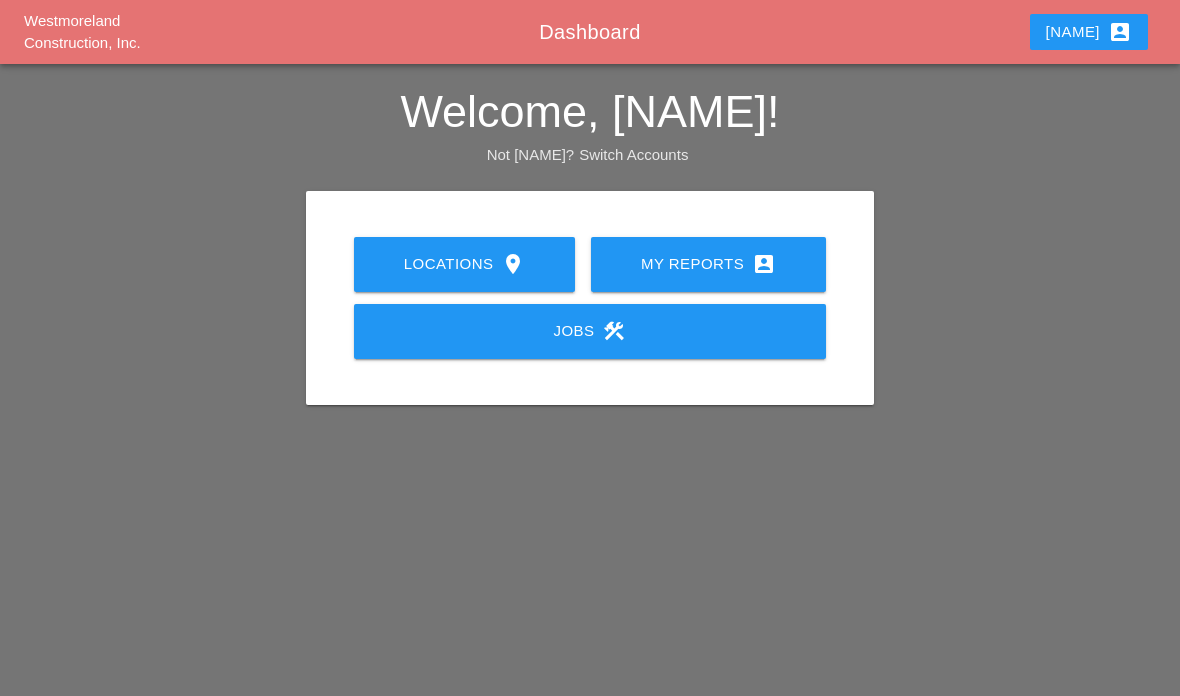 click on "My Reports account_box" at bounding box center [708, 264] 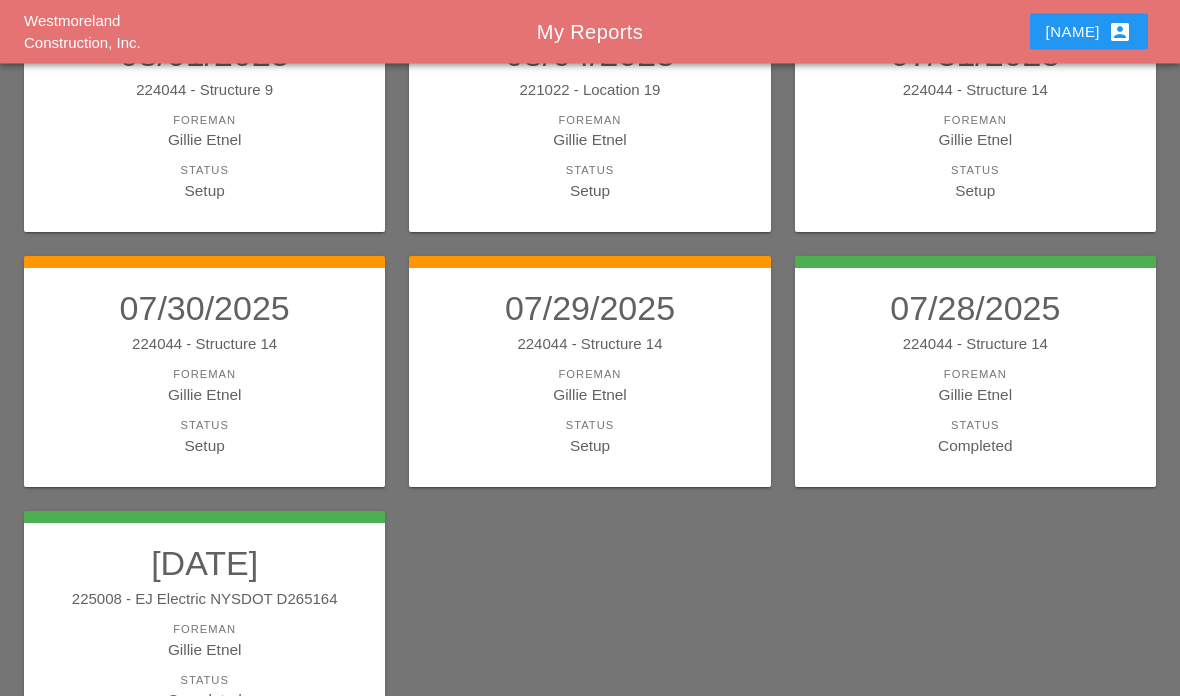 click on "Gillie Etnel" at bounding box center [589, 395] 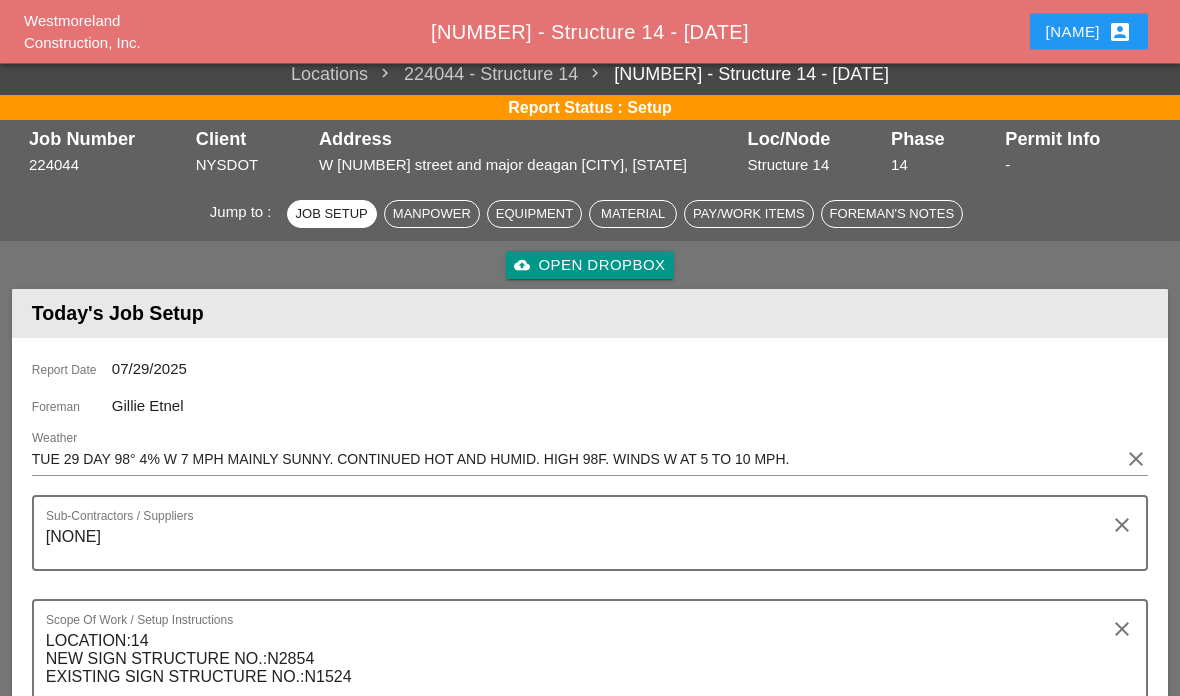 scroll, scrollTop: 0, scrollLeft: 0, axis: both 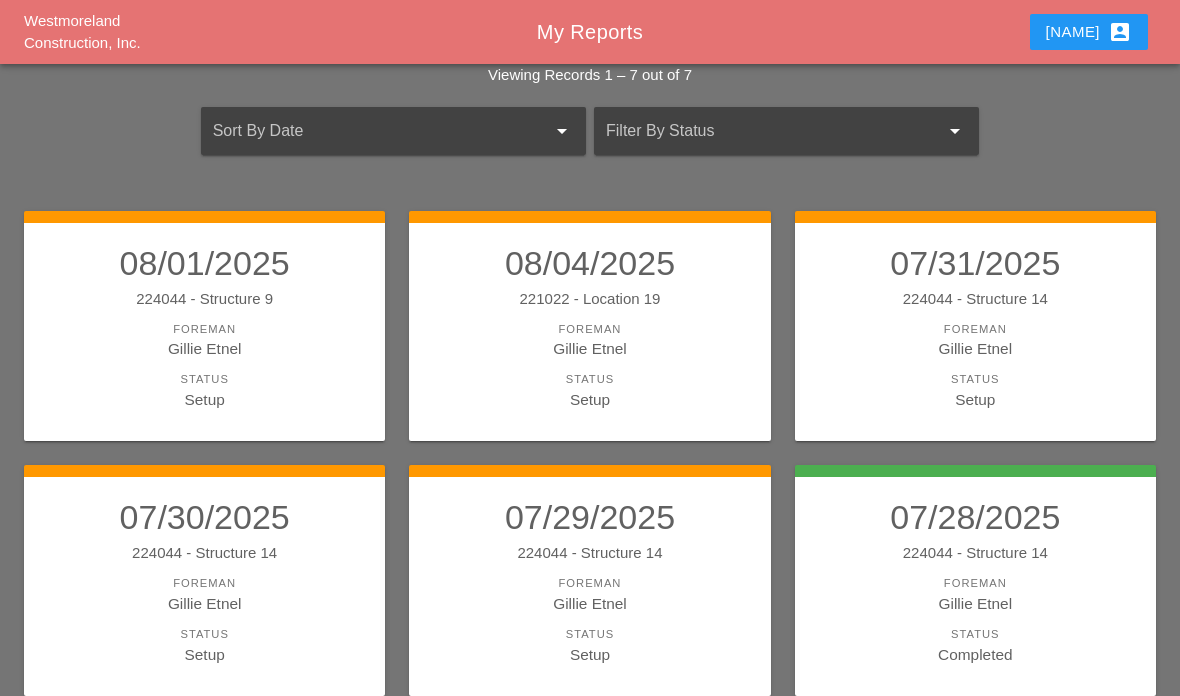 click on "Foreman" at bounding box center (589, 583) 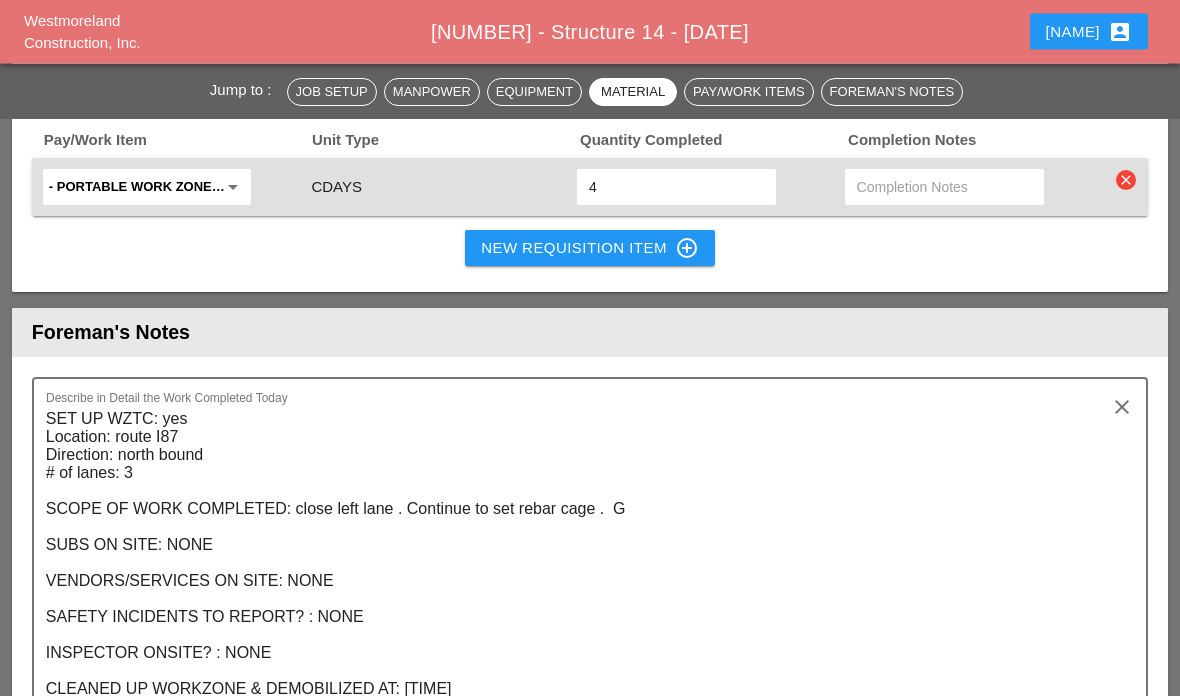 scroll, scrollTop: 2969, scrollLeft: 0, axis: vertical 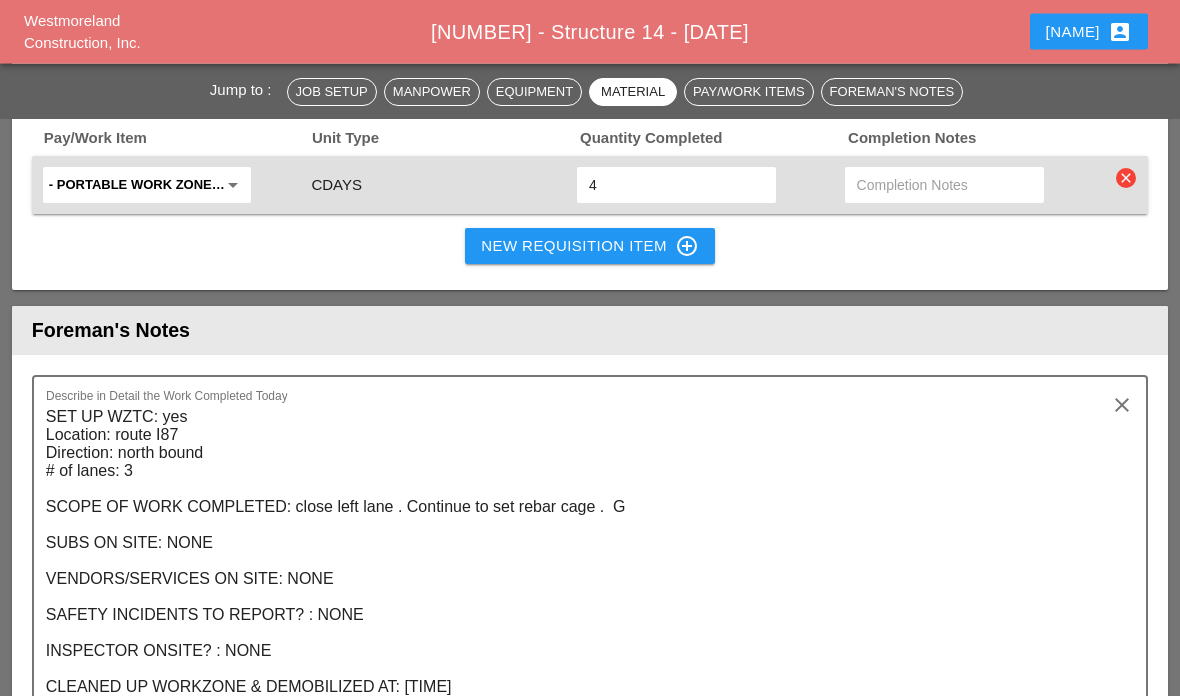click on "SET UP WZTC: yes
Location: route I87
Direction: north bound
# of lanes: 3
SCOPE OF WORK COMPLETED: close left lane . Continue to set rebar cage .  G
SUBS ON SITE: NONE
VENDORS/SERVICES ON SITE: NONE
SAFETY INCIDENTS TO REPORT? : NONE
INSPECTOR ONSITE? : NONE
CLEANED UP WORKZONE & DEMOBILIZED AT: 3PM" at bounding box center [582, 553] 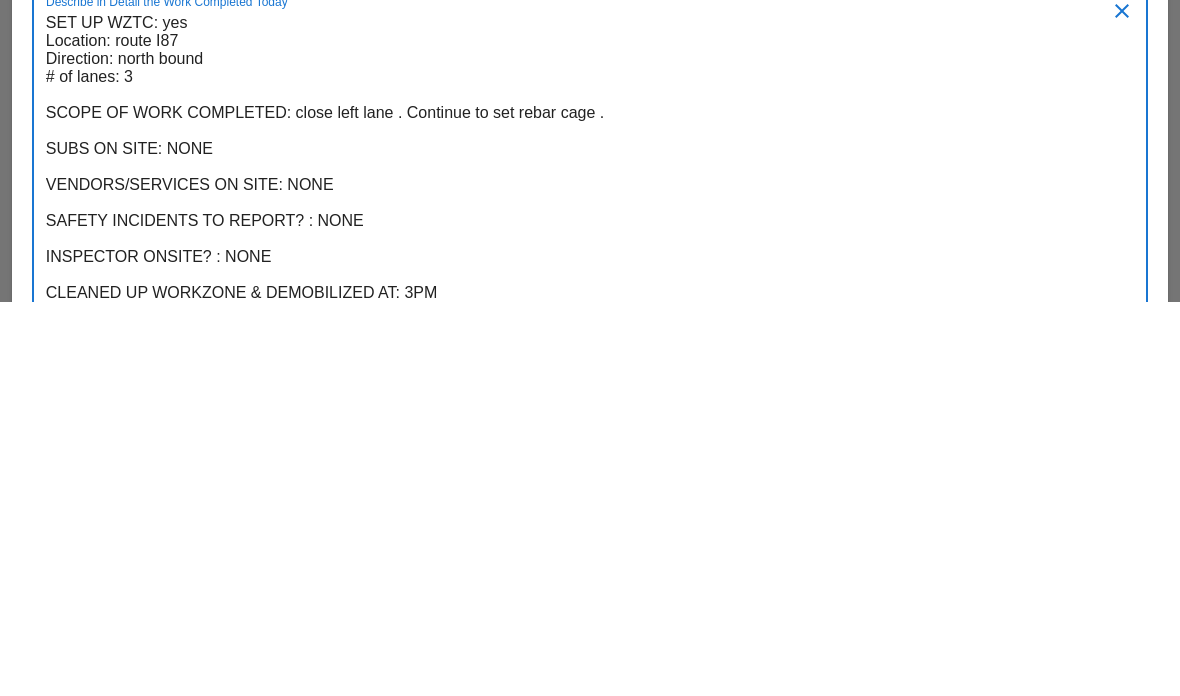 scroll, scrollTop: 0, scrollLeft: 0, axis: both 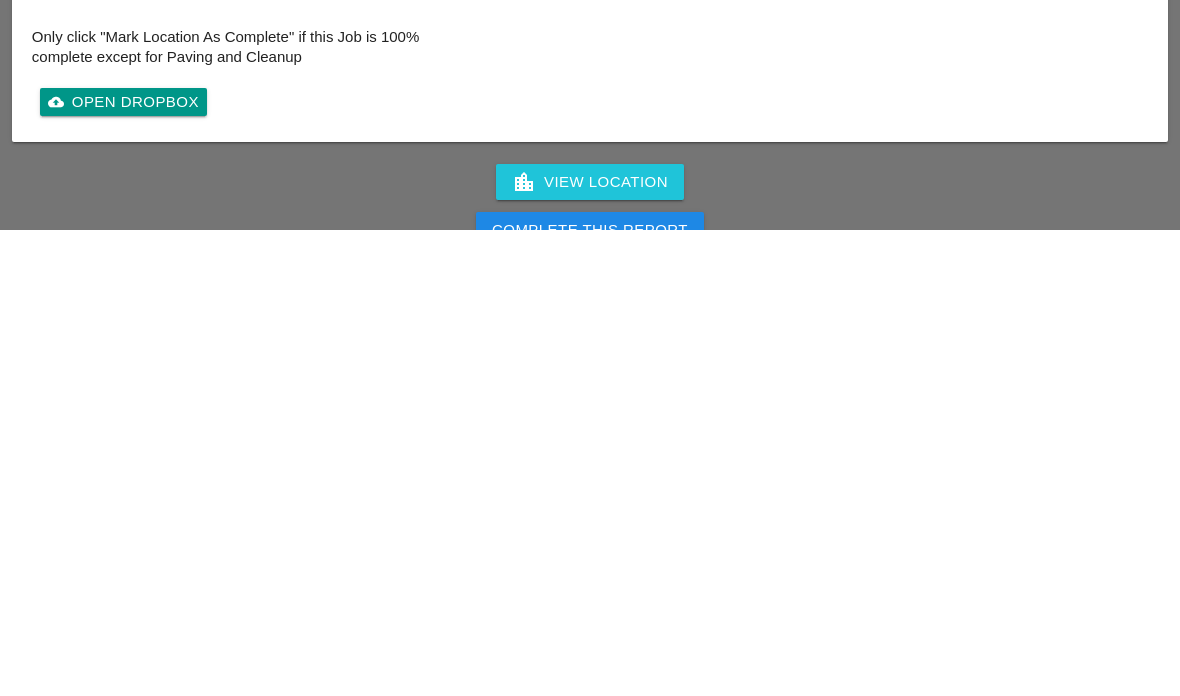 type on "SET UP WZTC: yes
Location: route I87
Direction: north bound
# of lanes: 3
SCOPE OF WORK COMPLETED: close left lane . Continue to set rebar cage .  Continue to add rebars to the bottom of cage .
SUBS ON SITE: NONE
VENDORS/SERVICES ON SITE: NONE
SAFETY INCIDENTS TO REPORT? : NONE
INSPECTOR ONSITE? : NONE
CLEANED UP WORKZONE & DEMOBILIZED AT: 3PM" 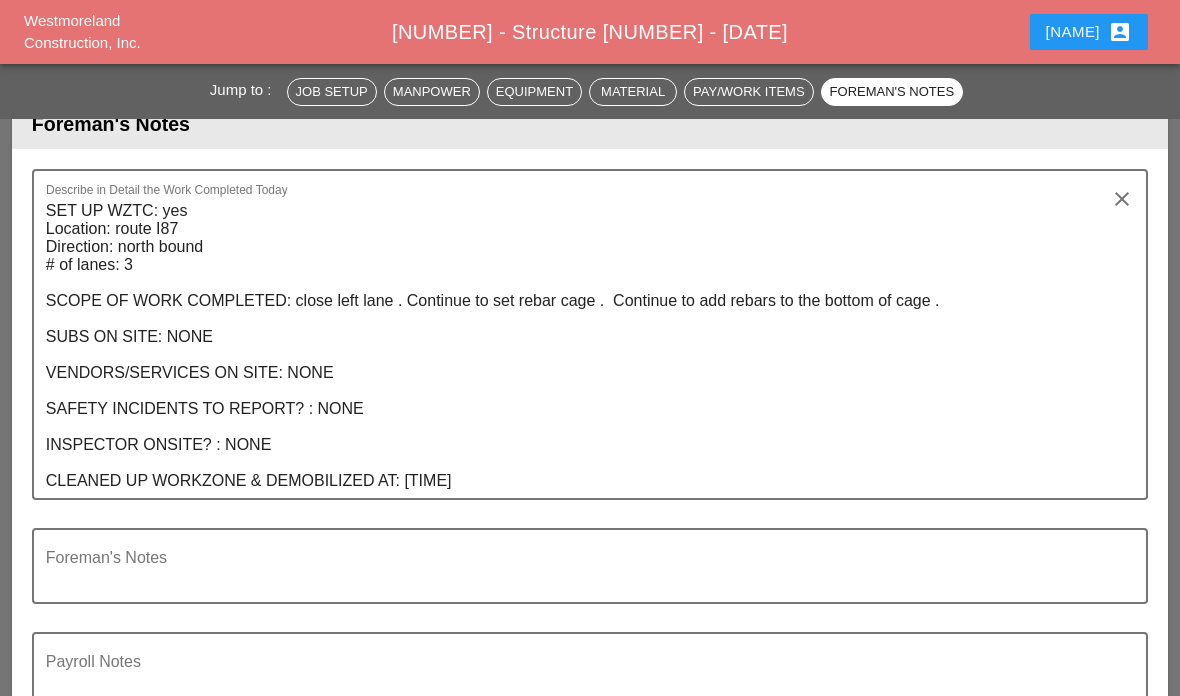 scroll, scrollTop: 3175, scrollLeft: 0, axis: vertical 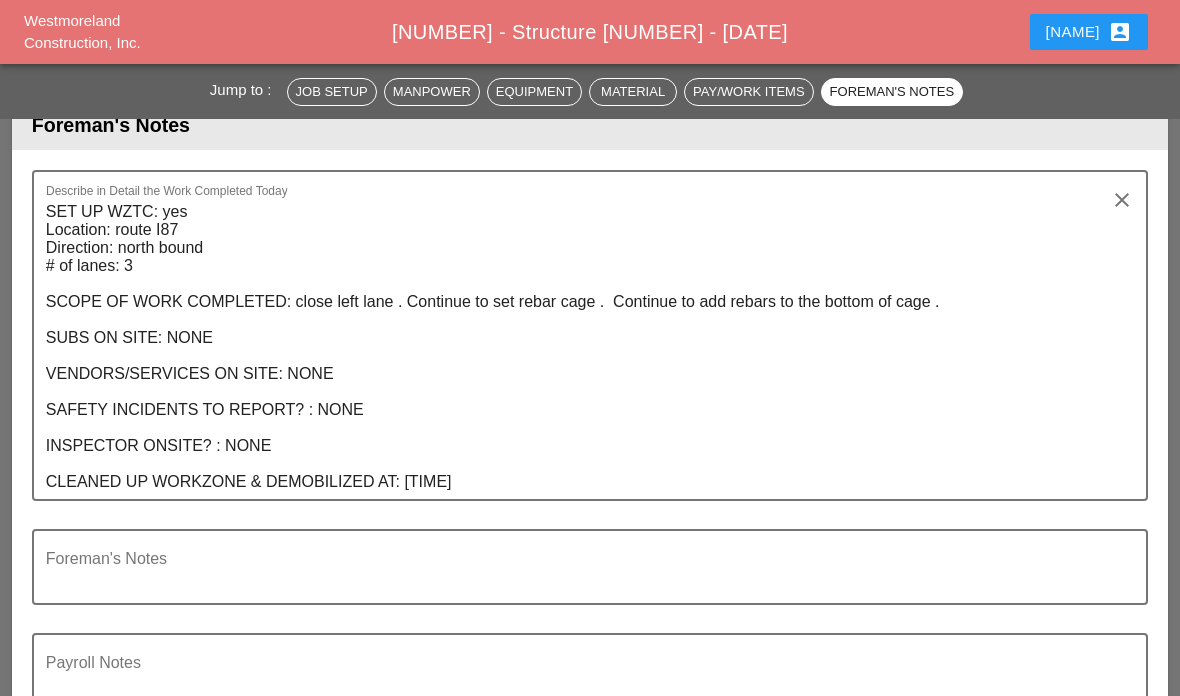 click on "SET UP WZTC: yes
Location: route I87
Direction: north bound
# of lanes: 3
SCOPE OF WORK COMPLETED: close left lane . Continue to set rebar cage .  Continue to add rebars to the bottom of cage .
SUBS ON SITE: NONE
VENDORS/SERVICES ON SITE: NONE
SAFETY INCIDENTS TO REPORT? : NONE
INSPECTOR ONSITE? : NONE
CLEANED UP WORKZONE & DEMOBILIZED AT: 3PM" at bounding box center (582, 347) 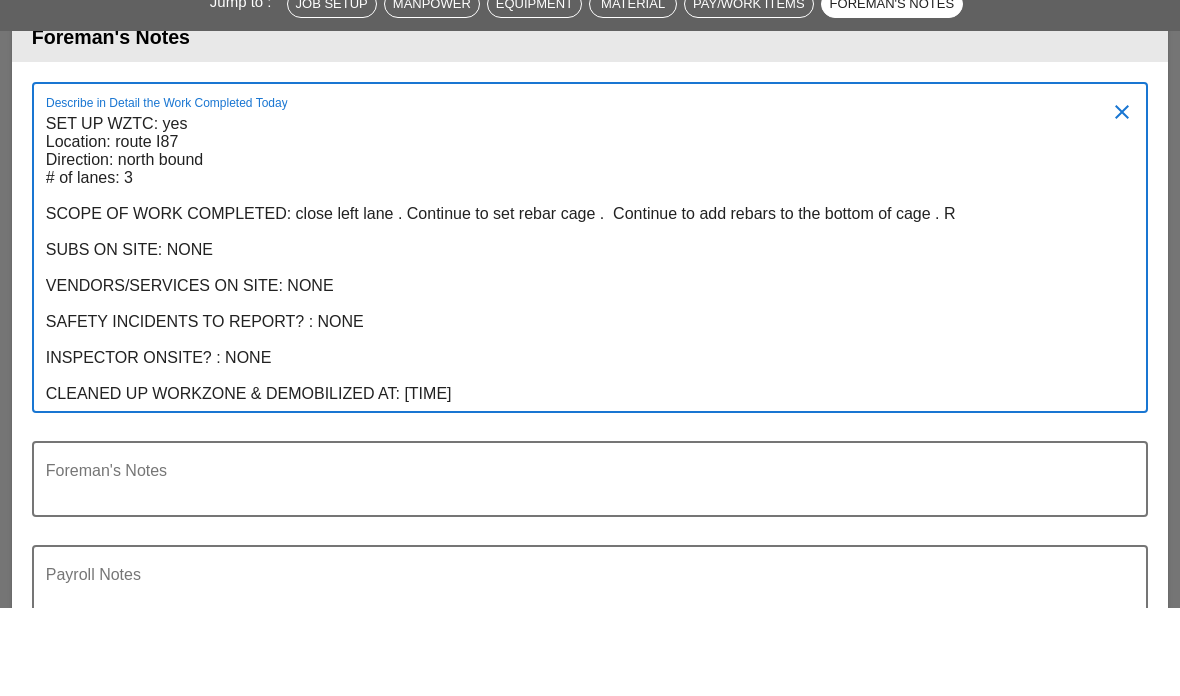 scroll, scrollTop: 0, scrollLeft: 0, axis: both 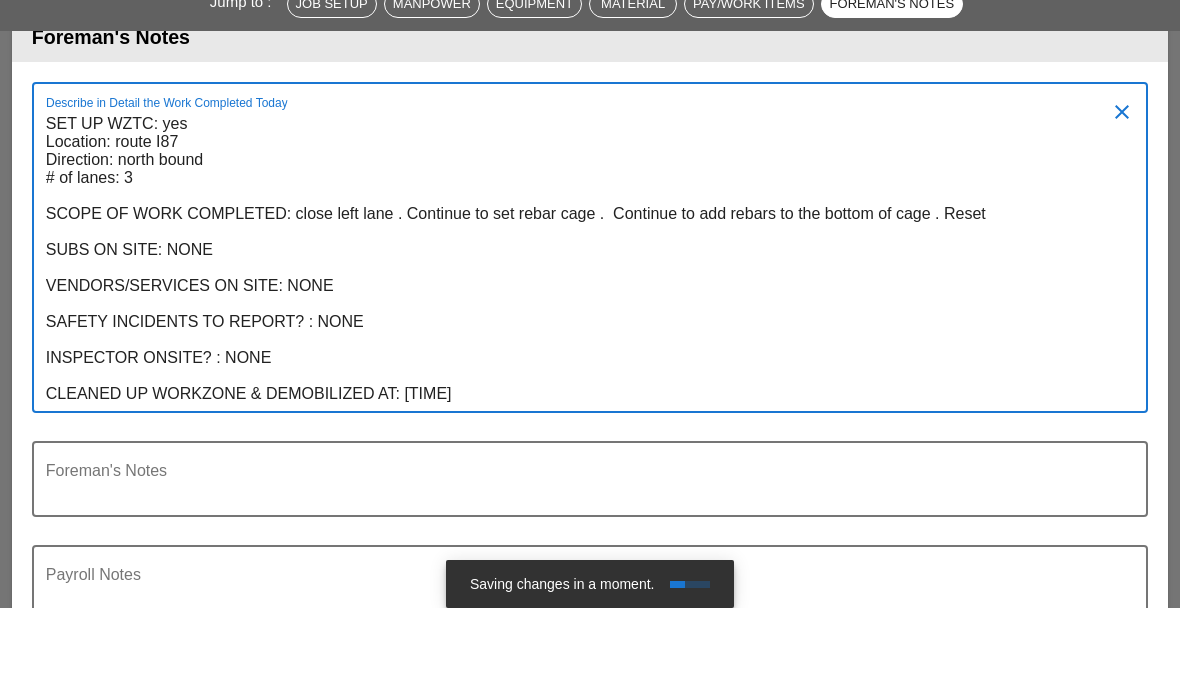 click on "SET UP WZTC: yes
Location: route I87
Direction: north bound
# of lanes: 3
SCOPE OF WORK COMPLETED: close left lane . Continue to set rebar cage .  Continue to add rebars to the bottom of cage . Reset
SUBS ON SITE: NONE
VENDORS/SERVICES ON SITE: NONE
SAFETY INCIDENTS TO REPORT? : NONE
INSPECTOR ONSITE? : NONE
CLEANED UP WORKZONE & DEMOBILIZED AT: 3PM" at bounding box center [582, 347] 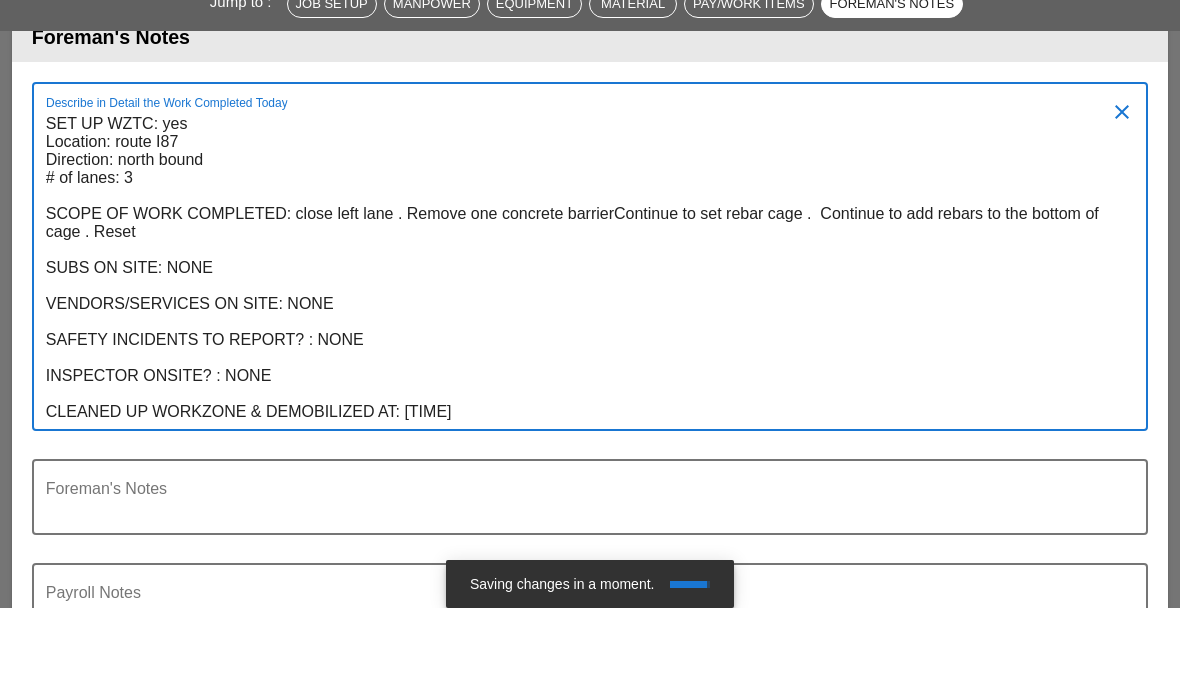scroll, scrollTop: 0, scrollLeft: 0, axis: both 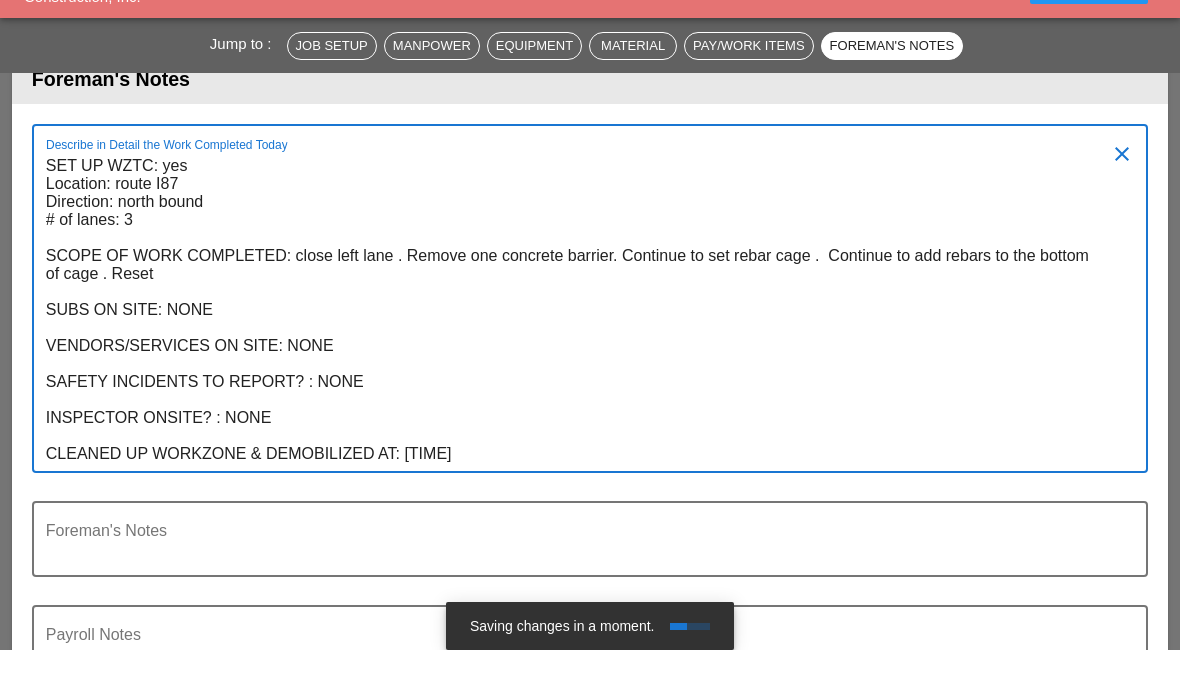 click on "SET UP WZTC: yes
Location: route I87
Direction: north bound
# of lanes: 3
SCOPE OF WORK COMPLETED: close left lane . Remove one concrete barrier. Continue to set rebar cage .  Continue to add rebars to the bottom of cage . Reset
SUBS ON SITE: NONE
VENDORS/SERVICES ON SITE: NONE
SAFETY INCIDENTS TO REPORT? : NONE
INSPECTOR ONSITE? : NONE
CLEANED UP WORKZONE & DEMOBILIZED AT: 3PM" at bounding box center (582, 356) 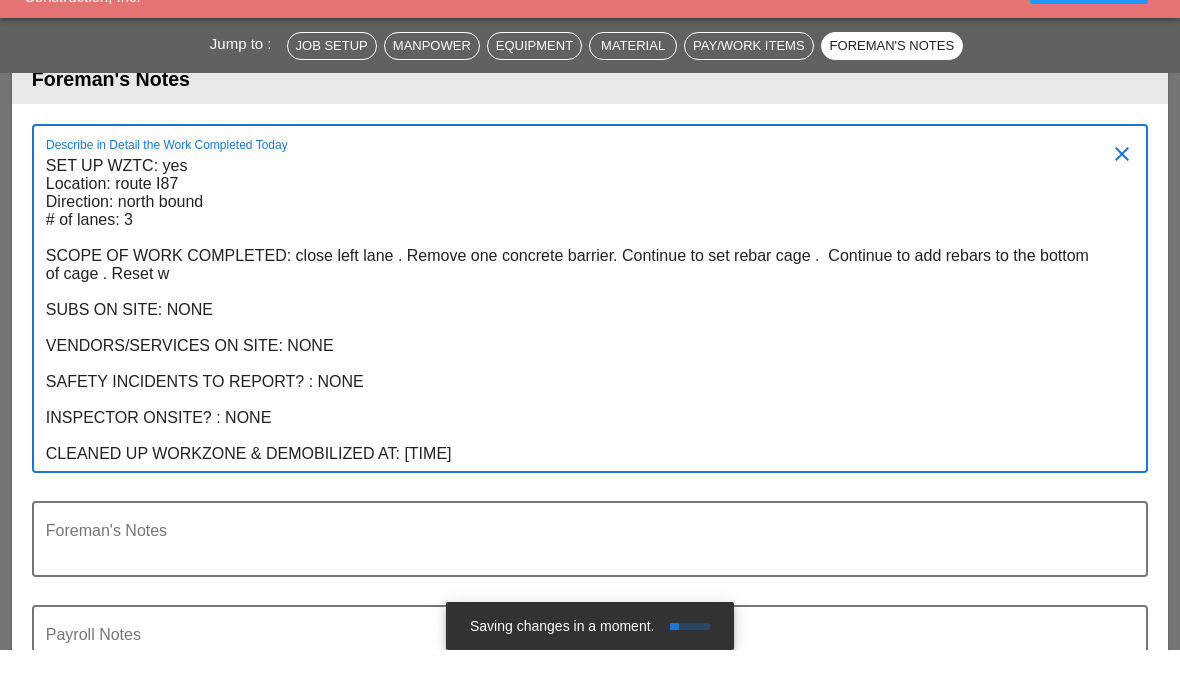scroll, scrollTop: 0, scrollLeft: 0, axis: both 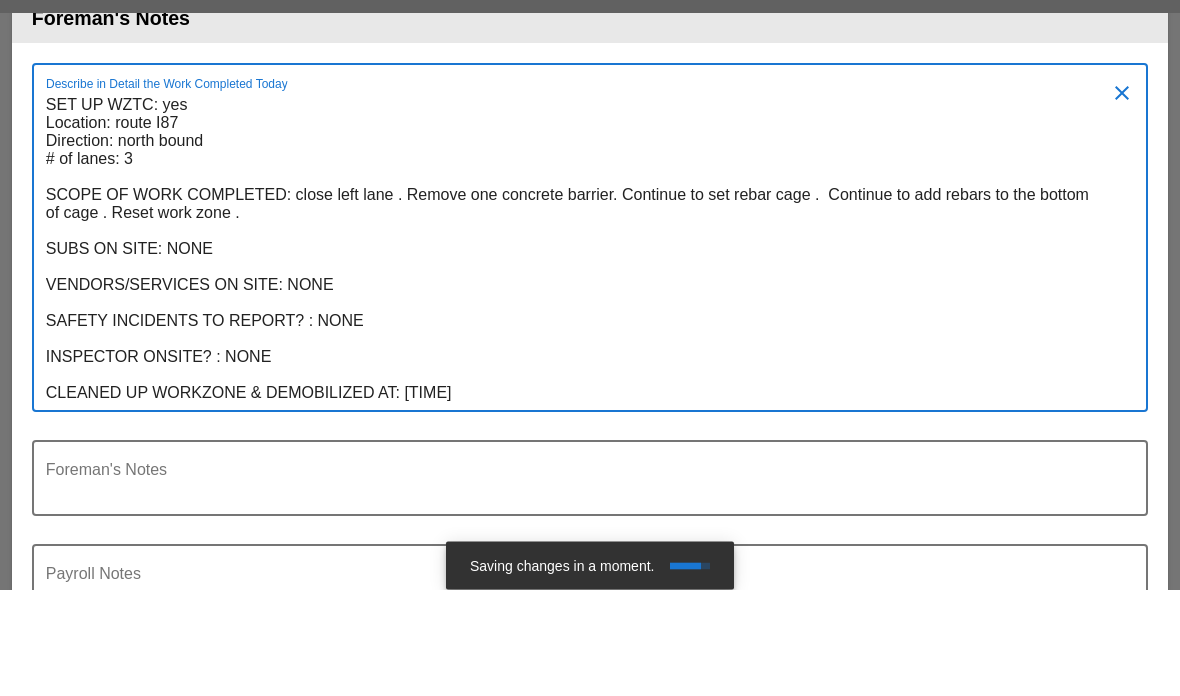 click on "SET UP WZTC: yes
Location: route I87
Direction: north bound
# of lanes: 3
SCOPE OF WORK COMPLETED: close left lane . Remove one concrete barrier. Continue to set rebar cage .  Continue to add rebars to the bottom of cage . Reset work zone .
SUBS ON SITE: NONE
VENDORS/SERVICES ON SITE: NONE
SAFETY INCIDENTS TO REPORT? : NONE
INSPECTOR ONSITE? : NONE
CLEANED UP WORKZONE & DEMOBILIZED AT: 3PM" at bounding box center (582, 356) 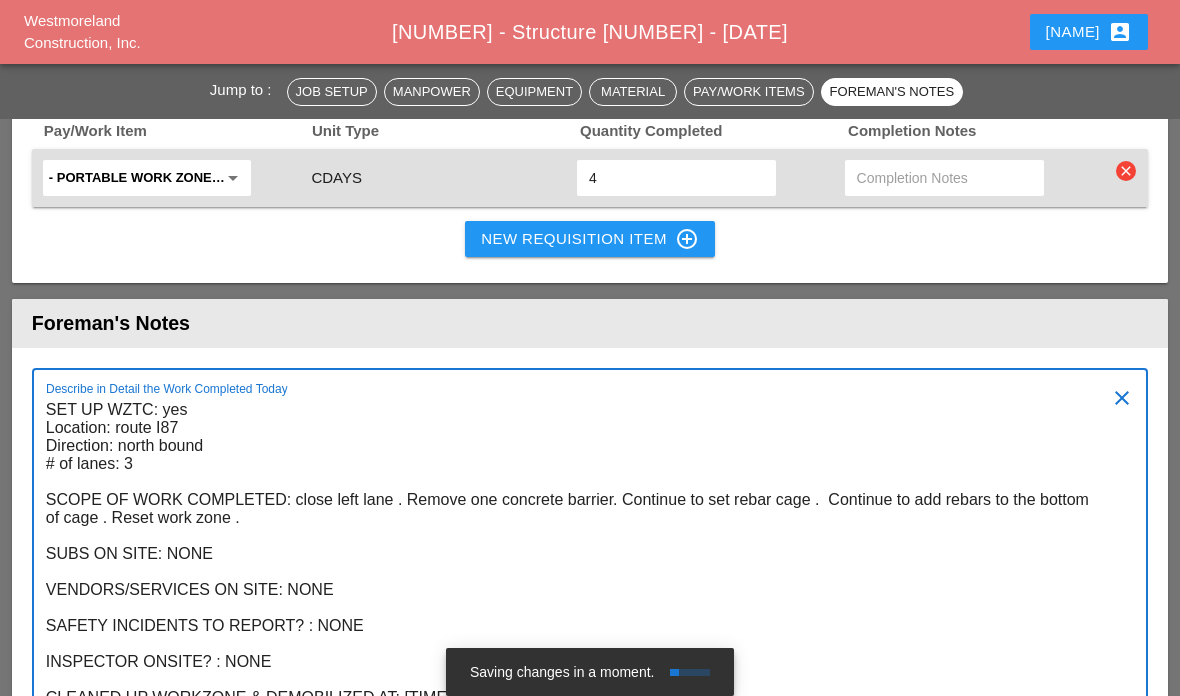 scroll, scrollTop: 2974, scrollLeft: 0, axis: vertical 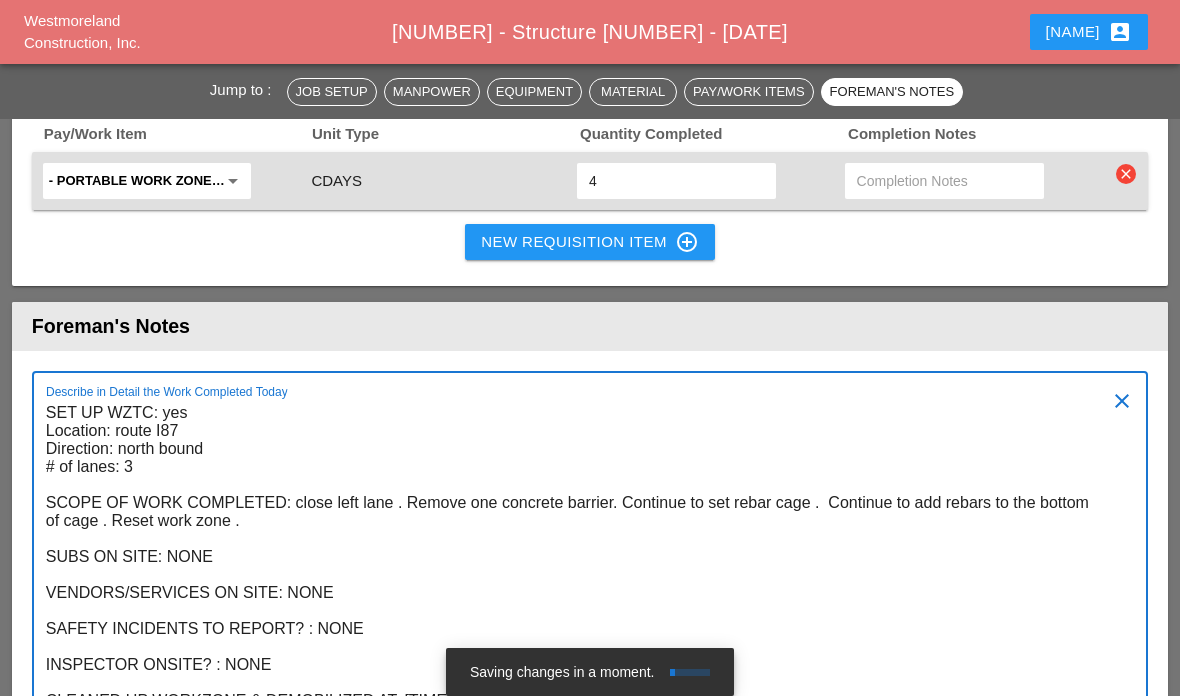 type on "SET UP WZTC: yes
Location: route I87
Direction: north bound
# of lanes: 3
SCOPE OF WORK COMPLETED: close left lane . Remove one concrete barrier. Continue to set rebar cage .  Continue to add rebars to the bottom of cage . Reset work zone .
SUBS ON SITE: NONE
VENDORS/SERVICES ON SITE: NONE
SAFETY INCIDENTS TO REPORT? : NONE
INSPECTOR ONSITE? : NONE
CLEANED UP WORKZONE & DEMOBILIZED AT: 3PM" 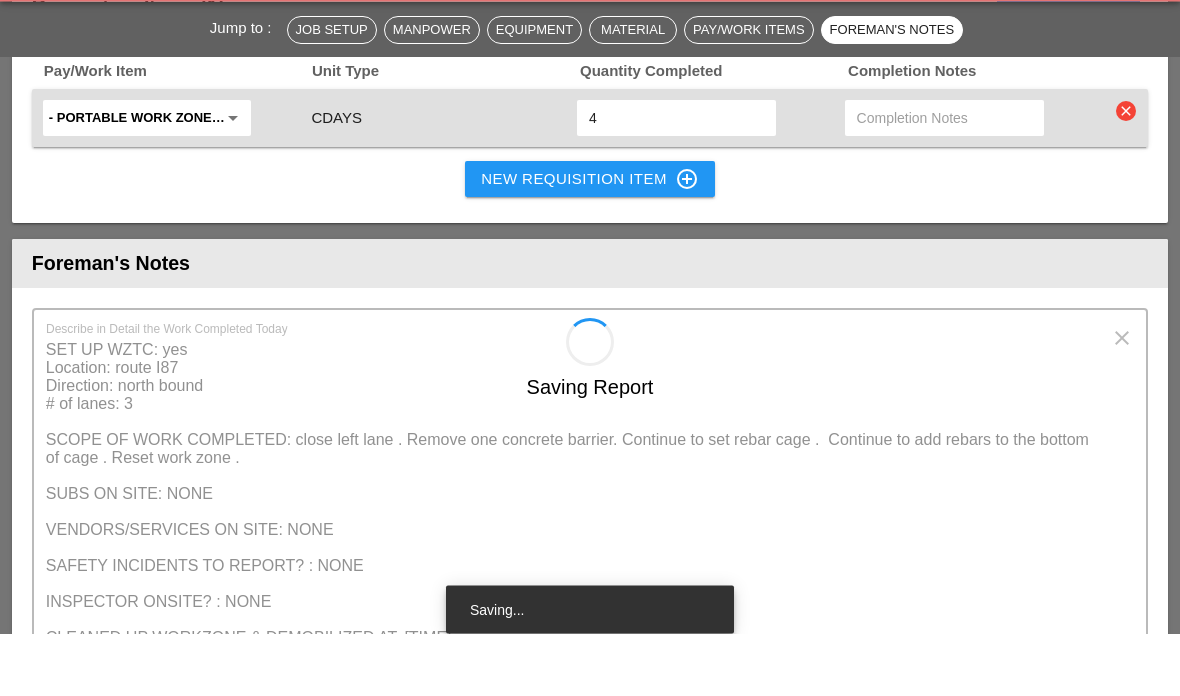 click on "- Portable Work Zone Camera arrow_drop_down" at bounding box center (147, 181) 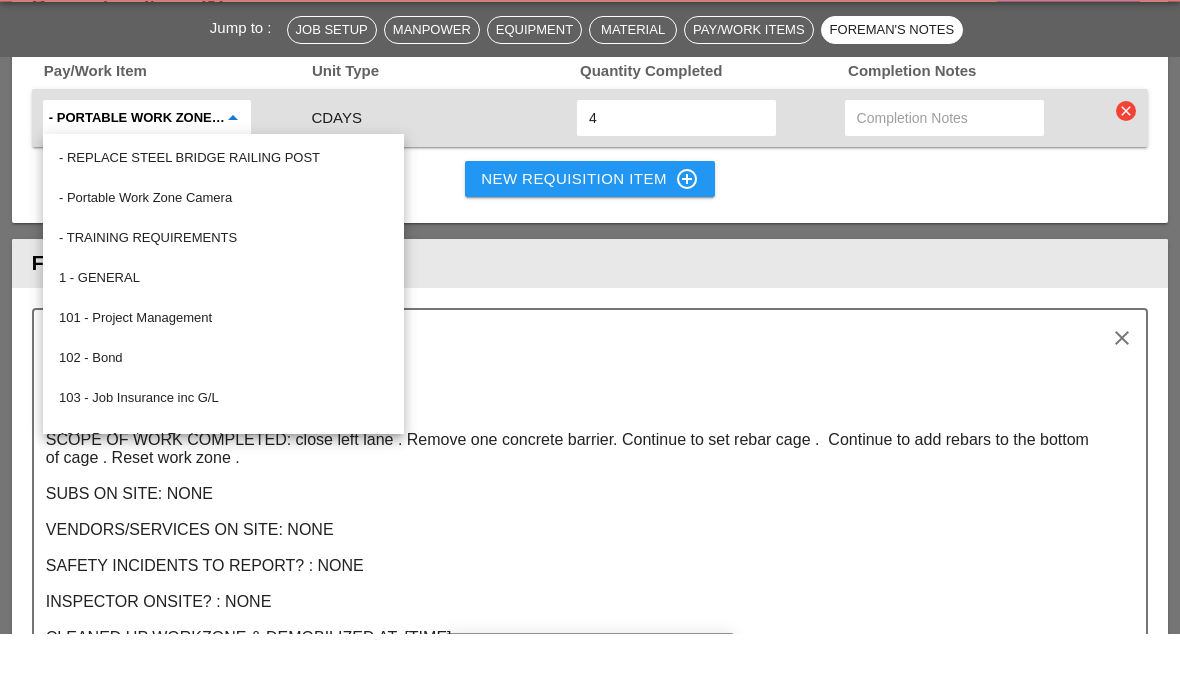 click on "CDAYS" at bounding box center [441, 181] 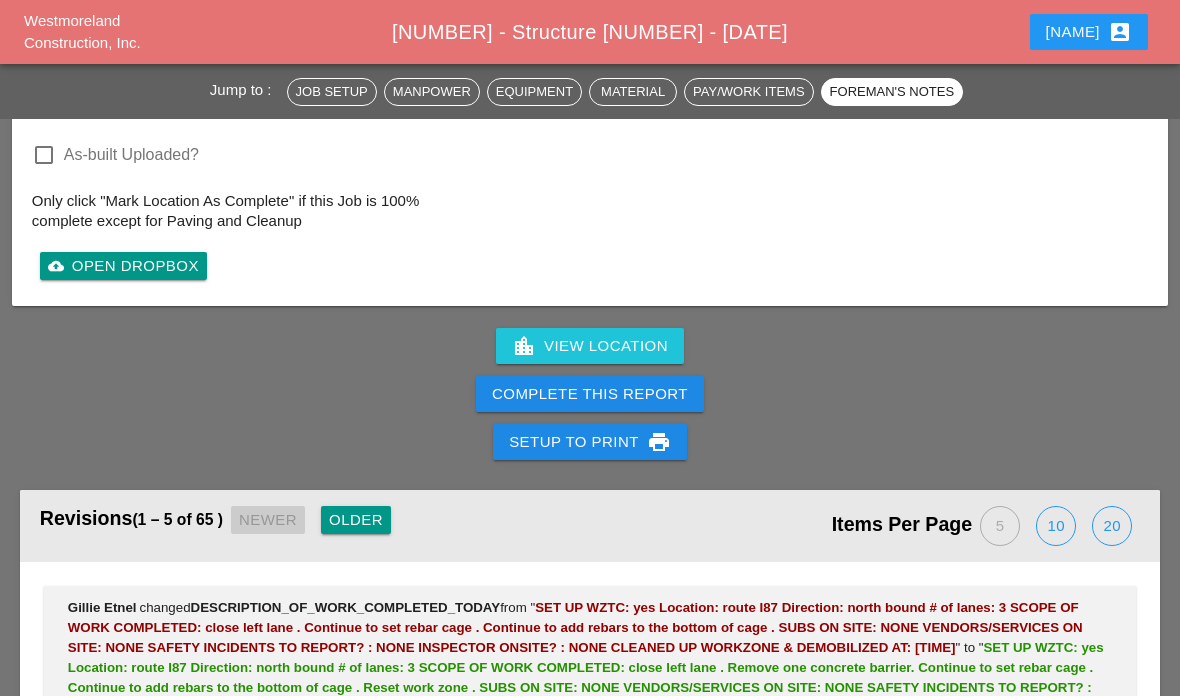 scroll, scrollTop: 3984, scrollLeft: 0, axis: vertical 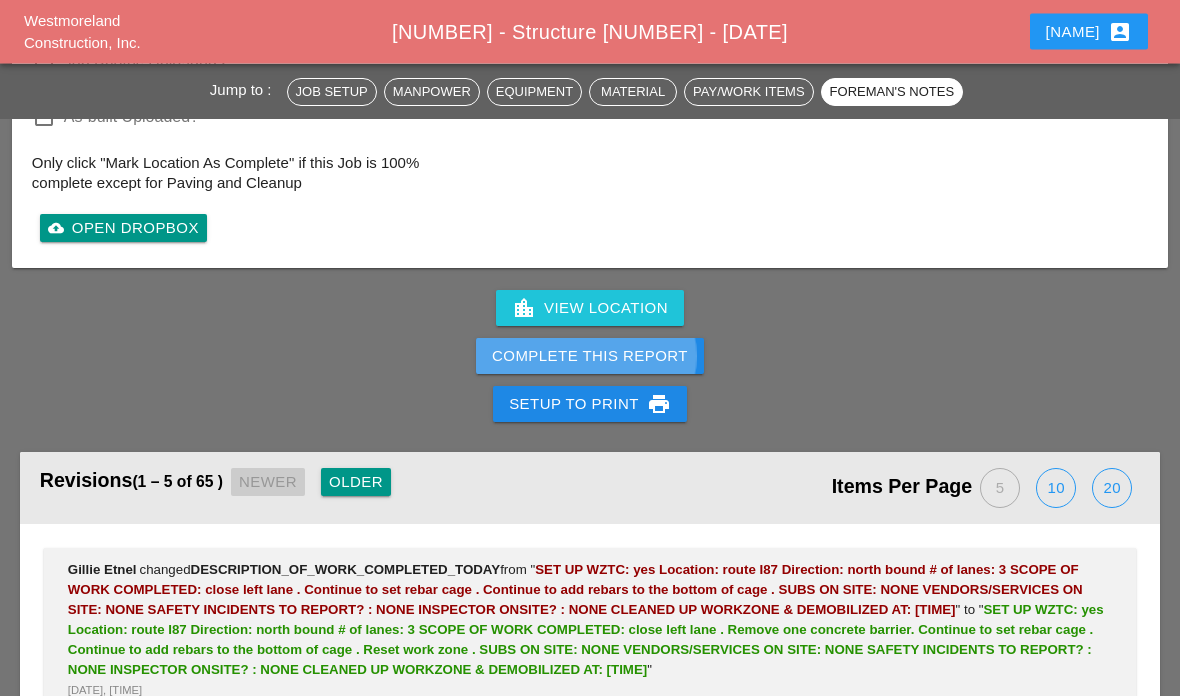 click on "Complete This Report" at bounding box center [590, 357] 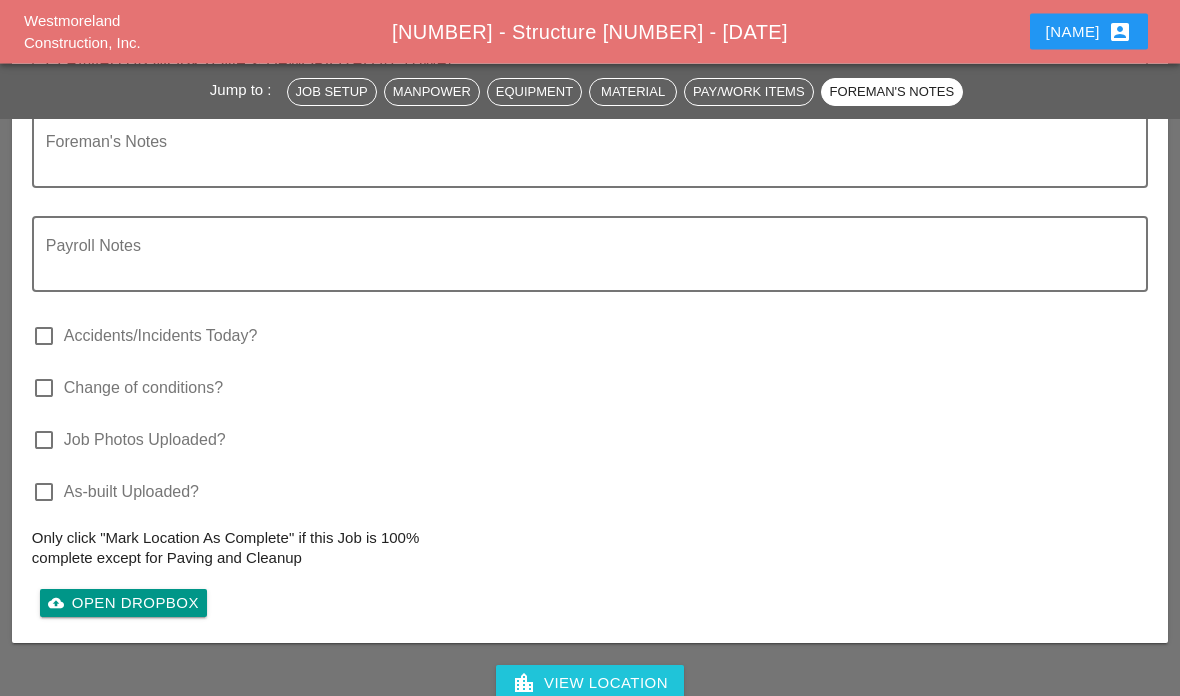 scroll, scrollTop: 3917, scrollLeft: 0, axis: vertical 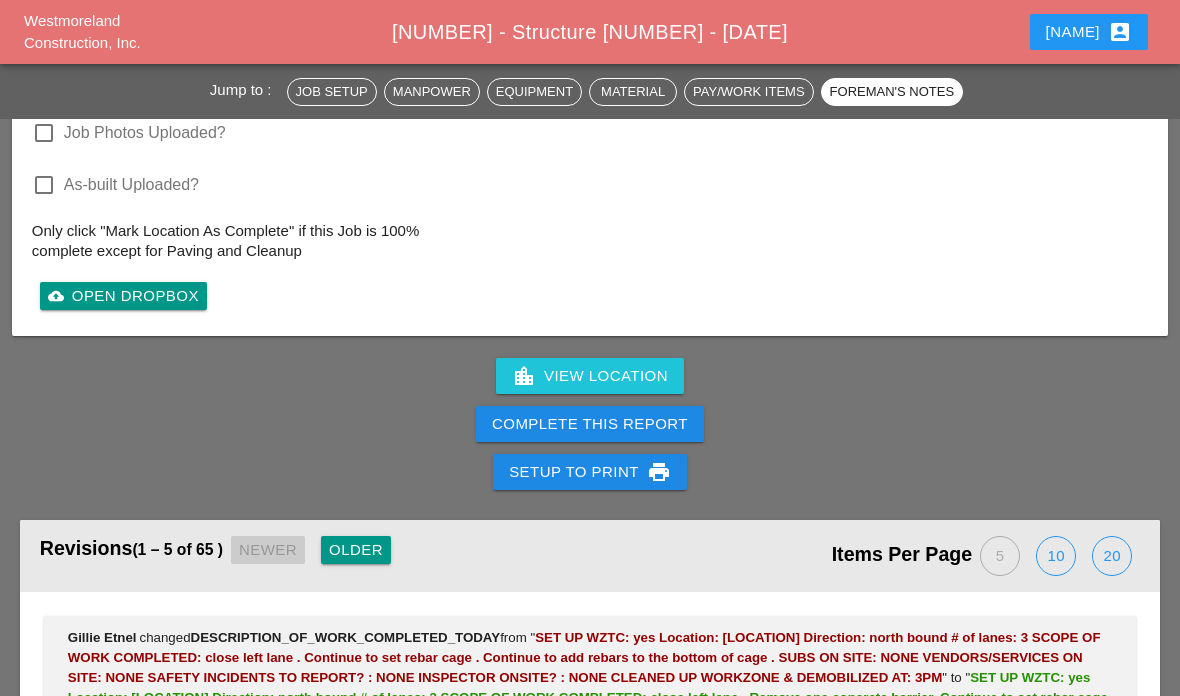 click on "Complete This Report" at bounding box center (590, 424) 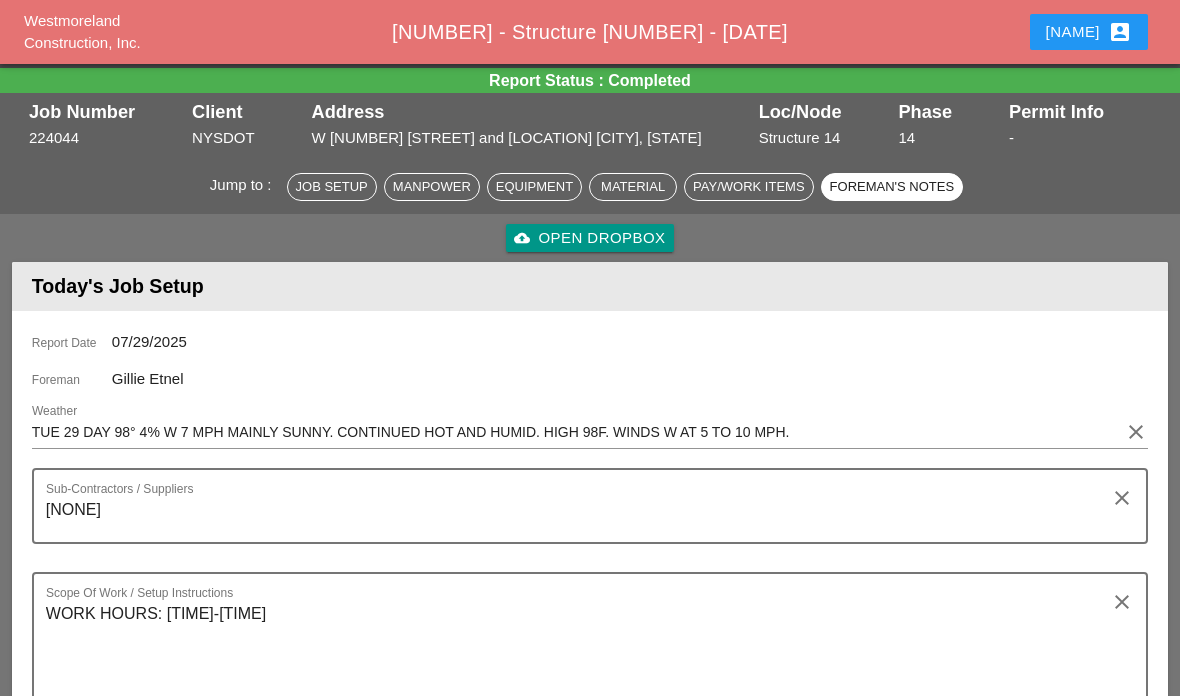 scroll, scrollTop: 0, scrollLeft: 0, axis: both 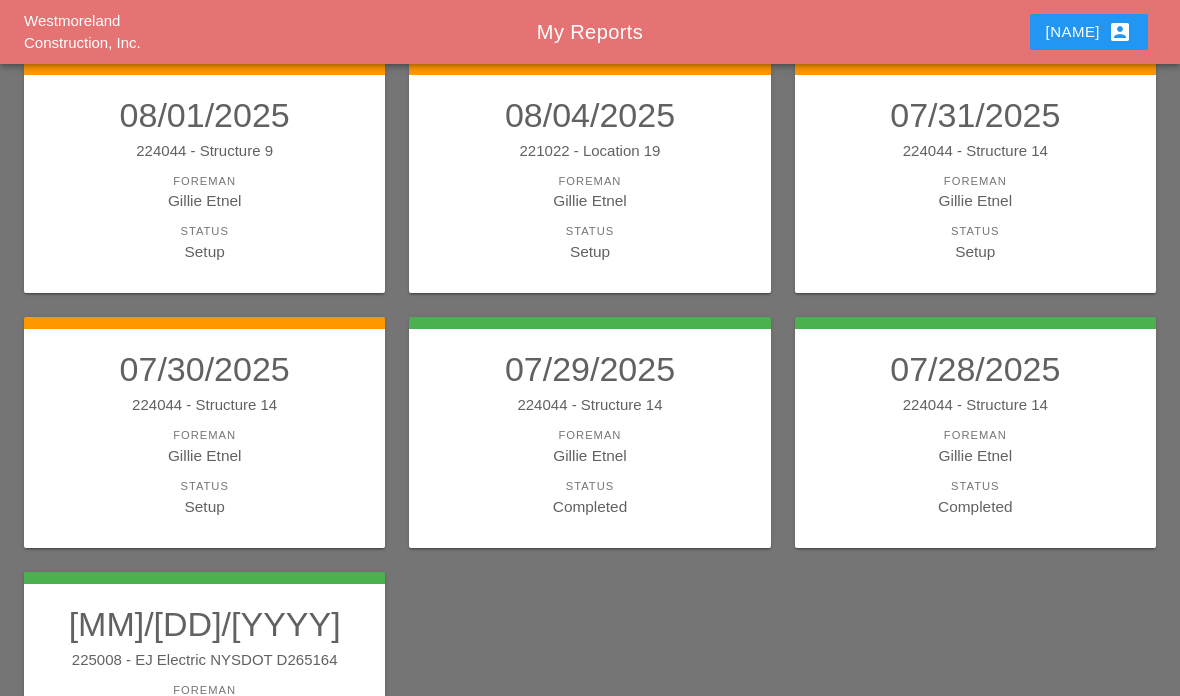 click on "07/30/2025 224044 - Structure 14 Foreman Gillie Etnel Status Setup" at bounding box center (204, 433) 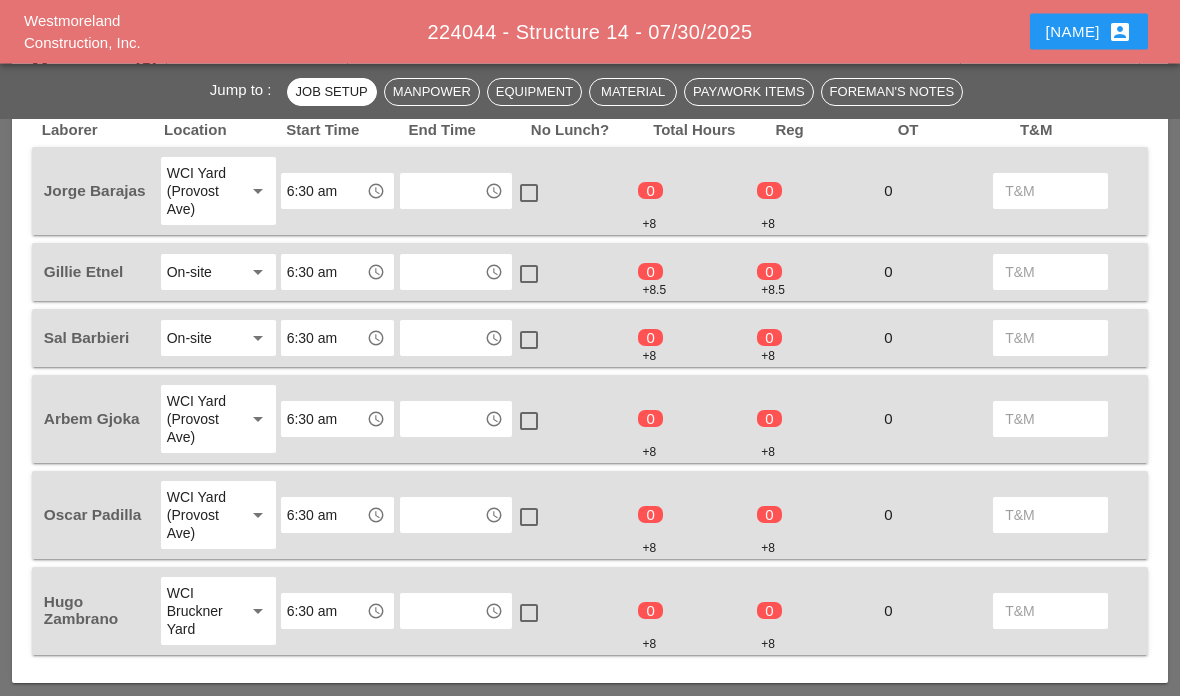 scroll, scrollTop: 1070, scrollLeft: 0, axis: vertical 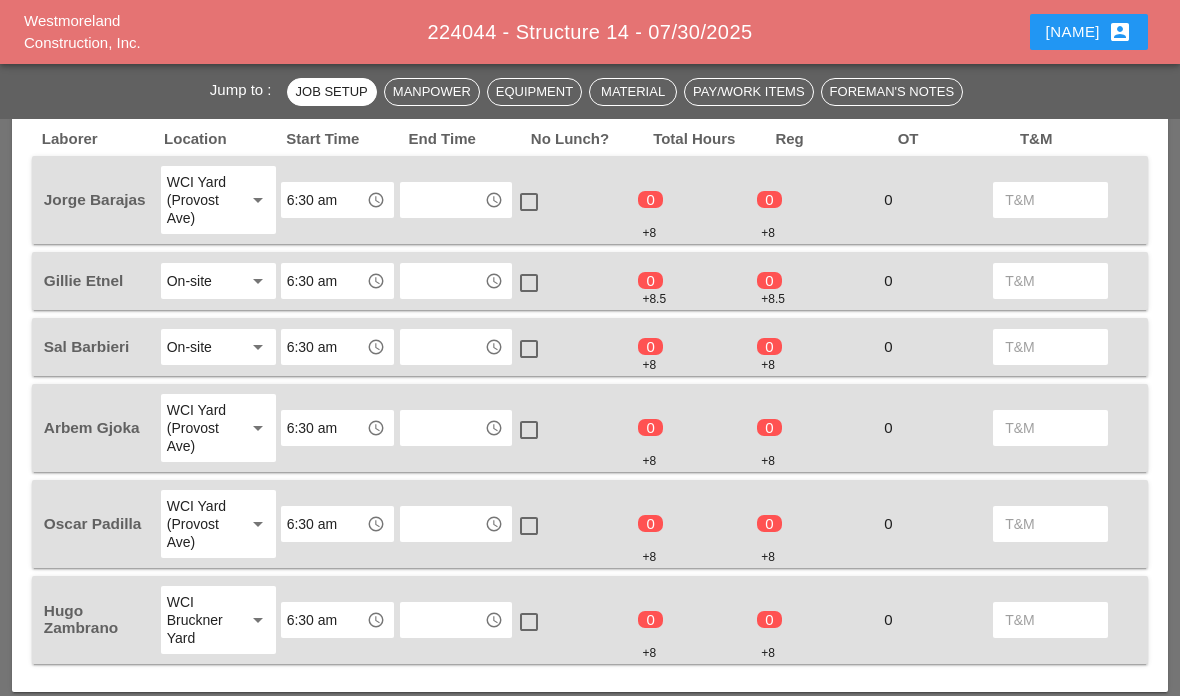 click at bounding box center [442, 200] 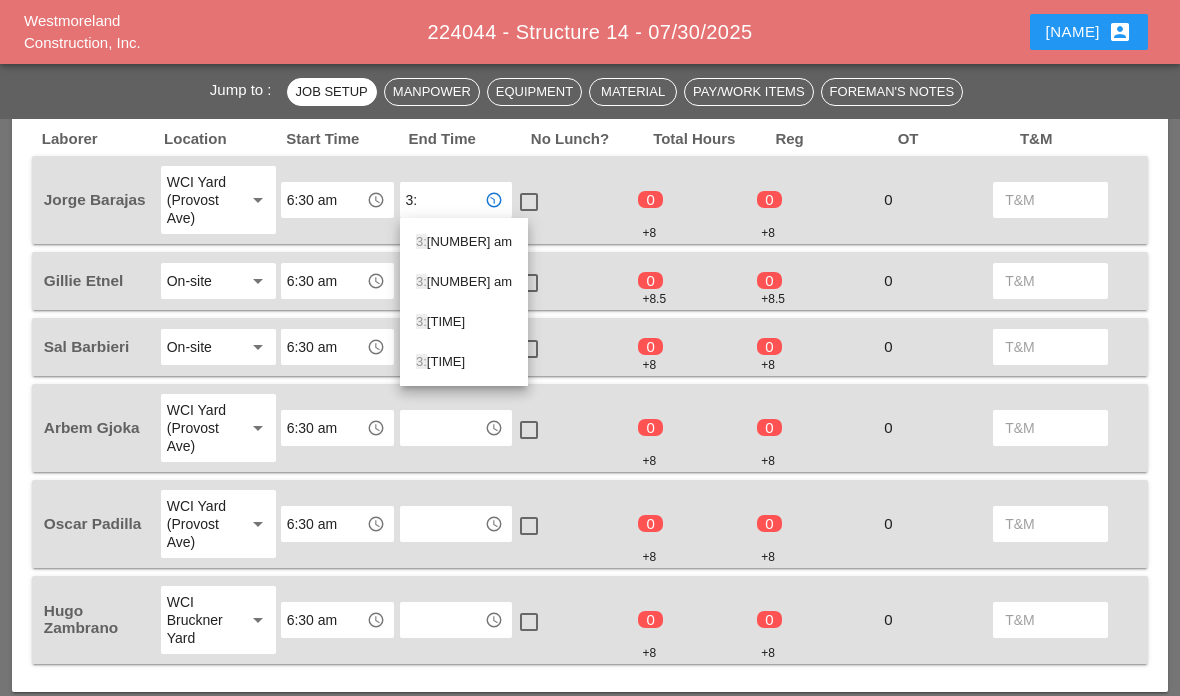 type on "3:0" 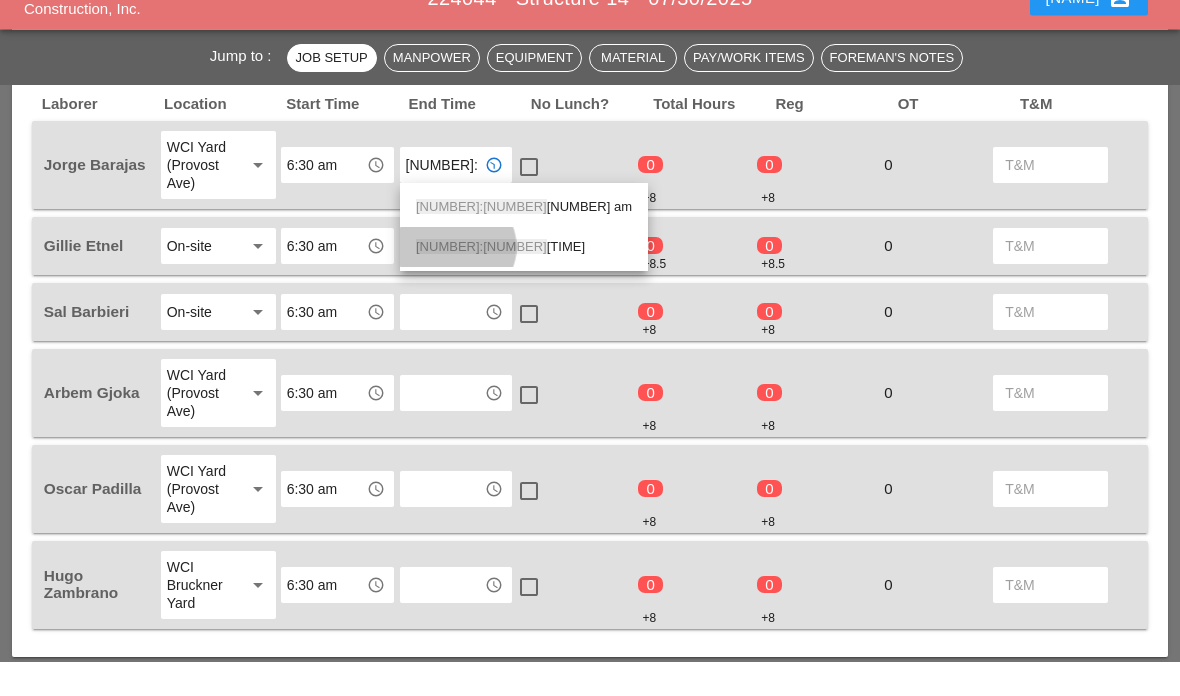 click on "3:0 0 pm" at bounding box center (524, 282) 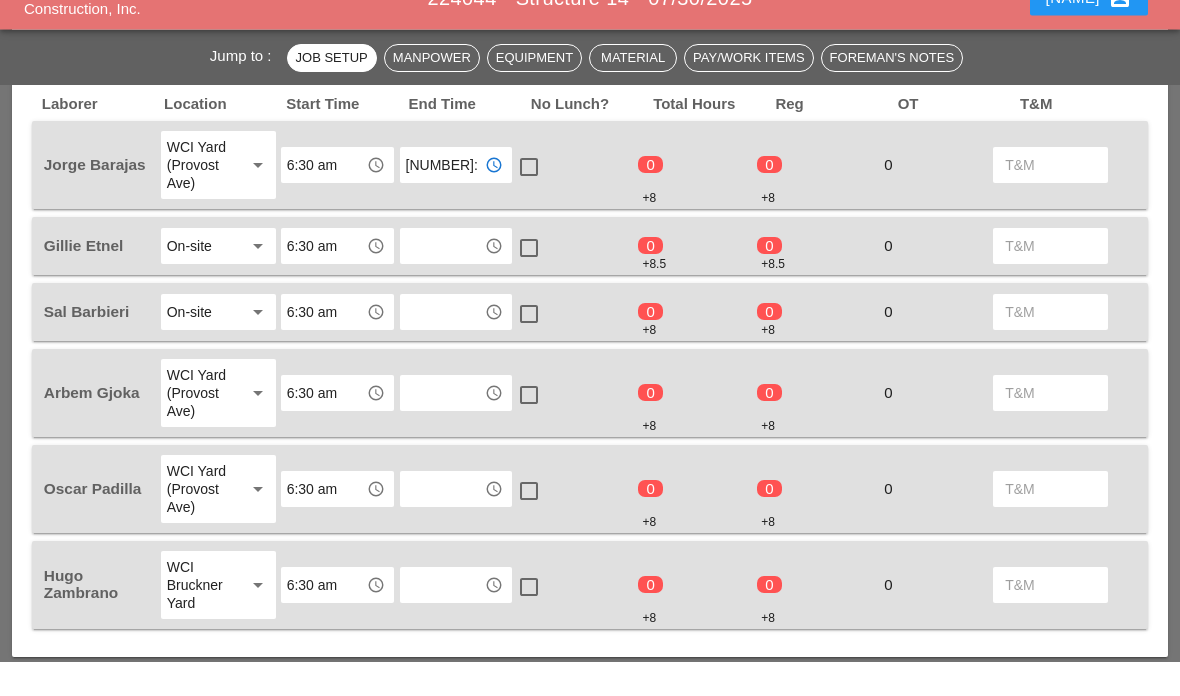 click at bounding box center (442, 281) 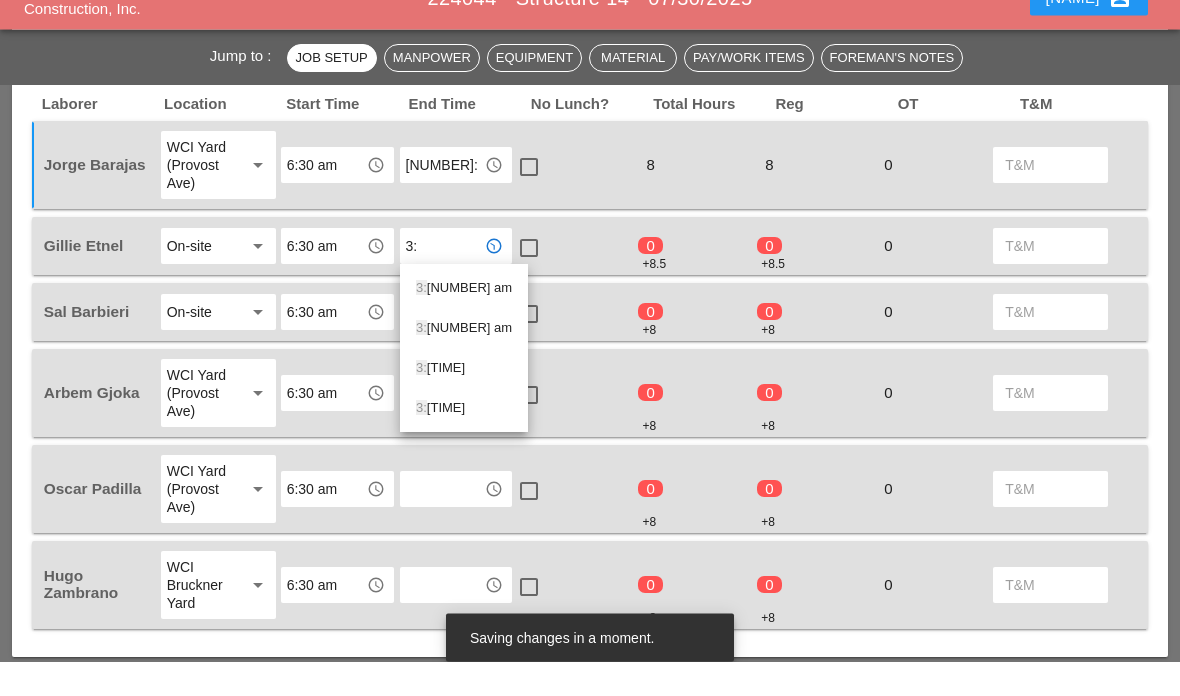 type on "3:0" 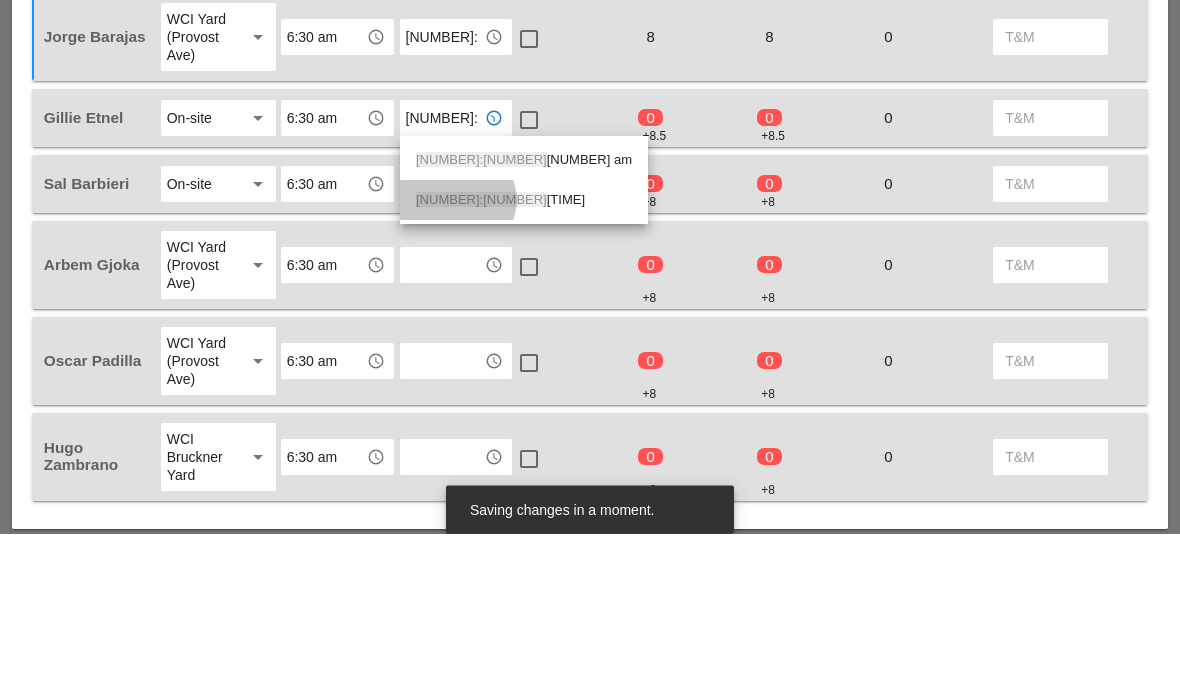 click on "3:0 0 pm" at bounding box center (524, 363) 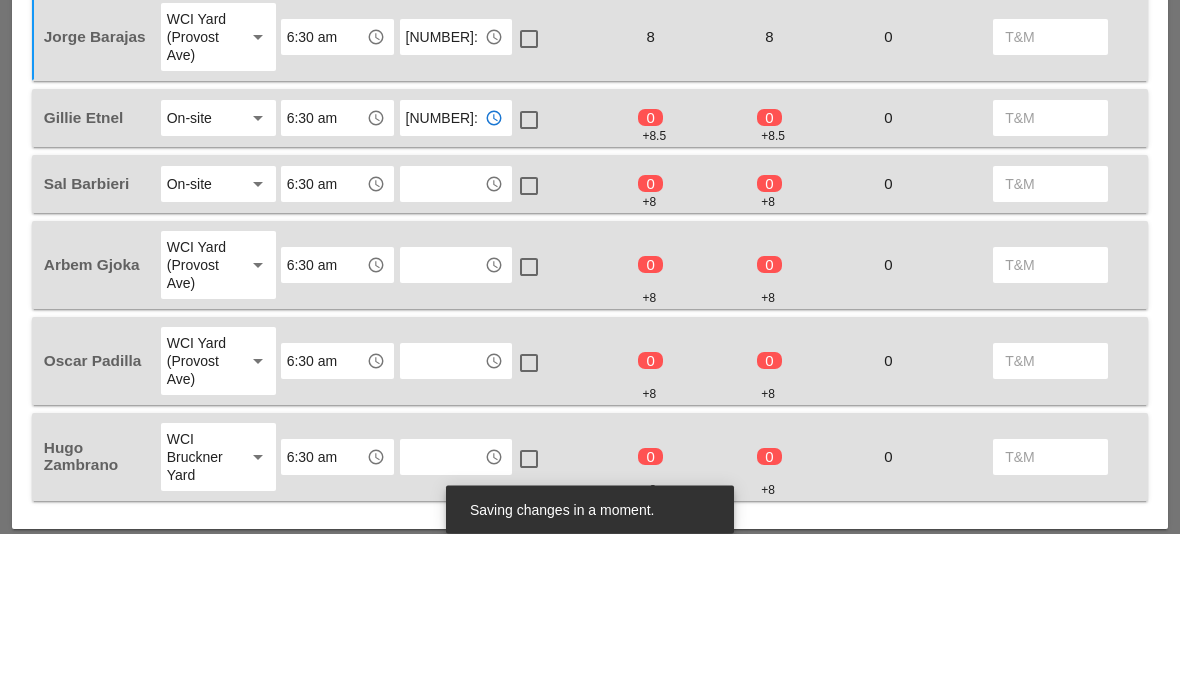 click at bounding box center [442, 347] 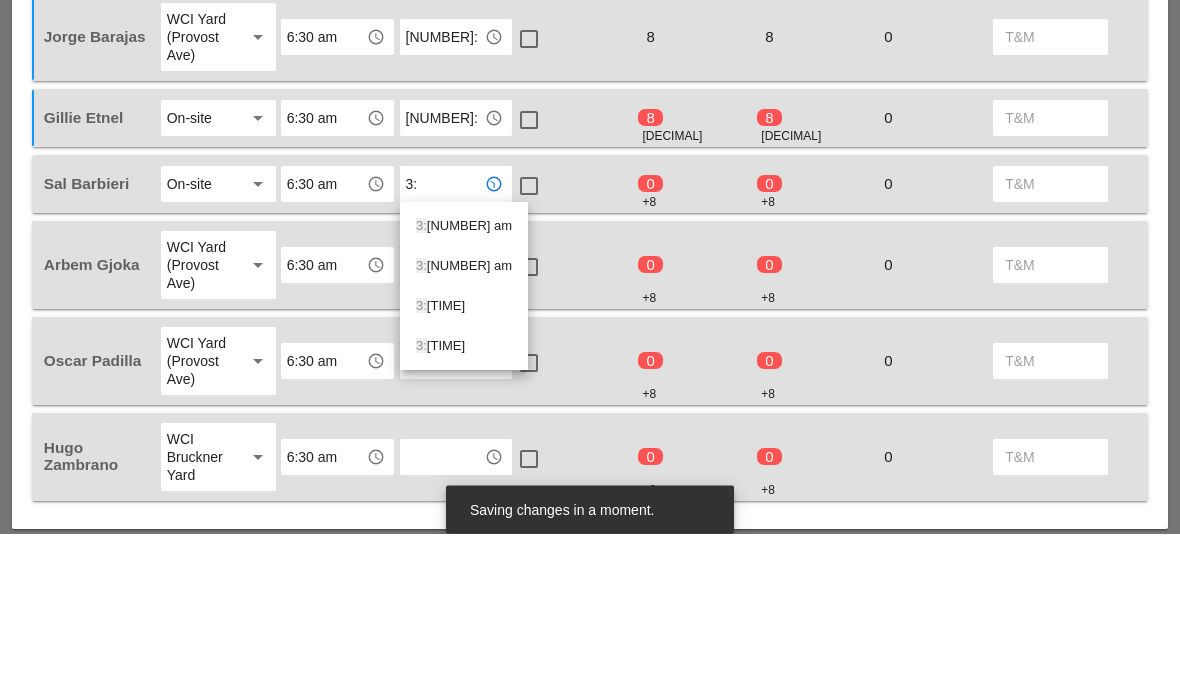 type on "3:0" 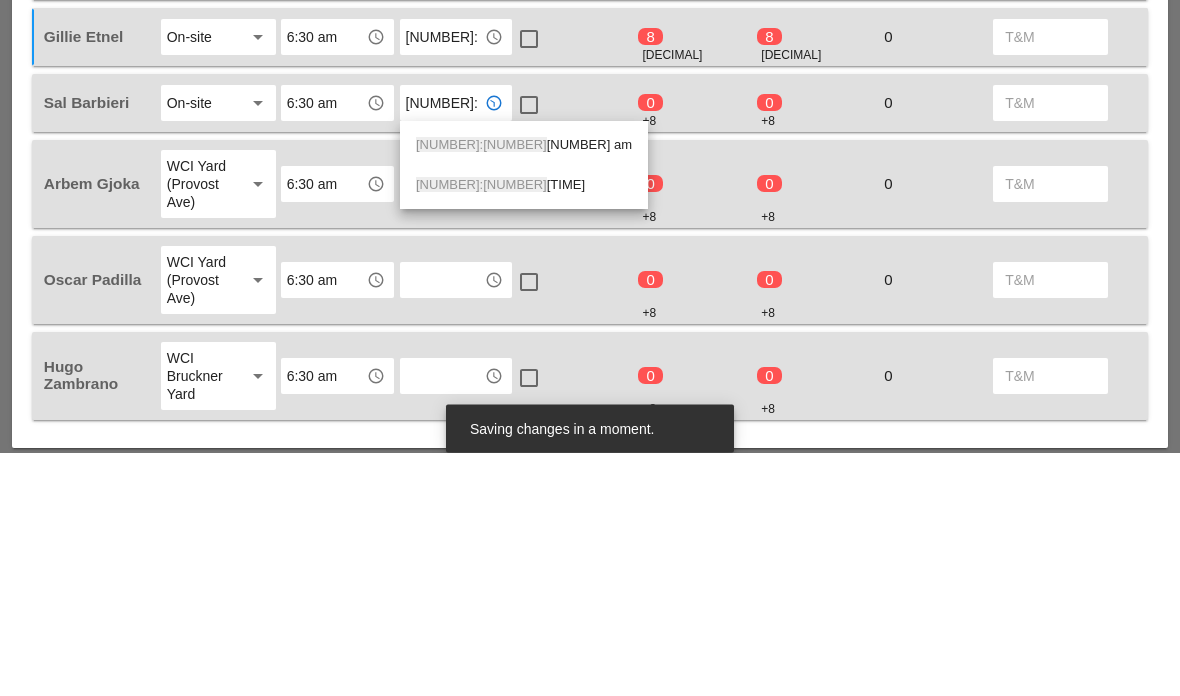 click on "3:0 0 pm" at bounding box center [524, 429] 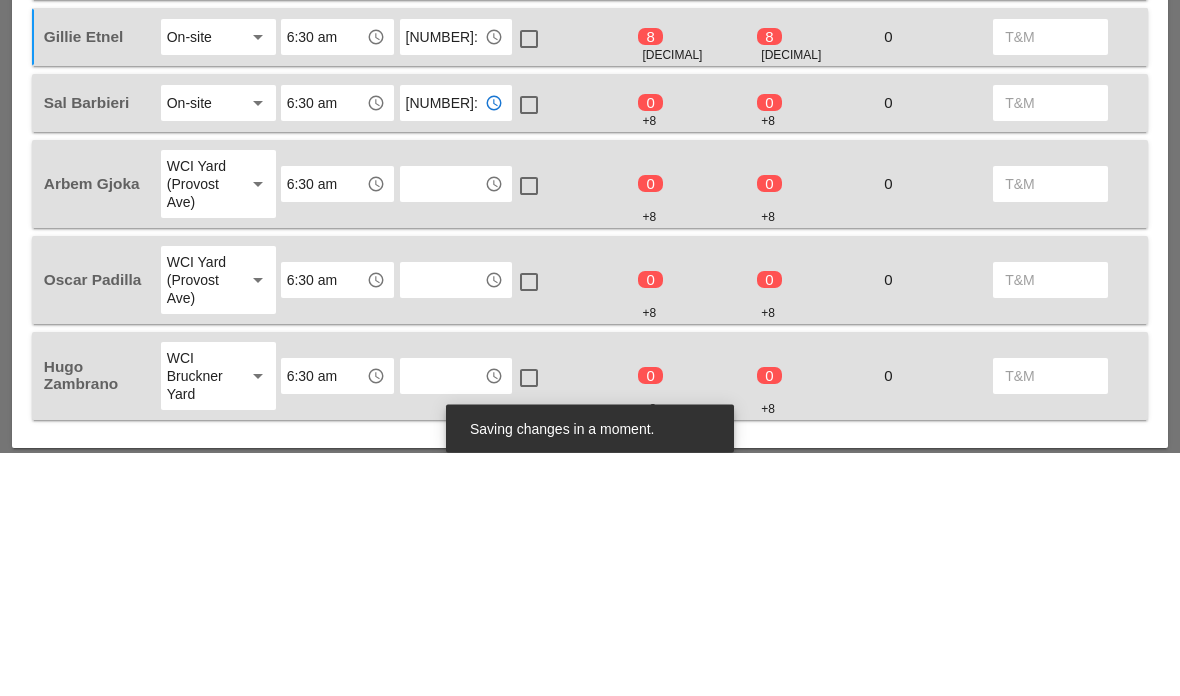 click at bounding box center (442, 428) 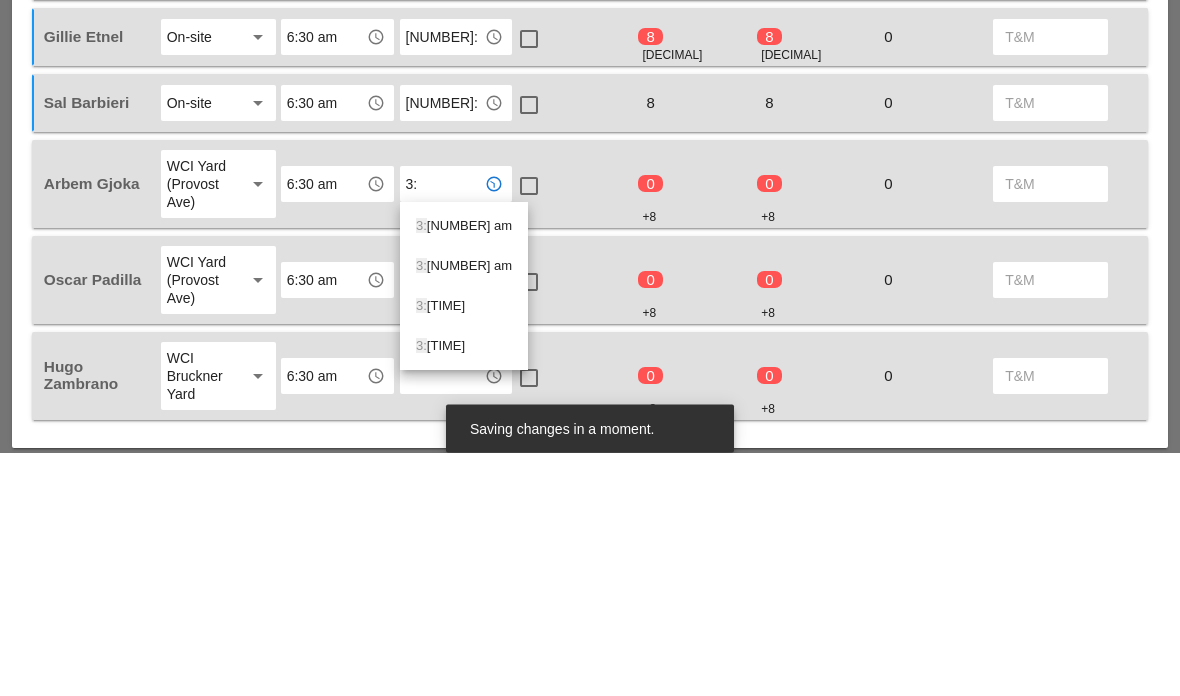 type on "3:0" 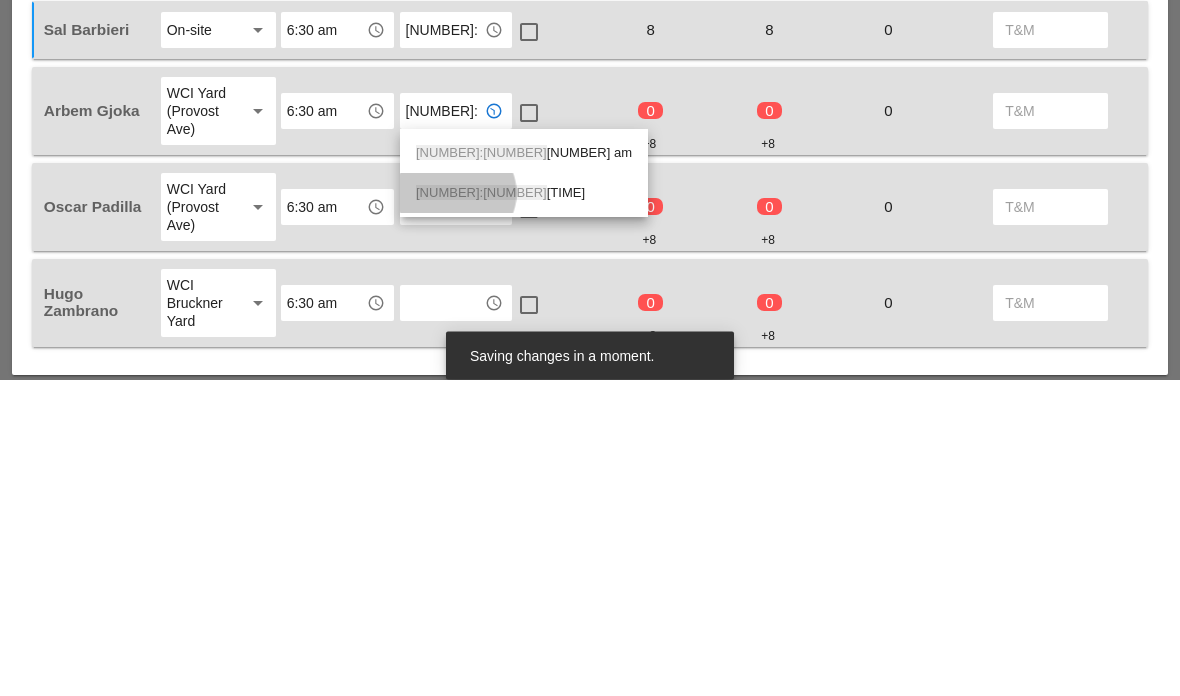 click on "3:0 0 pm" at bounding box center [524, 510] 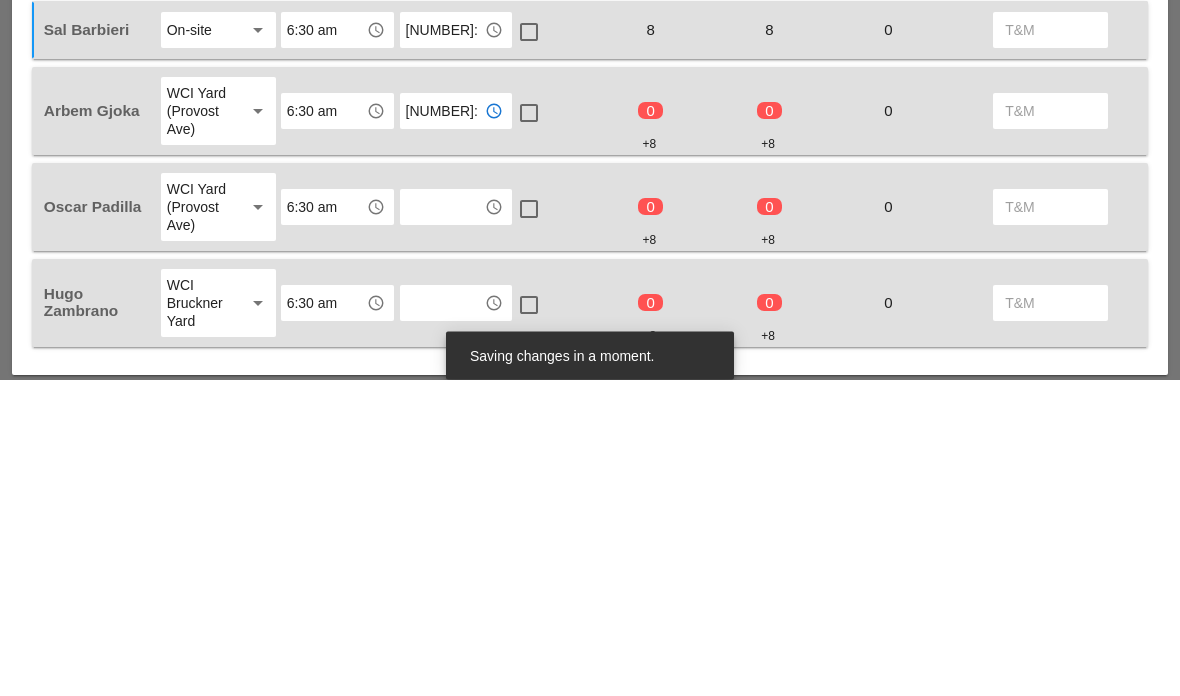 click at bounding box center (442, 524) 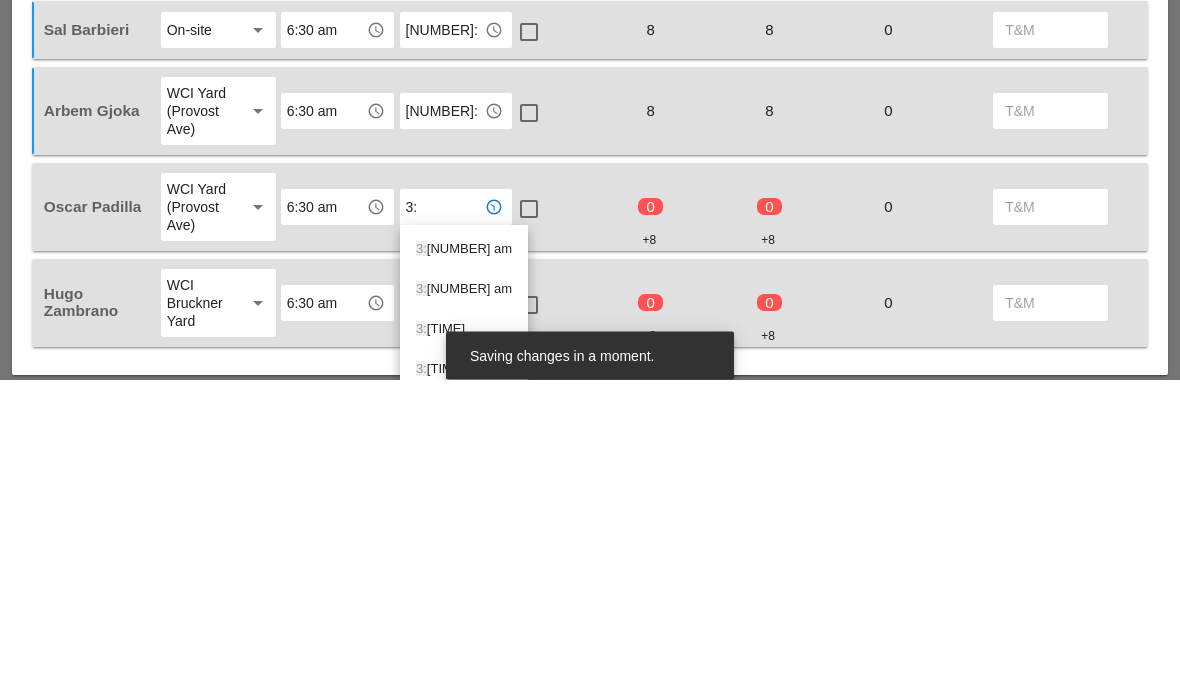 type on "3:0" 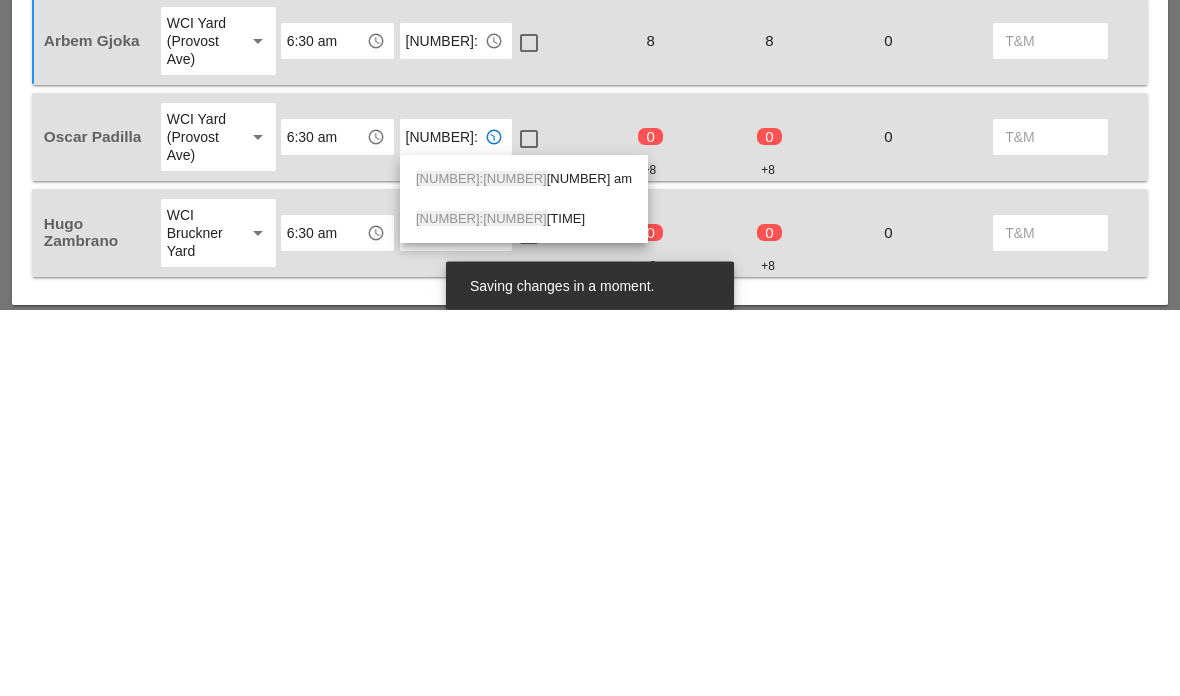 click on "3:0 0 pm" at bounding box center [524, 606] 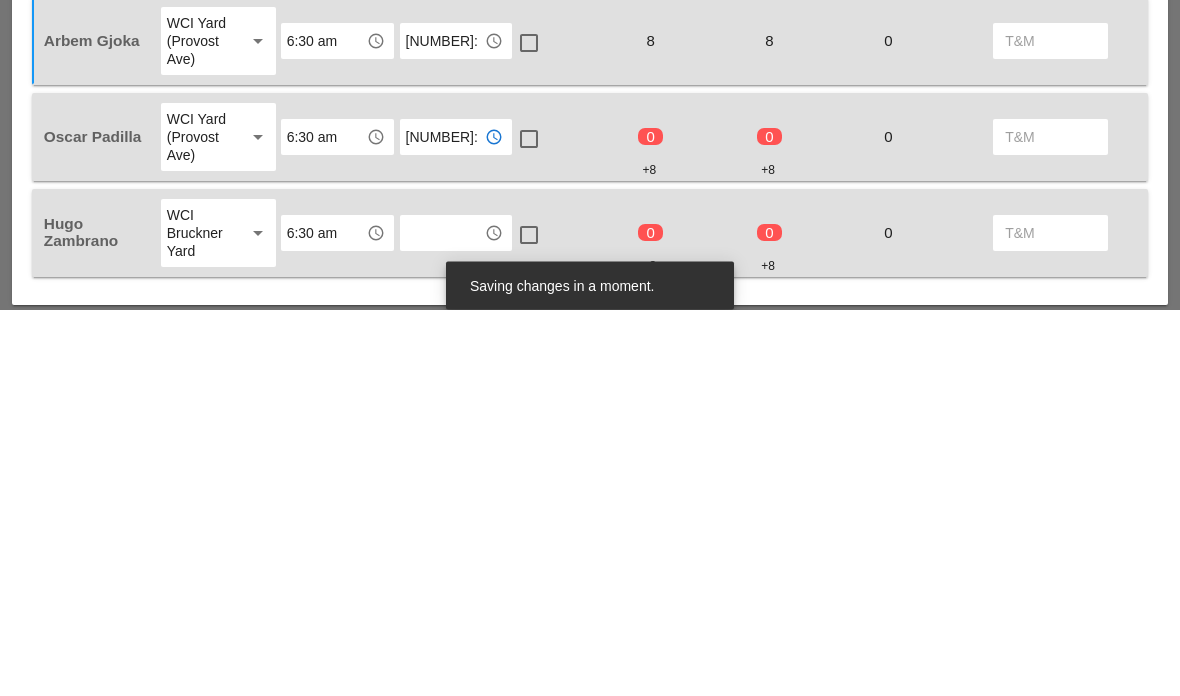 click at bounding box center (442, 620) 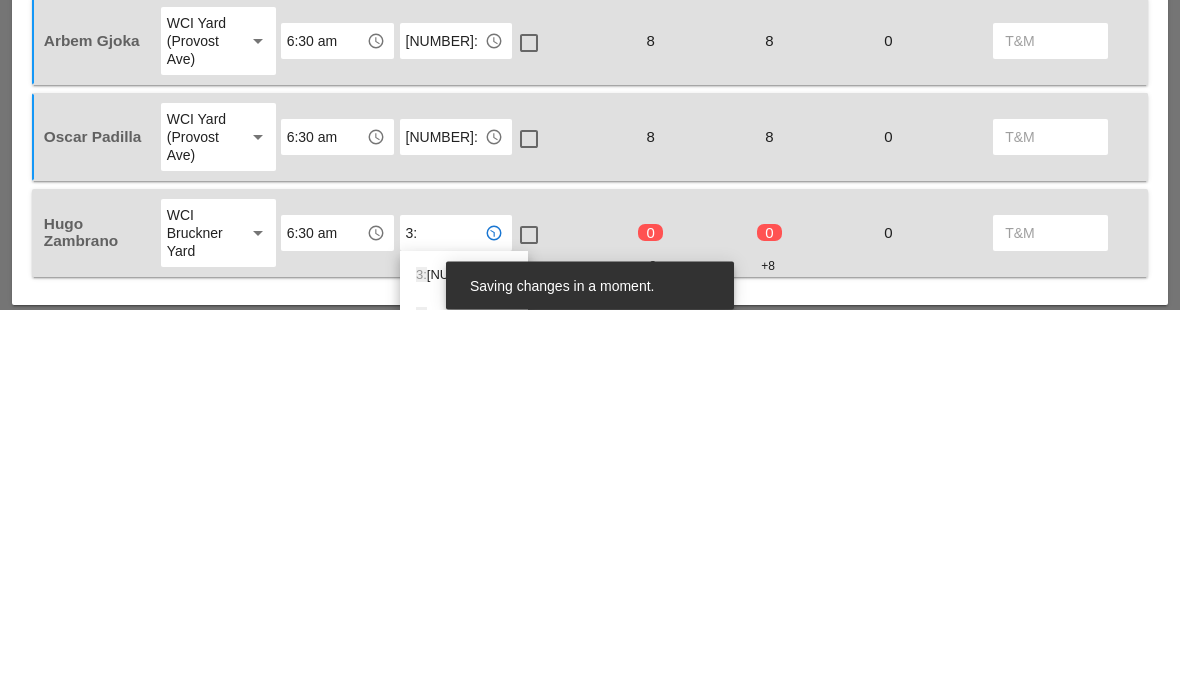 type on "3:0" 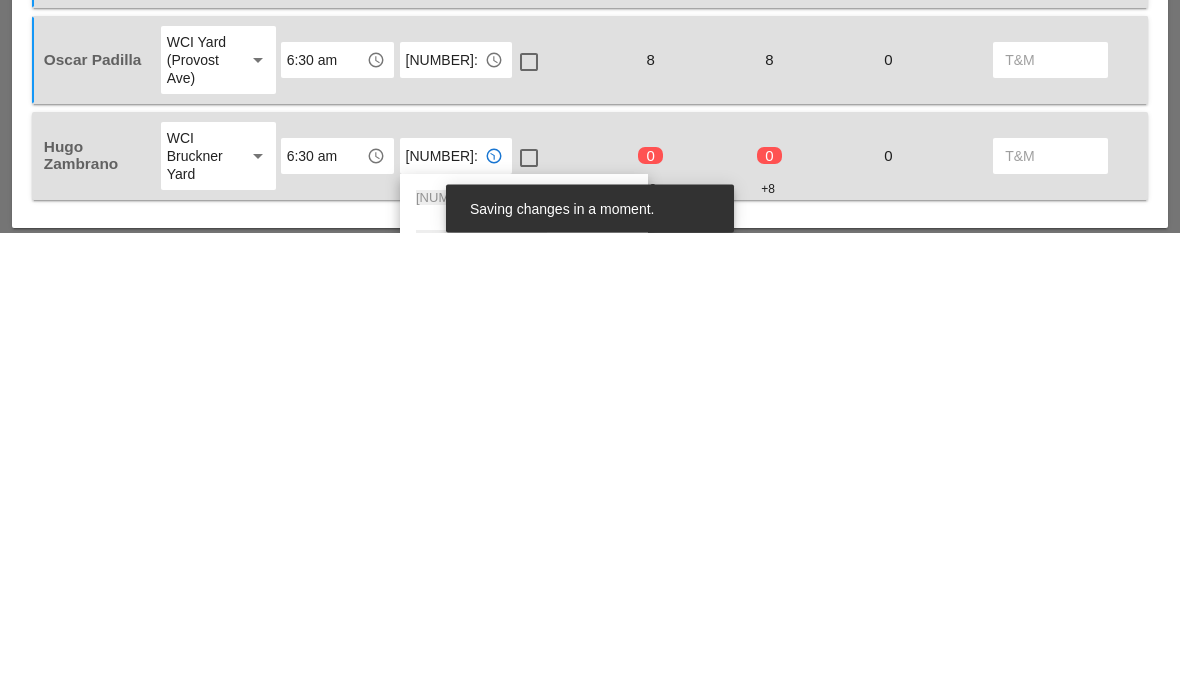 click on "3:0 0 pm" at bounding box center (524, 702) 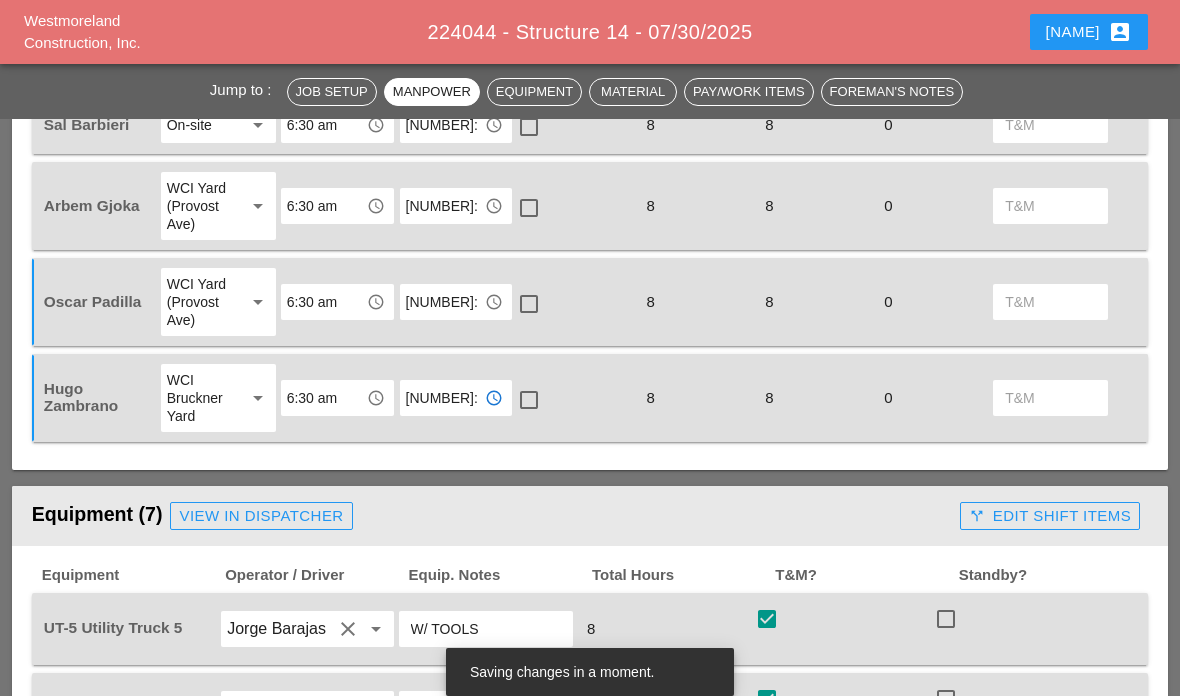scroll, scrollTop: 1262, scrollLeft: 0, axis: vertical 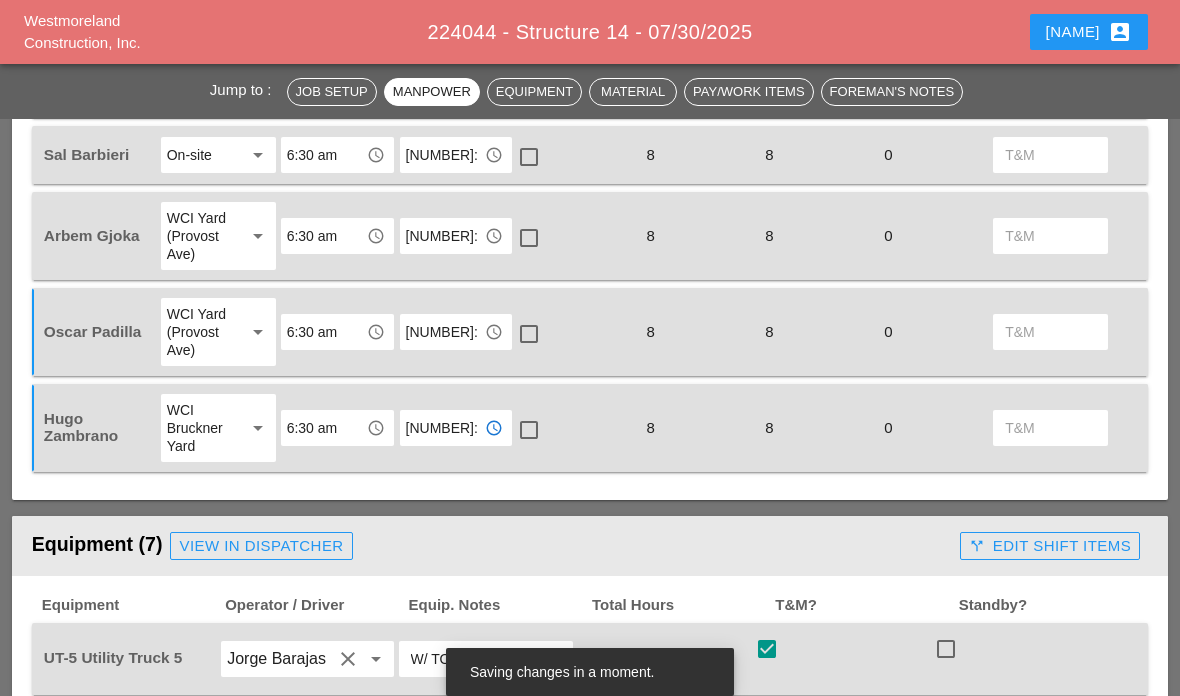 click on "Sal Barbieri" at bounding box center (87, 154) 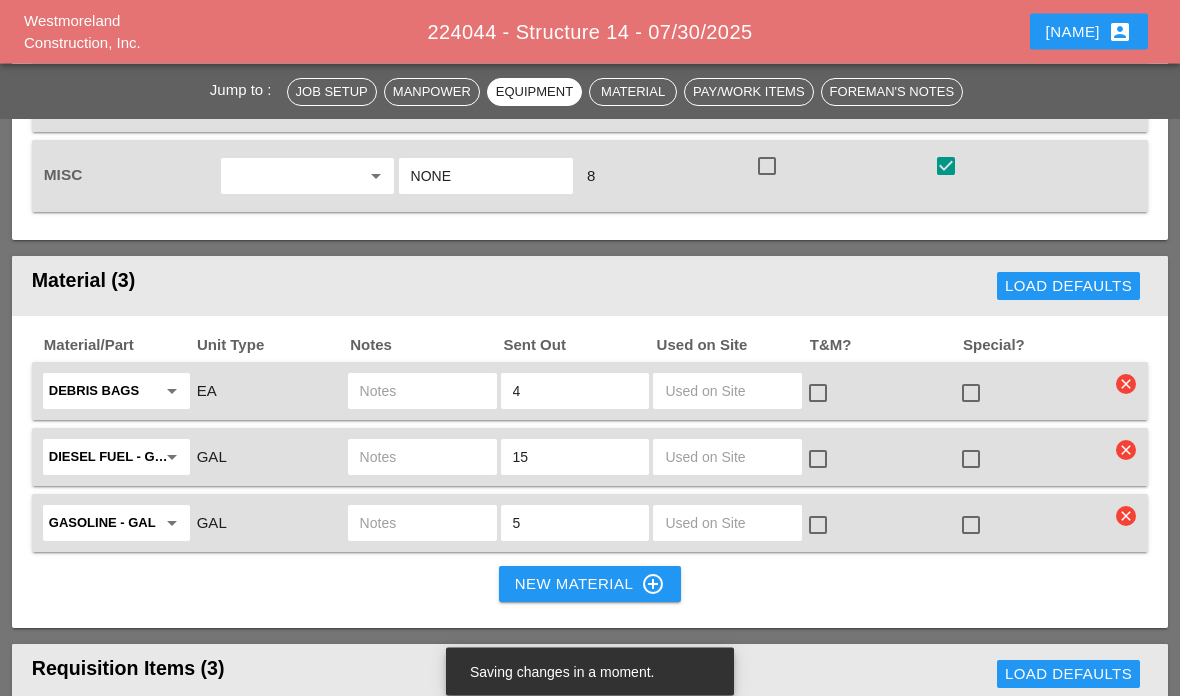 scroll, scrollTop: 2225, scrollLeft: 0, axis: vertical 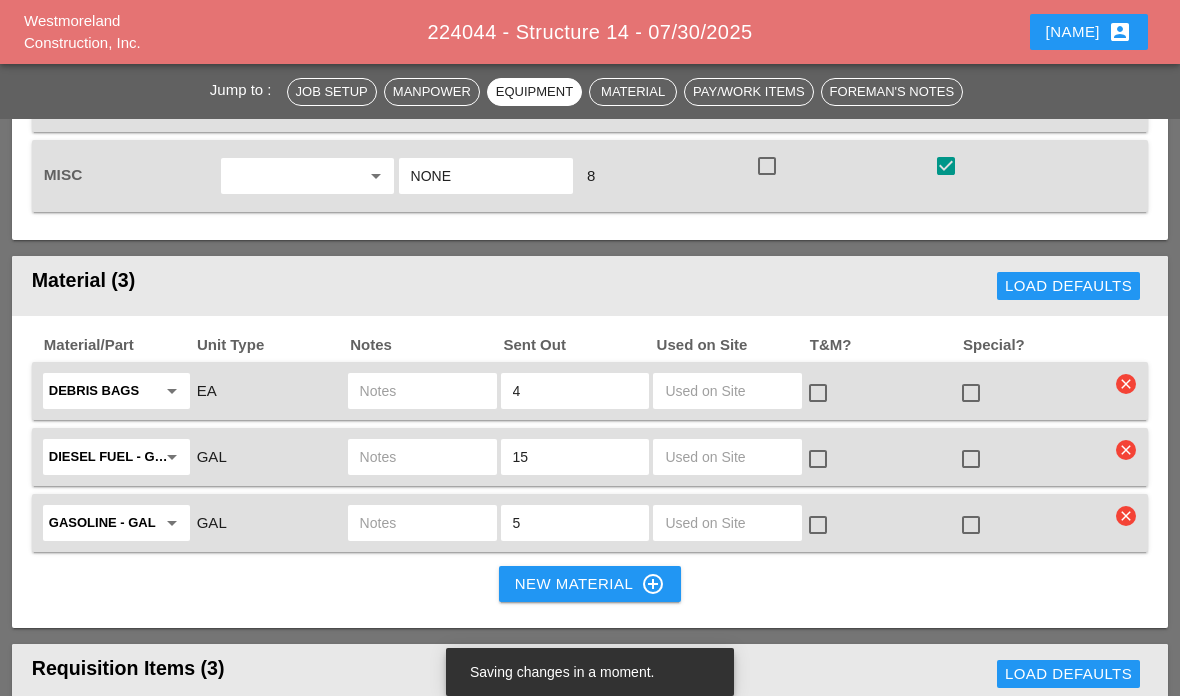 click at bounding box center (727, 457) 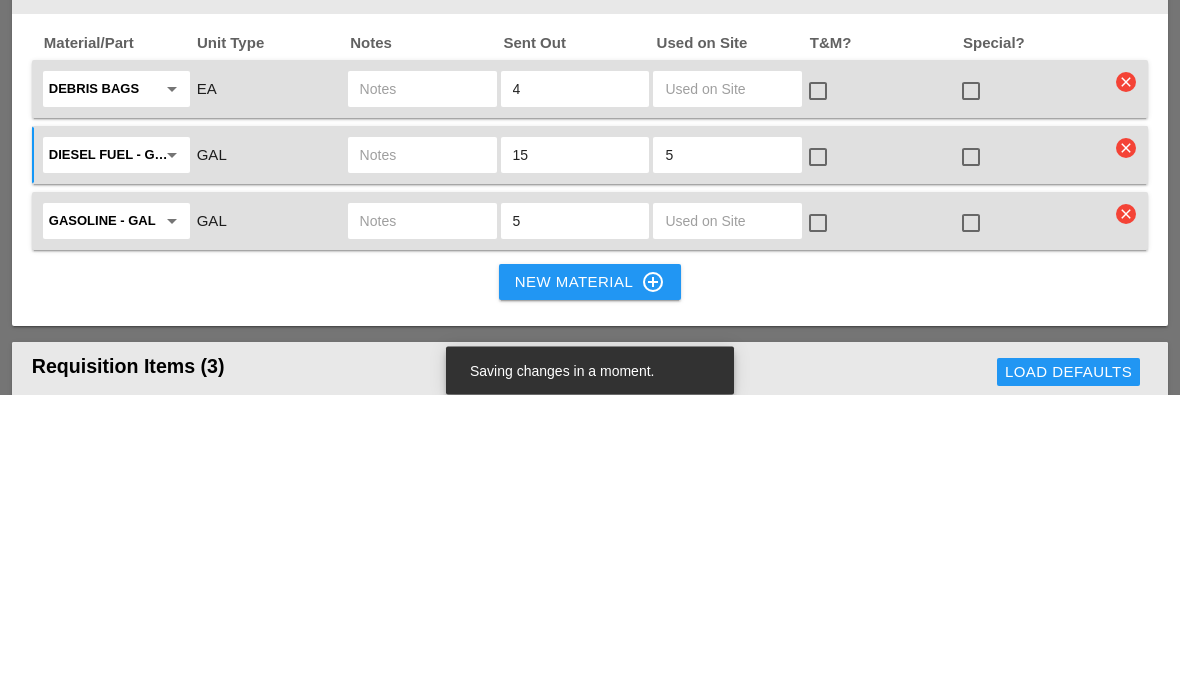 type on "5" 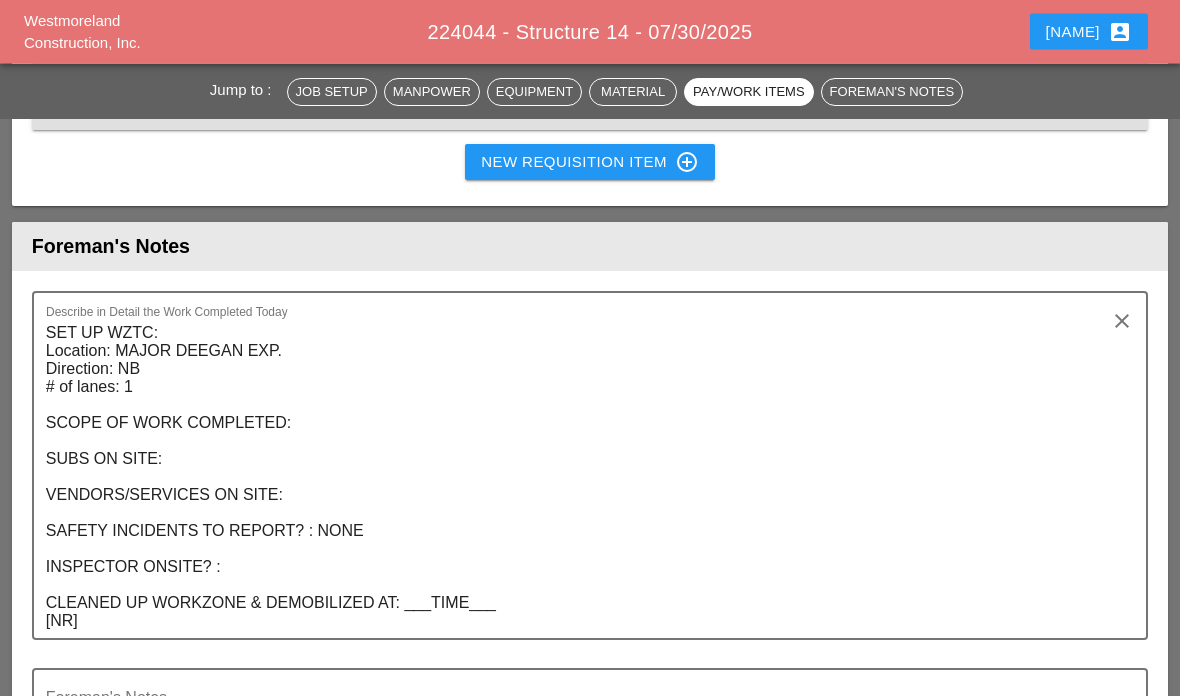 scroll, scrollTop: 3057, scrollLeft: 0, axis: vertical 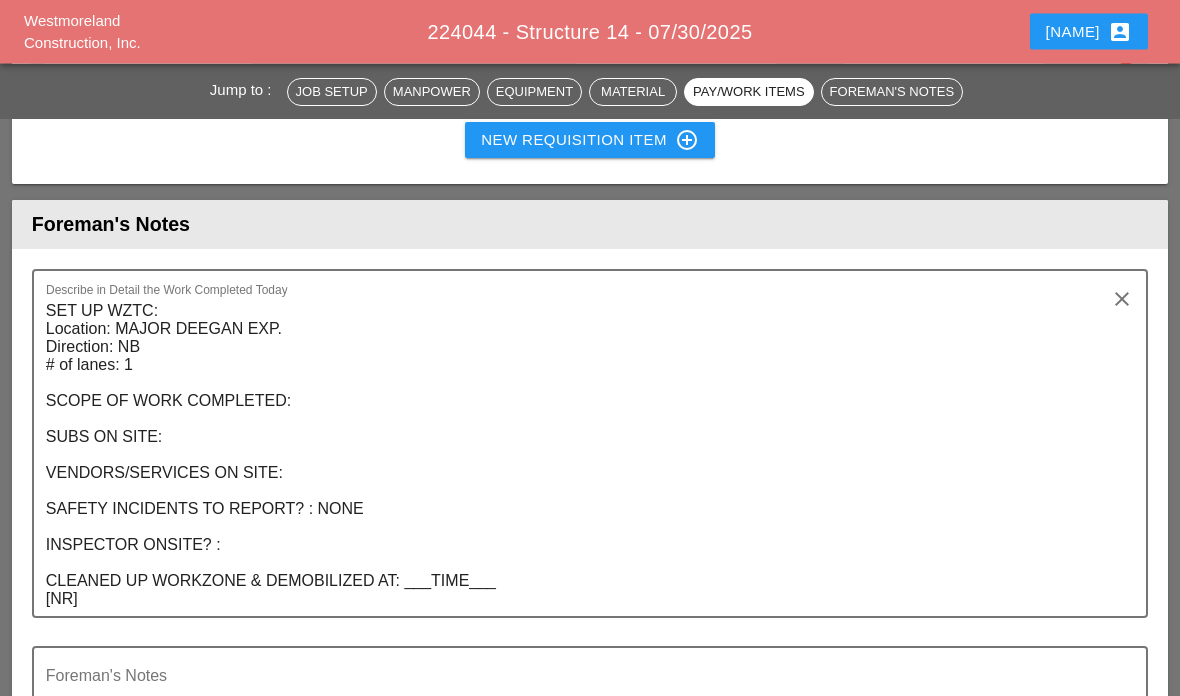 click on "SET UP WZTC:
Location: MAJOR DEEGAN EXP.
Direction: NB
# of lanes: 1
SCOPE OF WORK COMPLETED:
SUBS ON SITE:
VENDORS/SERVICES ON SITE:
SAFETY INCIDENTS TO REPORT? : NONE
INSPECTOR ONSITE? :
CLEANED UP WORKZONE & DEMOBILIZED AT: ___TIME___
[NR]" at bounding box center [582, 456] 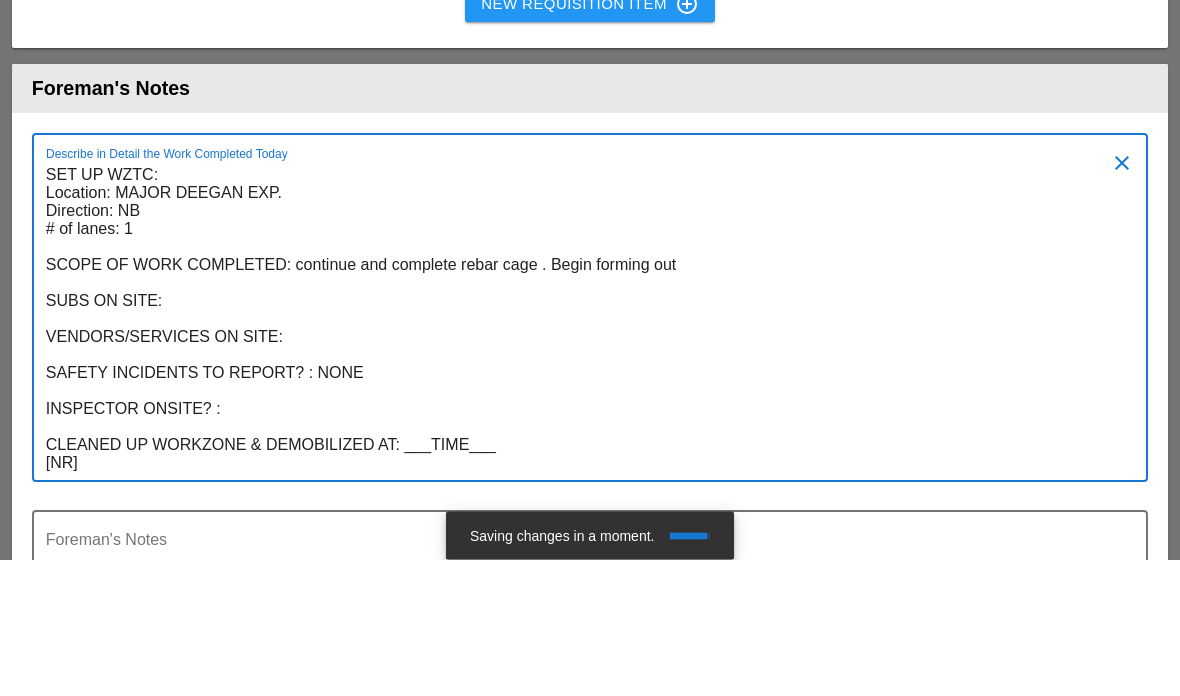 scroll, scrollTop: 0, scrollLeft: 0, axis: both 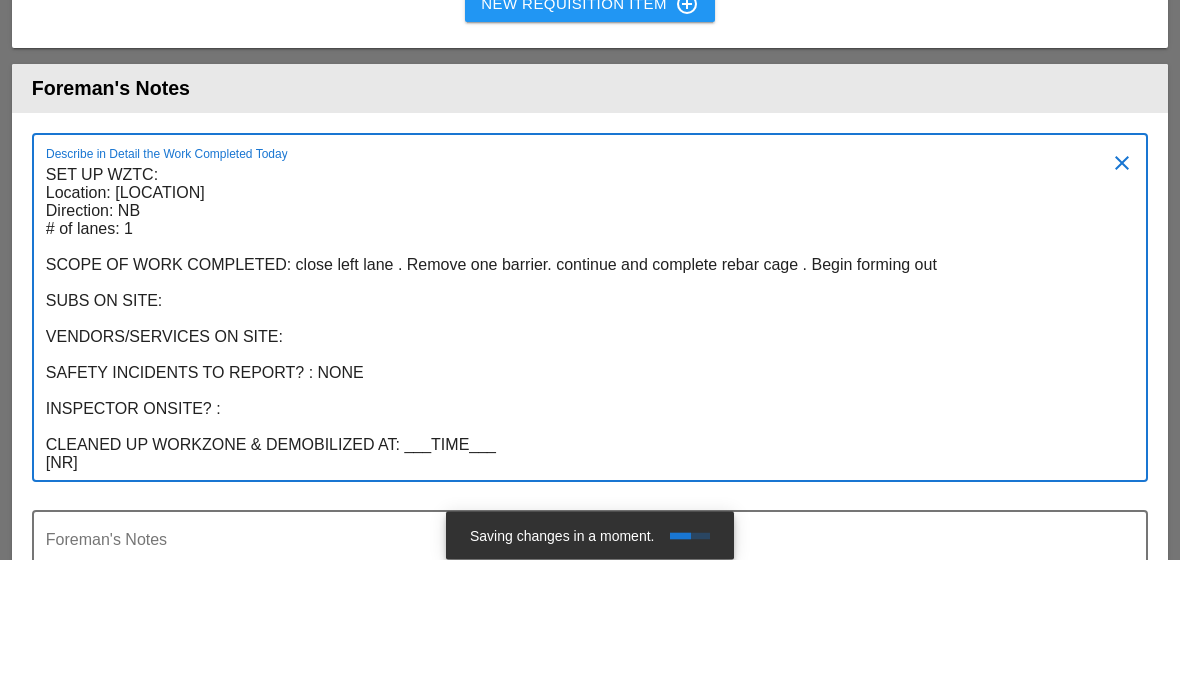 click on "SET UP WZTC:
Location: MAJOR DEEGAN EXP.
Direction: NB
# of lanes: 1
SCOPE OF WORK COMPLETED: close left lane . Remove one barrier. continue and complete rebar cage . Begin forming out
SUBS ON SITE:
VENDORS/SERVICES ON SITE:
SAFETY INCIDENTS TO REPORT? : NONE
INSPECTOR ONSITE? :
CLEANED UP WORKZONE & DEMOBILIZED AT: ___TIME___
[NR]" at bounding box center [582, 456] 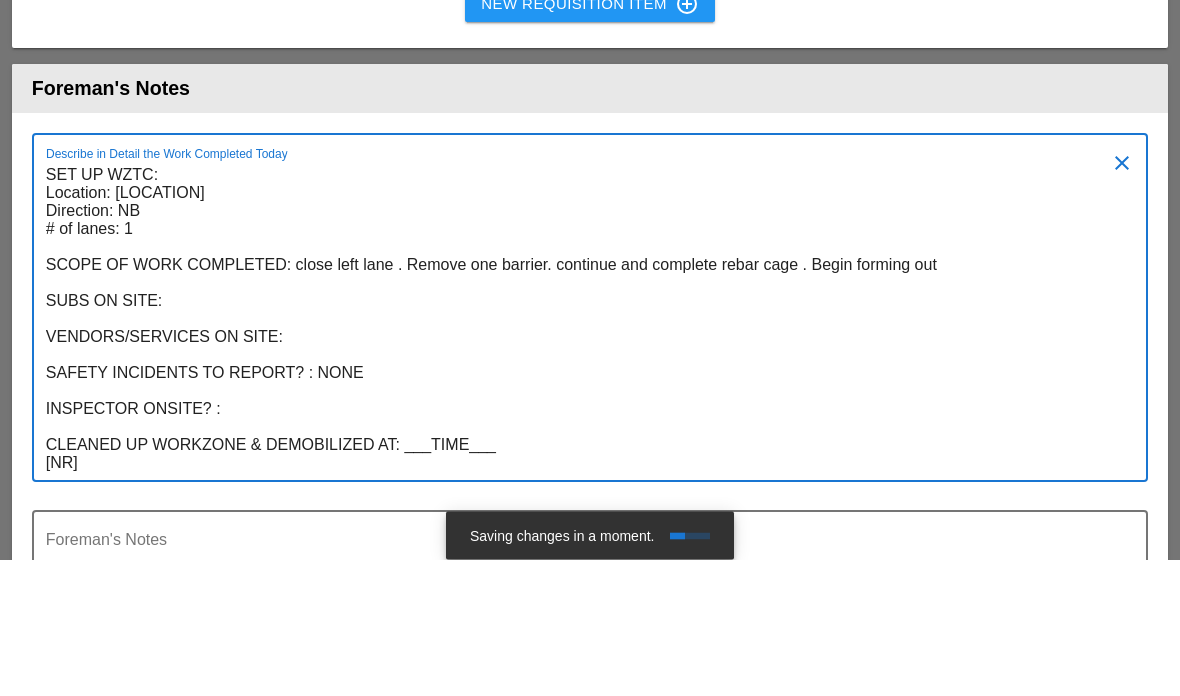 click on "SET UP WZTC:
Location: MAJOR DEEGAN EXP.
Direction: NB
# of lanes: 1
SCOPE OF WORK COMPLETED: close left lane . Remove one barrier. continue and complete rebar cage . Begin forming out
SUBS ON SITE:
VENDORS/SERVICES ON SITE:
SAFETY INCIDENTS TO REPORT? : NONE
INSPECTOR ONSITE? :
CLEANED UP WORKZONE & DEMOBILIZED AT: ___TIME___
[NR]" at bounding box center [582, 456] 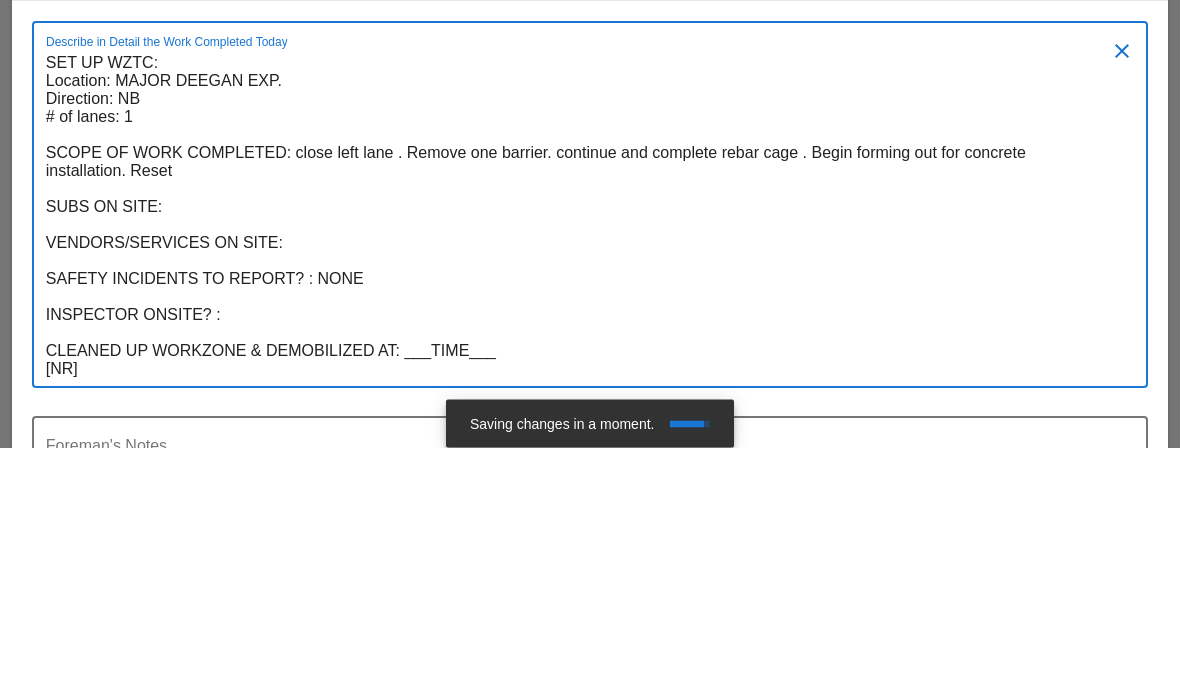 scroll, scrollTop: 0, scrollLeft: 0, axis: both 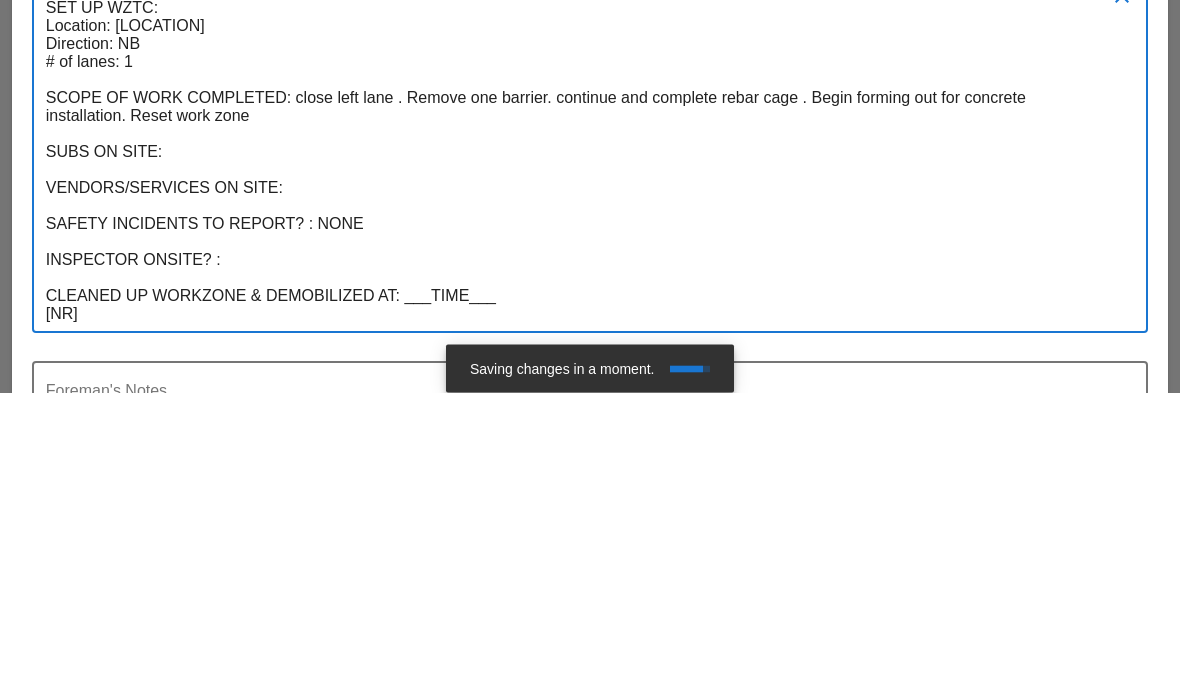click on "SET UP WZTC:
Location: MAJOR DEEGAN EXP.
Direction: NB
# of lanes: 1
SCOPE OF WORK COMPLETED: close left lane . Remove one barrier. continue and complete rebar cage . Begin forming out for concrete installation. Reset work zone
SUBS ON SITE:
VENDORS/SERVICES ON SITE:
SAFETY INCIDENTS TO REPORT? : NONE
INSPECTOR ONSITE? :
CLEANED UP WORKZONE & DEMOBILIZED AT: ___TIME___
[NR]" at bounding box center (582, 465) 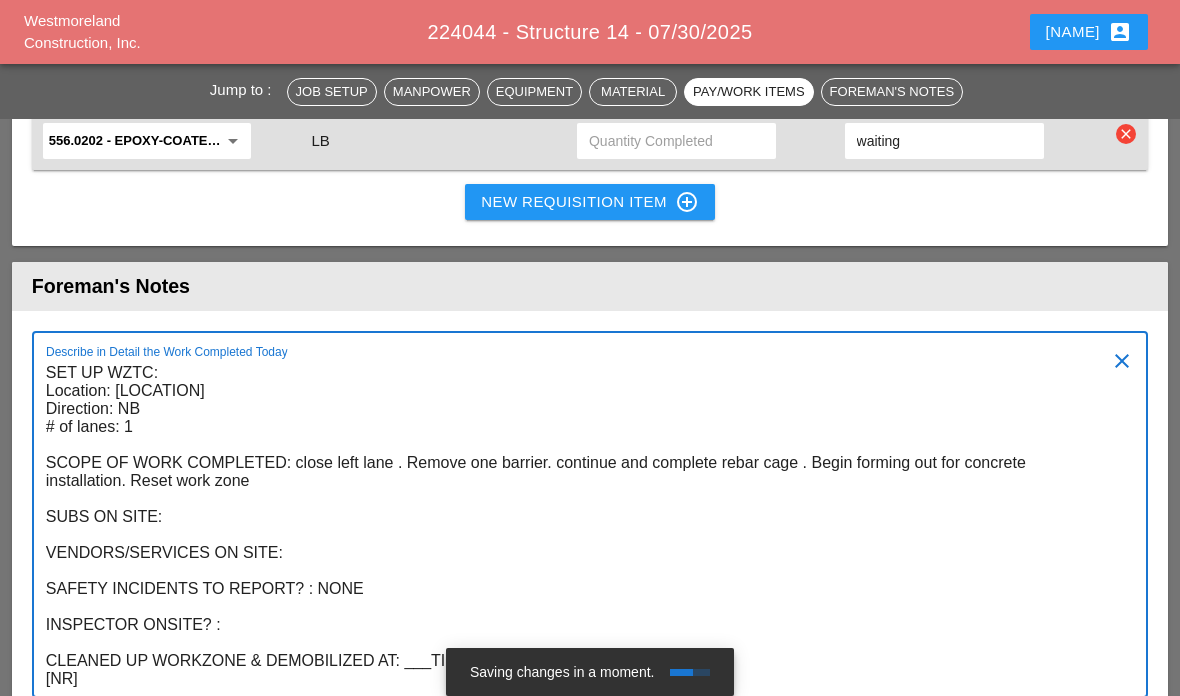 scroll, scrollTop: 2989, scrollLeft: 0, axis: vertical 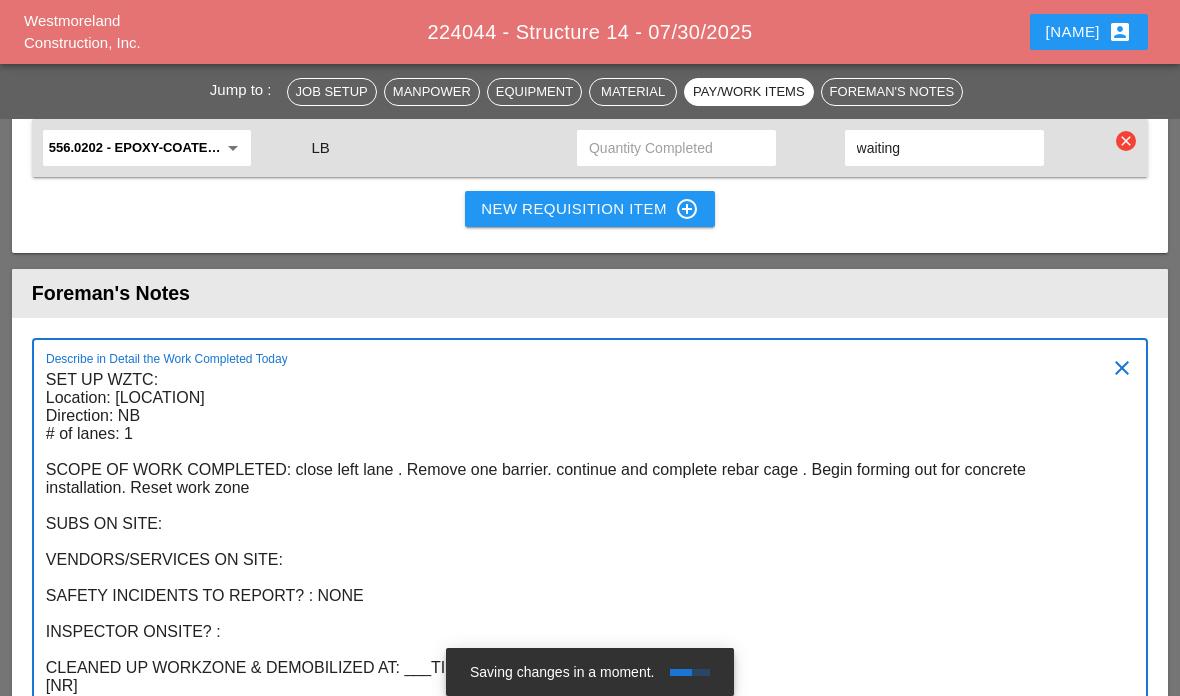 type on "SET UP WZTC:
Location: MAJOR DEEGAN EXP.
Direction: NB
# of lanes: 1
SCOPE OF WORK COMPLETED: close left lane . Remove one barrier. continue and complete rebar cage . Begin forming out for concrete installation. Reset work zone
SUBS ON SITE:
VENDORS/SERVICES ON SITE:
SAFETY INCIDENTS TO REPORT? : NONE
INSPECTOR ONSITE? :
CLEANED UP WORKZONE & DEMOBILIZED AT: ___TIME___
[NR]" 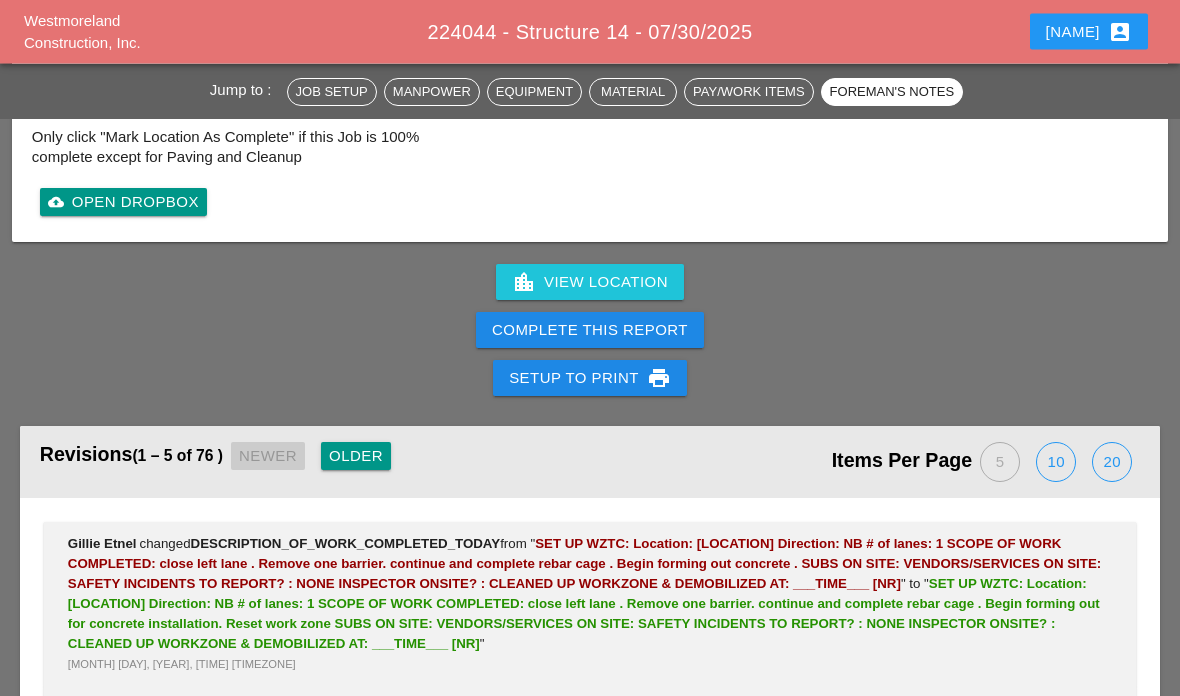 scroll, scrollTop: 4068, scrollLeft: 0, axis: vertical 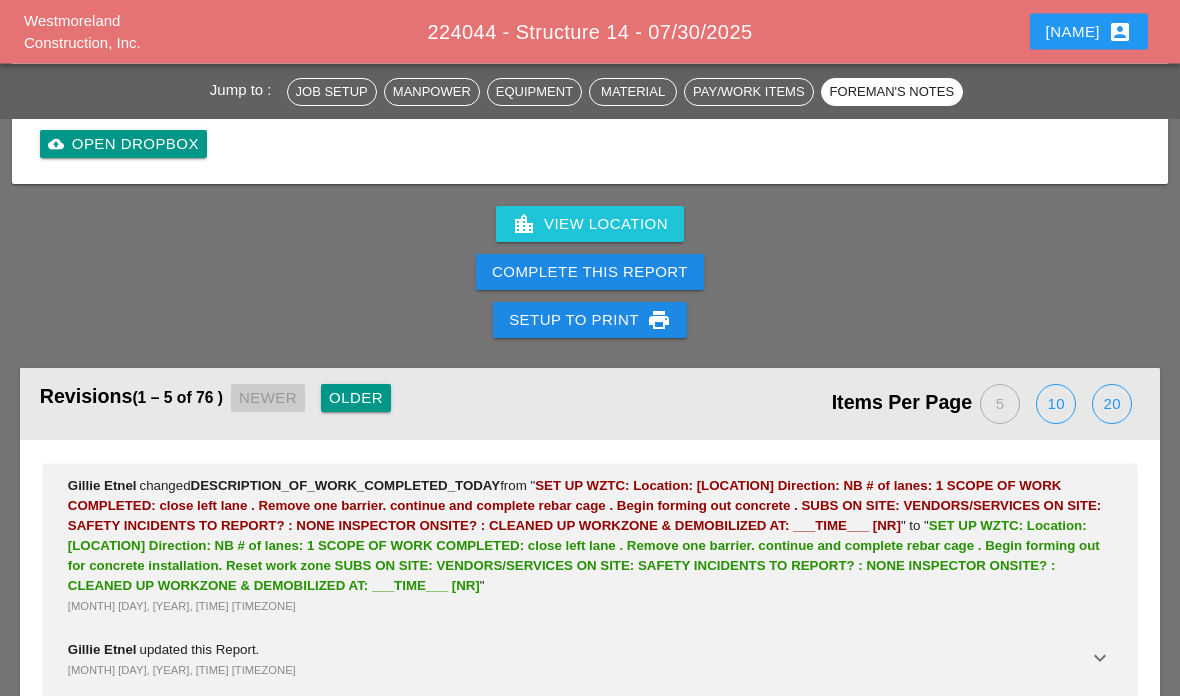click on "Complete This Report" at bounding box center [590, 273] 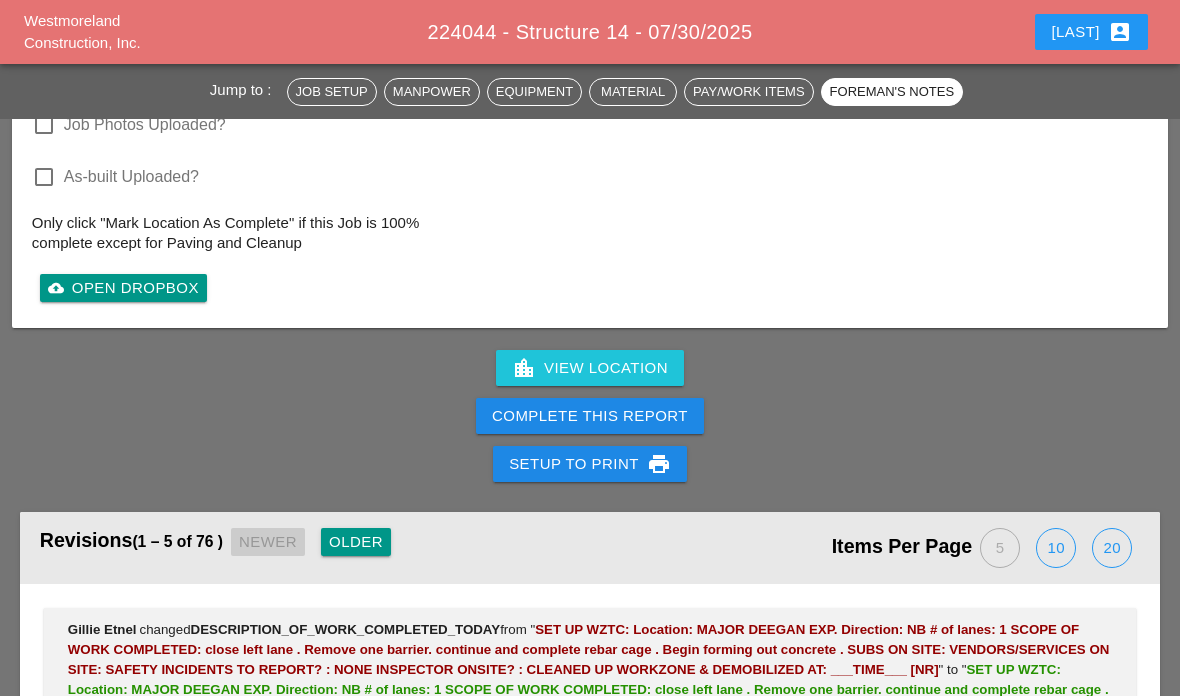 scroll, scrollTop: 3929, scrollLeft: 0, axis: vertical 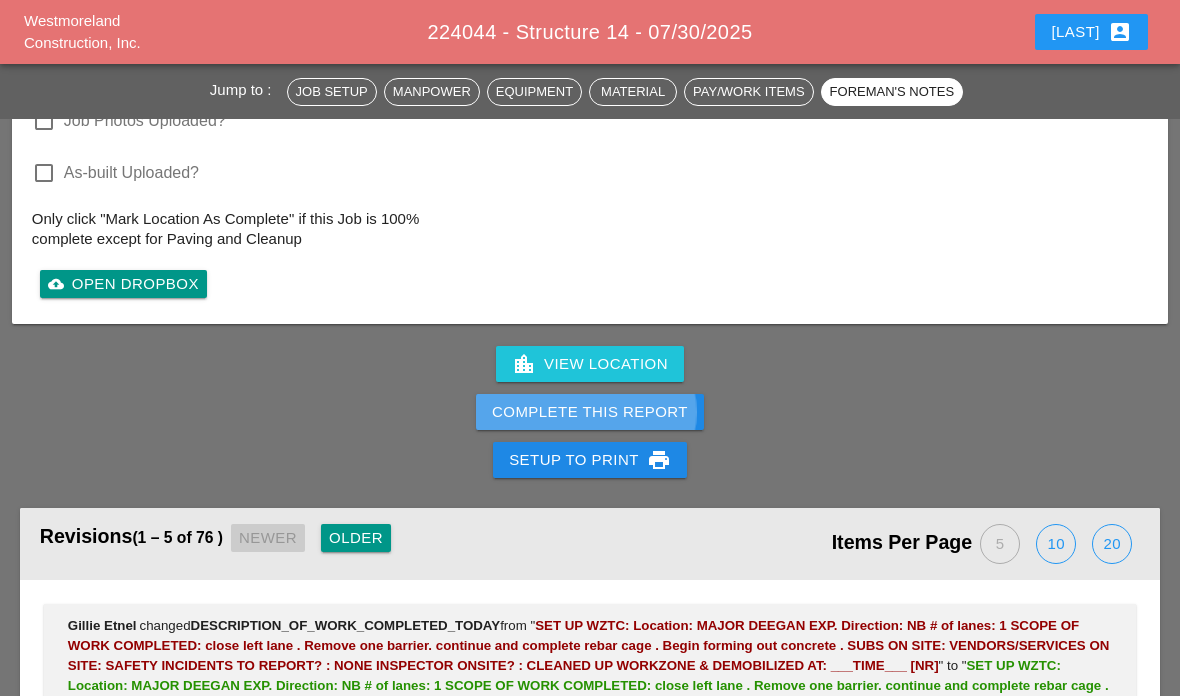 click on "Complete This Report" at bounding box center (590, 412) 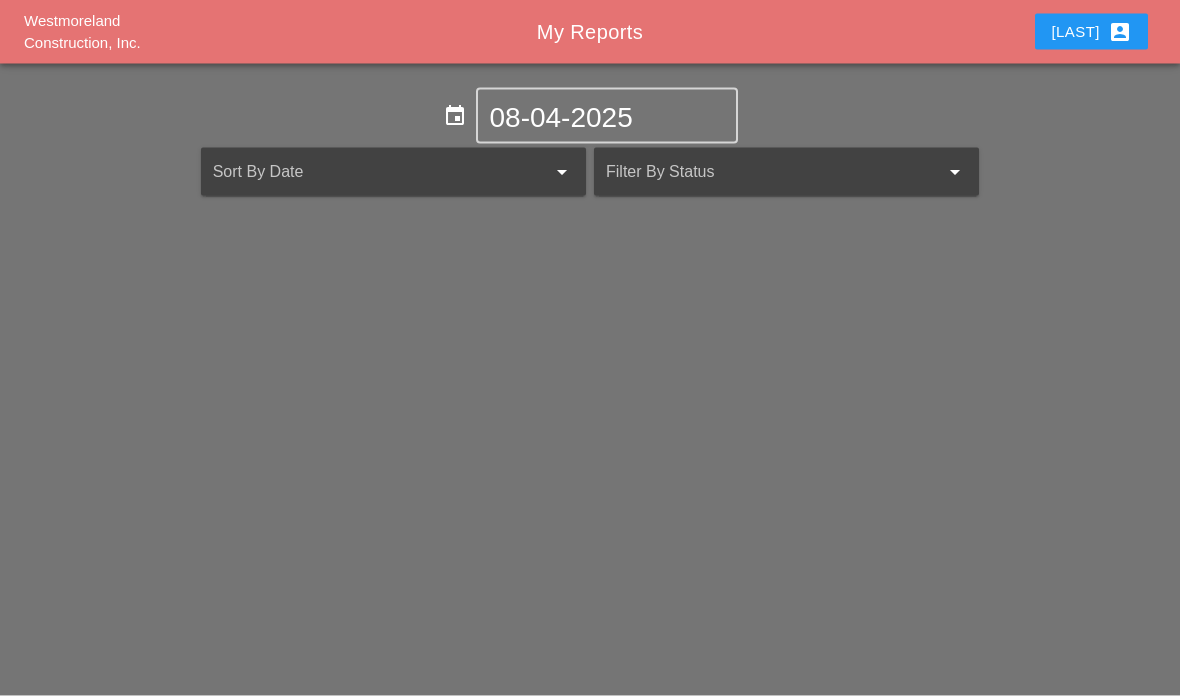 scroll, scrollTop: 80, scrollLeft: 0, axis: vertical 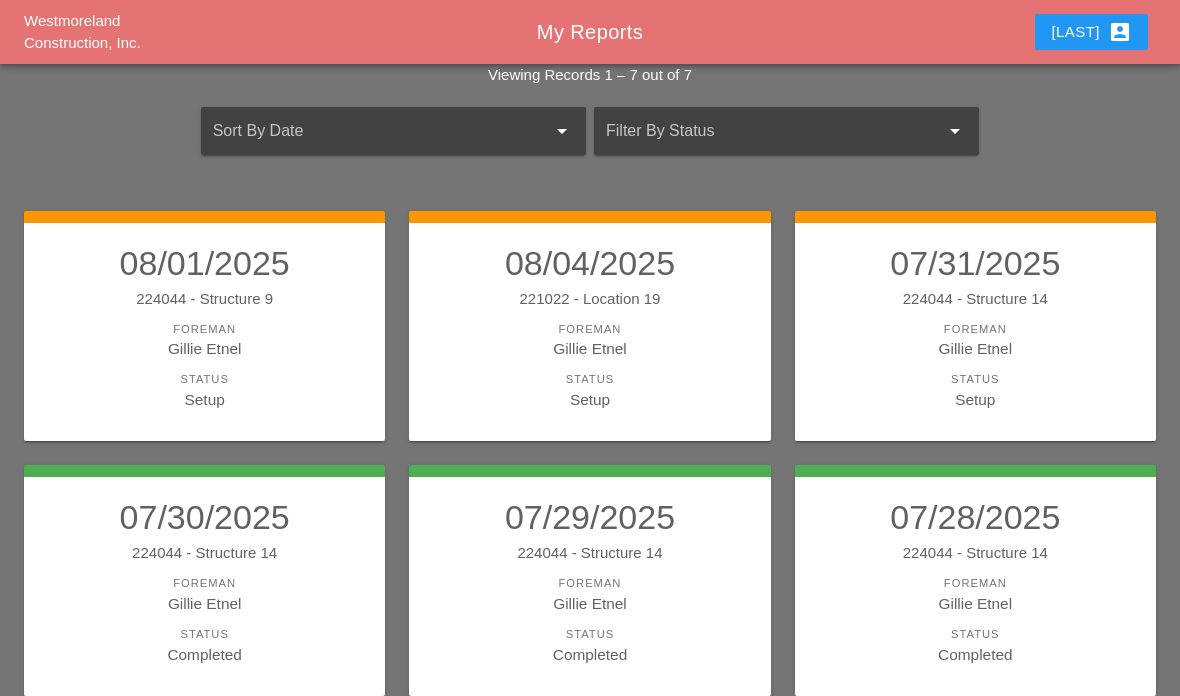 click on "Foreman" at bounding box center (204, 329) 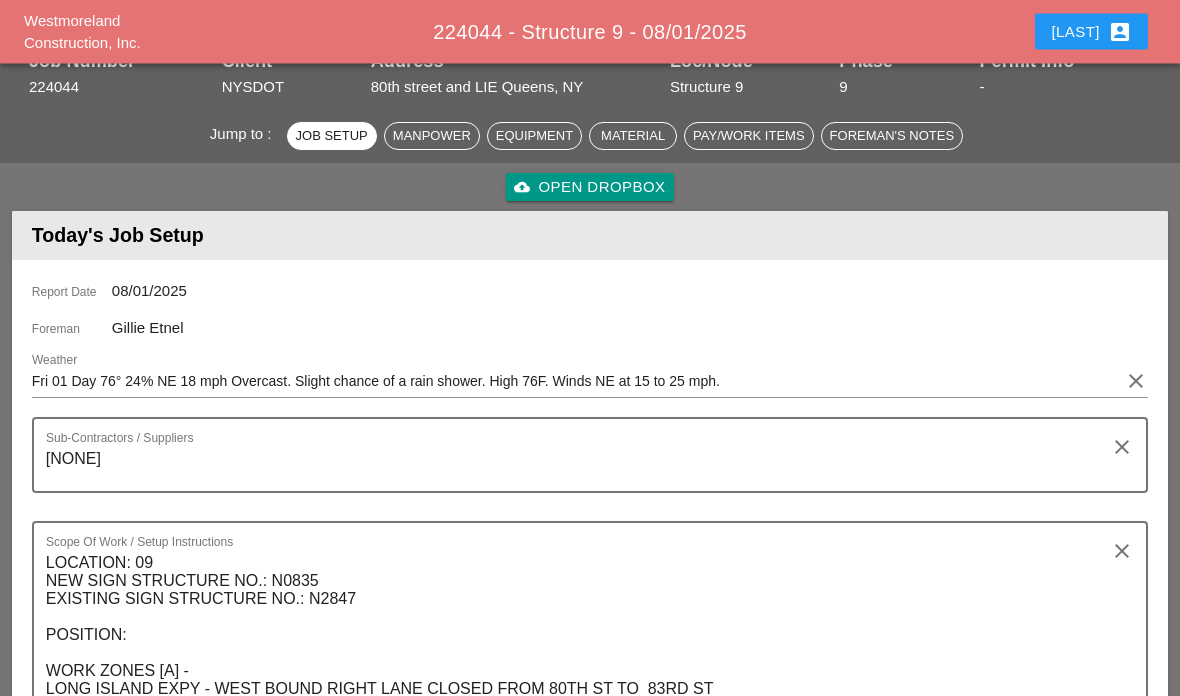 scroll, scrollTop: 0, scrollLeft: 0, axis: both 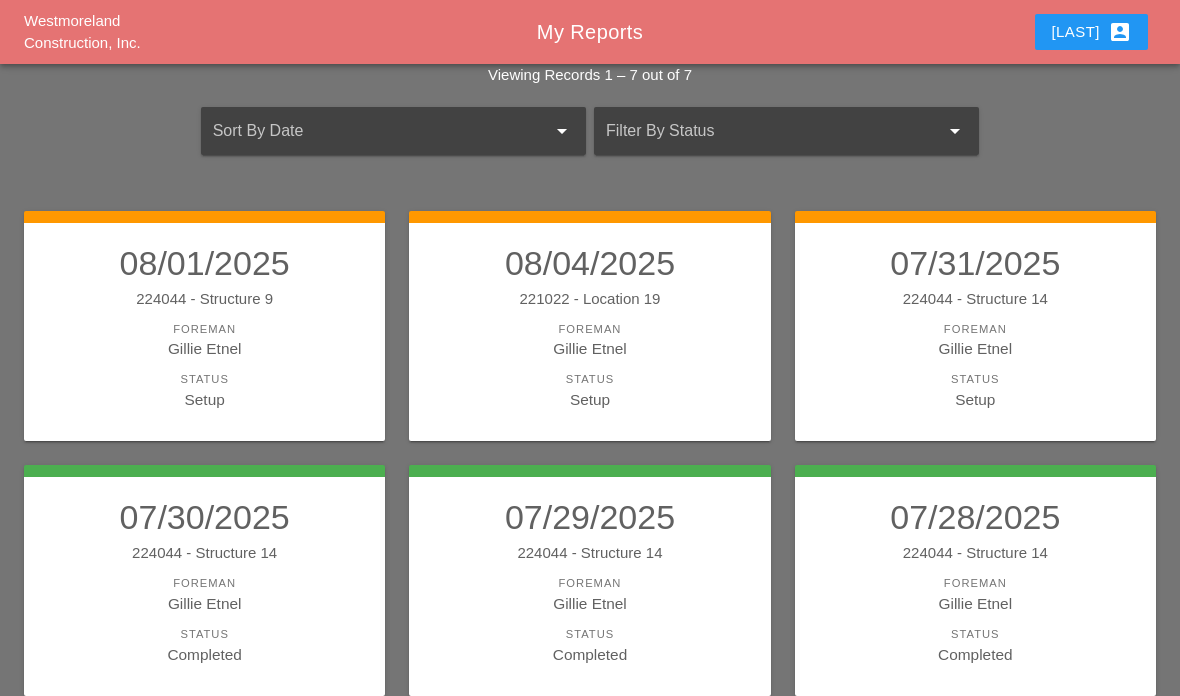 click on "[MM]/[DD]/[YYYY] [TIME] - Location [NUMBER] Foreman [FIRST] [LAST] Status Setup" at bounding box center (589, 327) 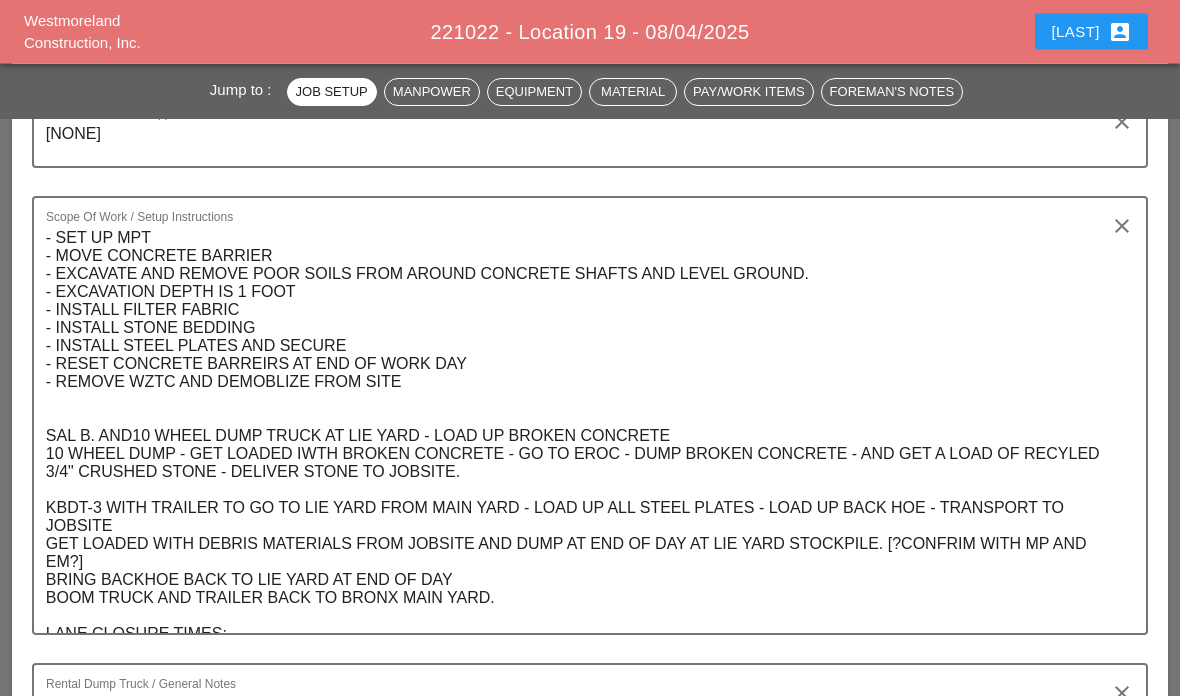 scroll, scrollTop: 413, scrollLeft: 0, axis: vertical 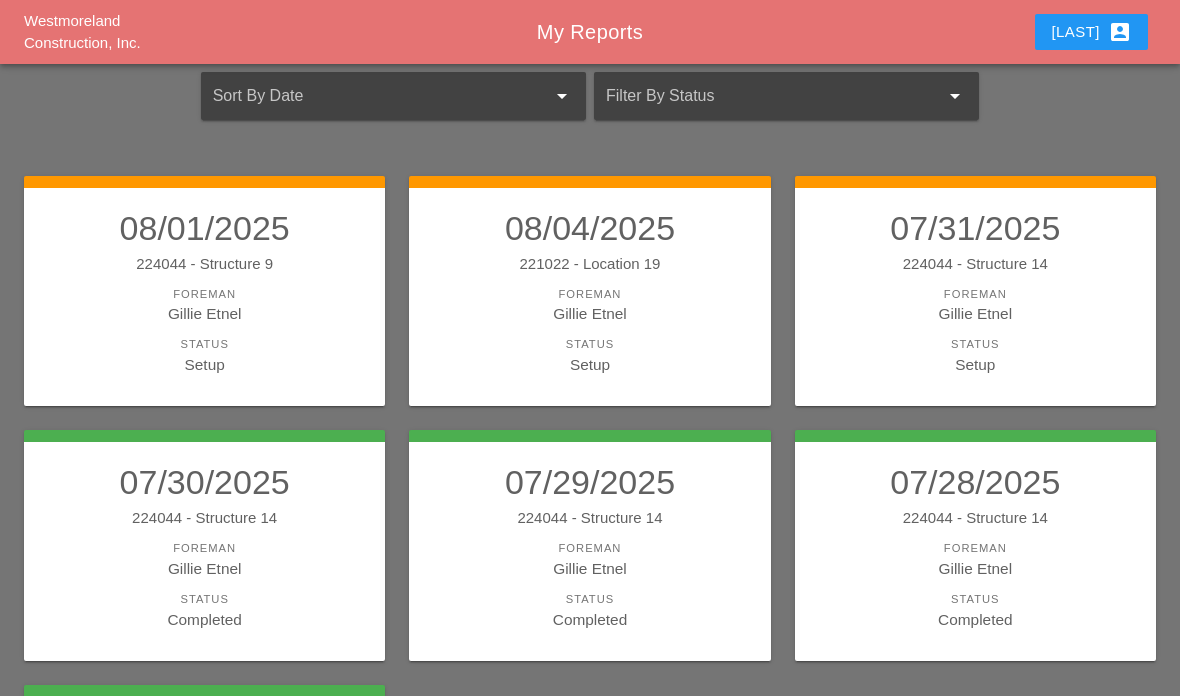 click on "[DATE] [NUMBER] - Structure [NUMBER] Foreman [FIRST] [LAST] Status Setup" at bounding box center [975, 292] 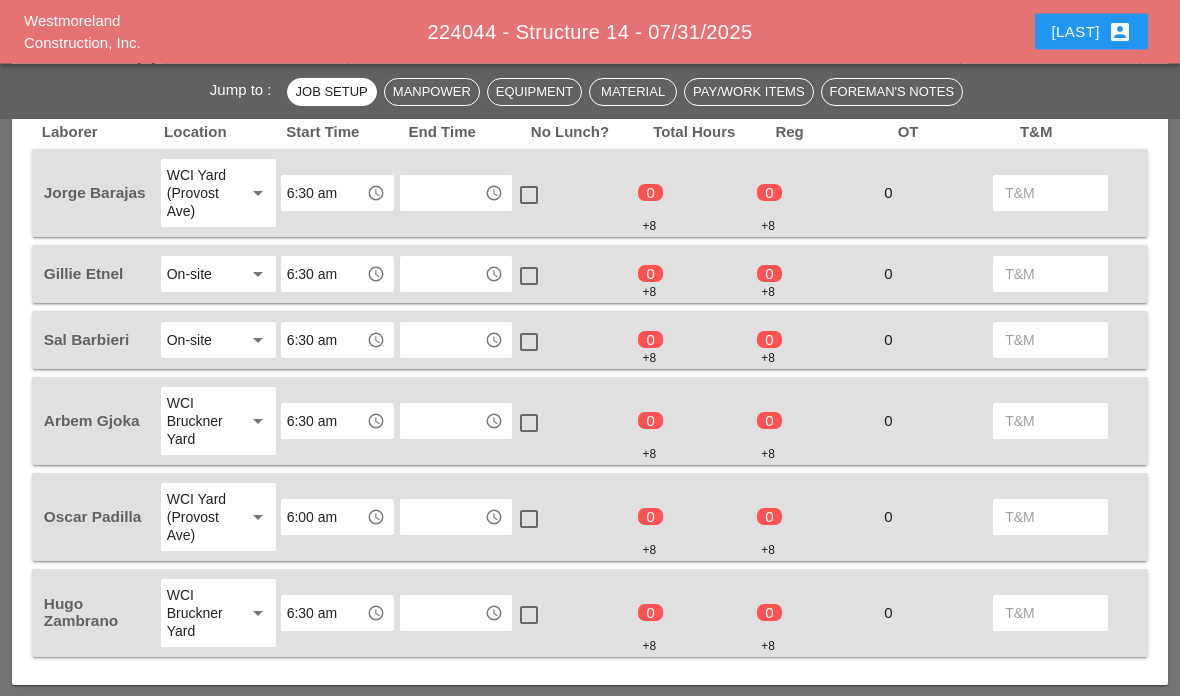 scroll, scrollTop: 1077, scrollLeft: 0, axis: vertical 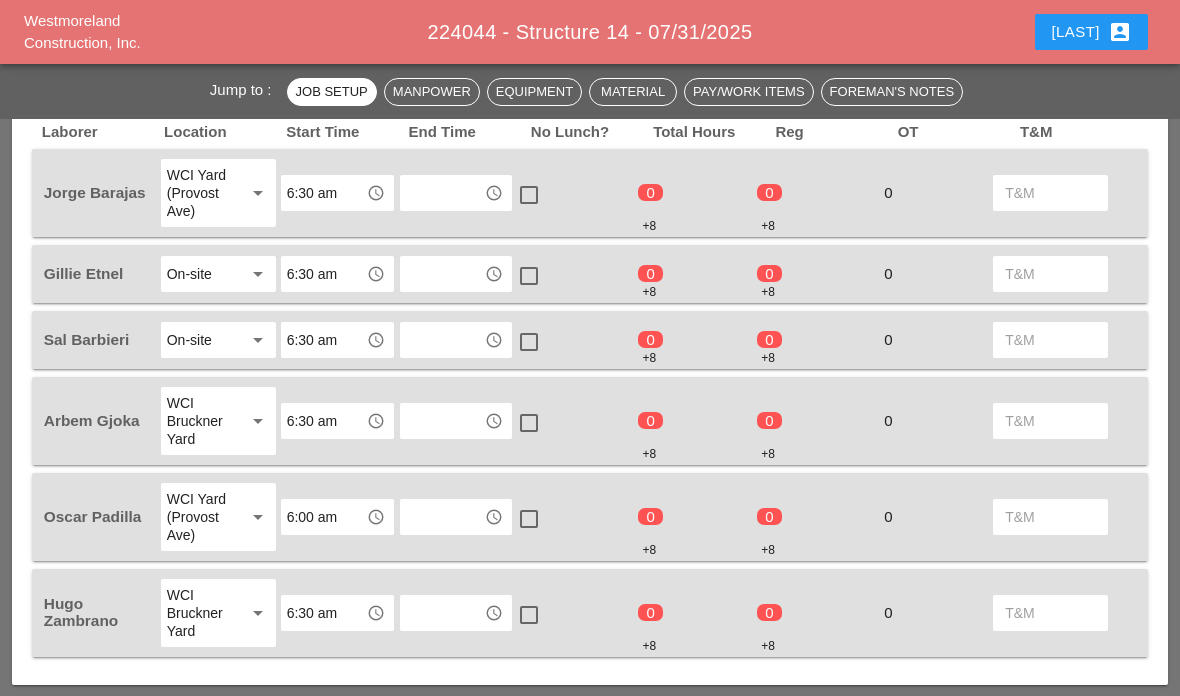 click at bounding box center [442, 193] 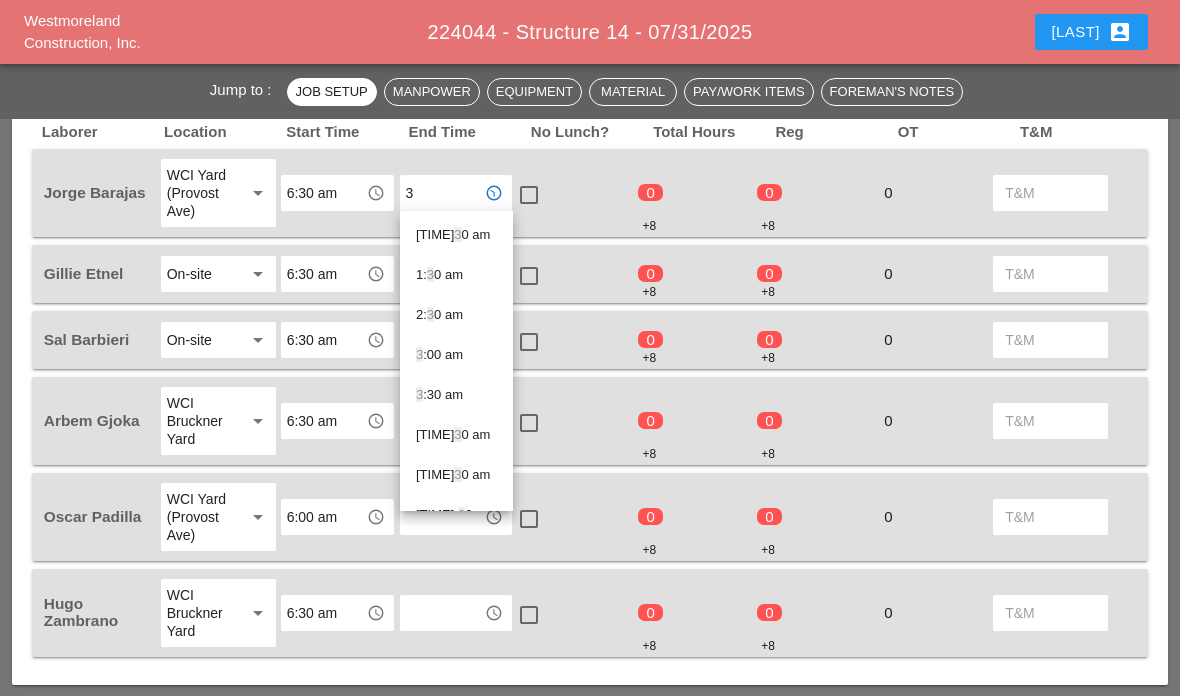 type on "3:" 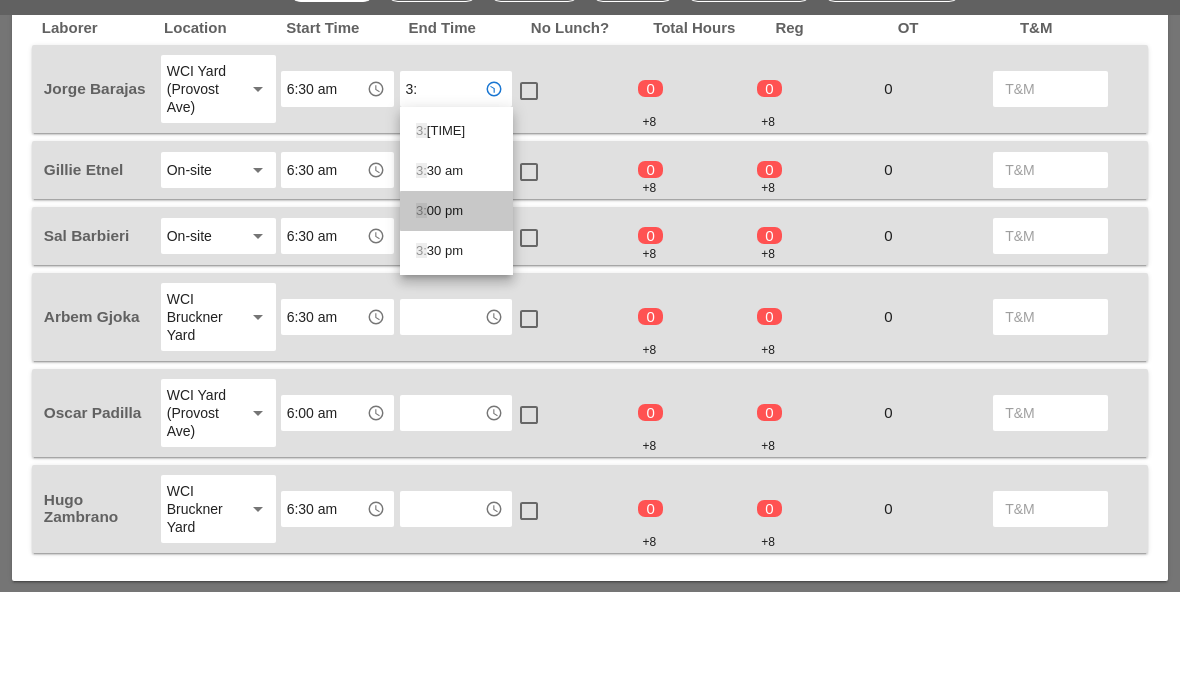 click on "3: 00 pm" at bounding box center [456, 315] 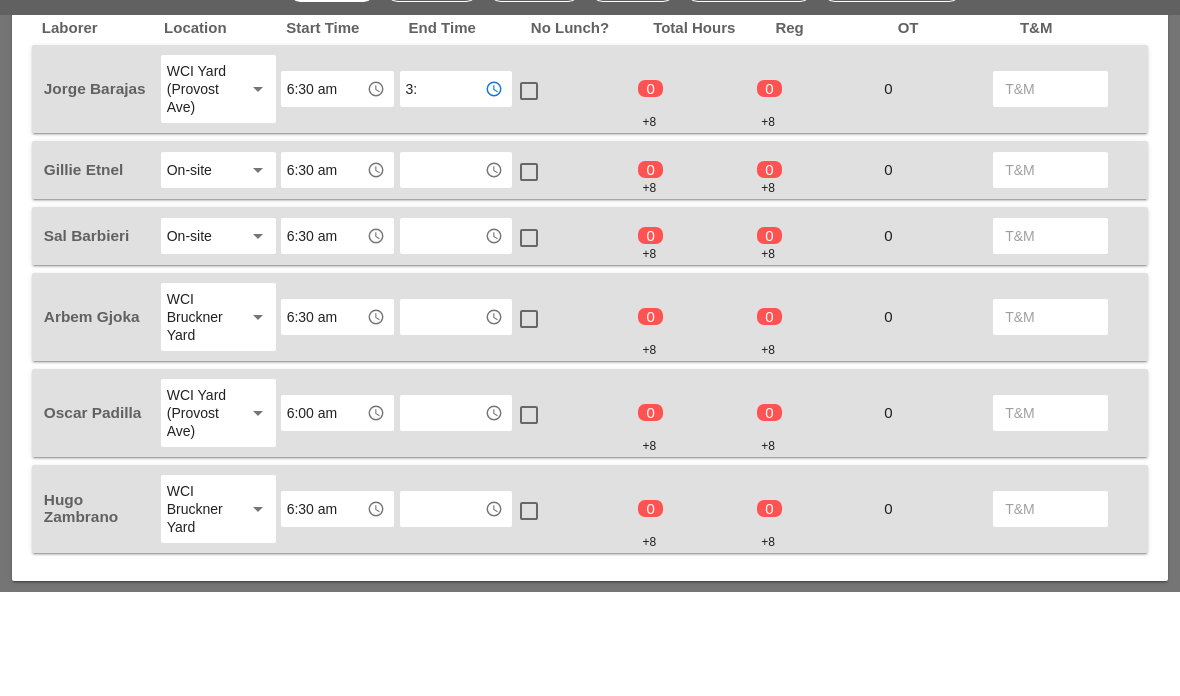 click at bounding box center [442, 274] 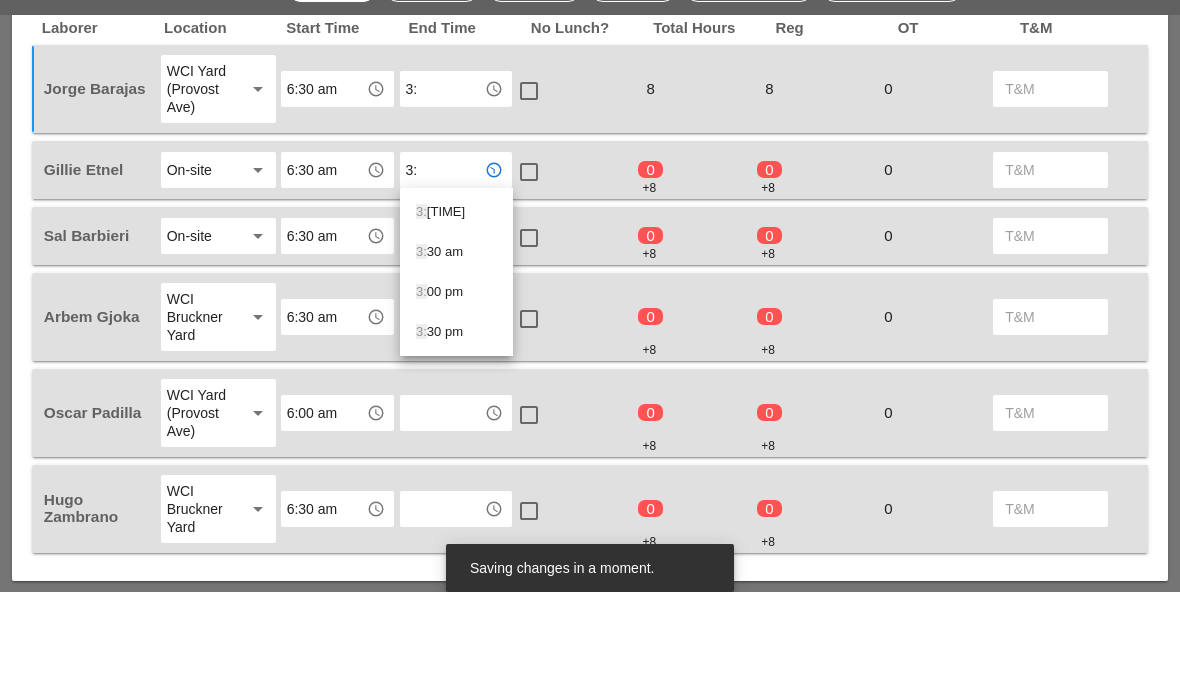 type on "3:0" 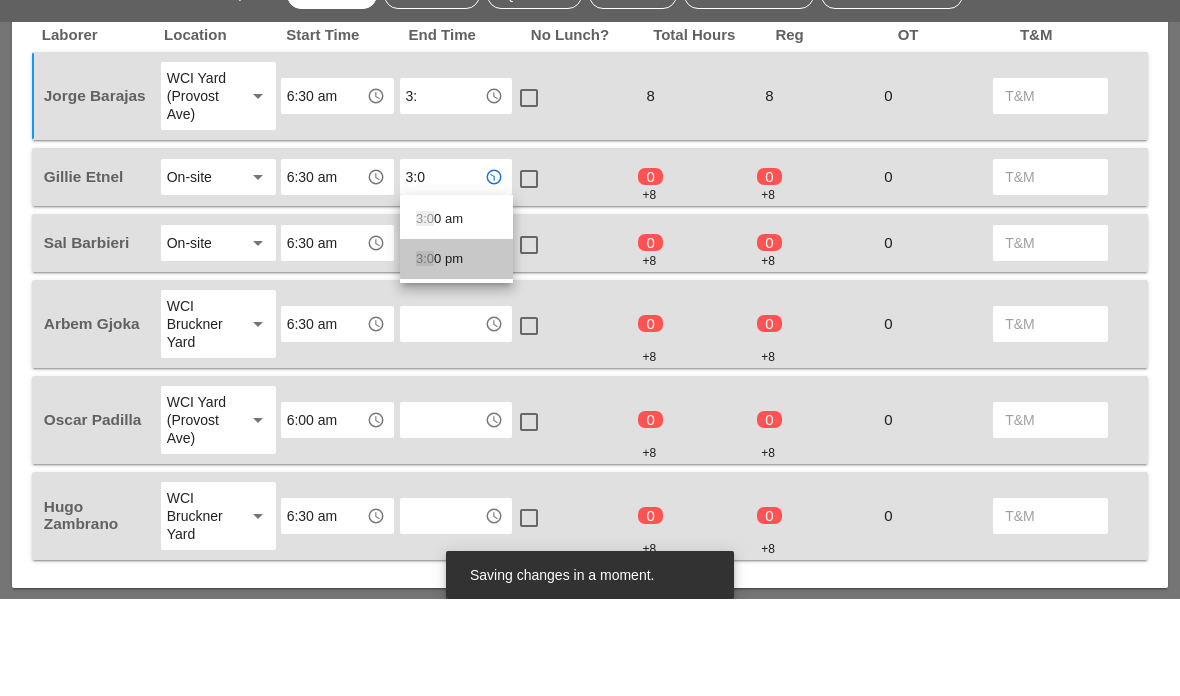 click on "3:0 0 pm" at bounding box center (456, 356) 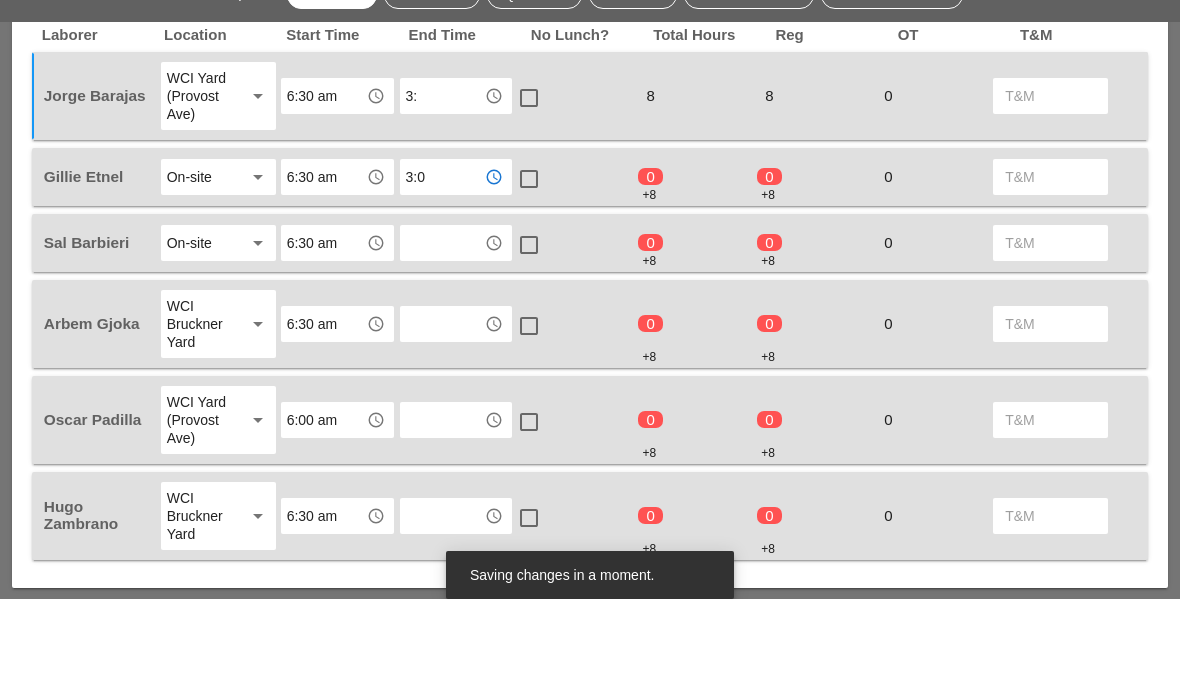 click at bounding box center [442, 340] 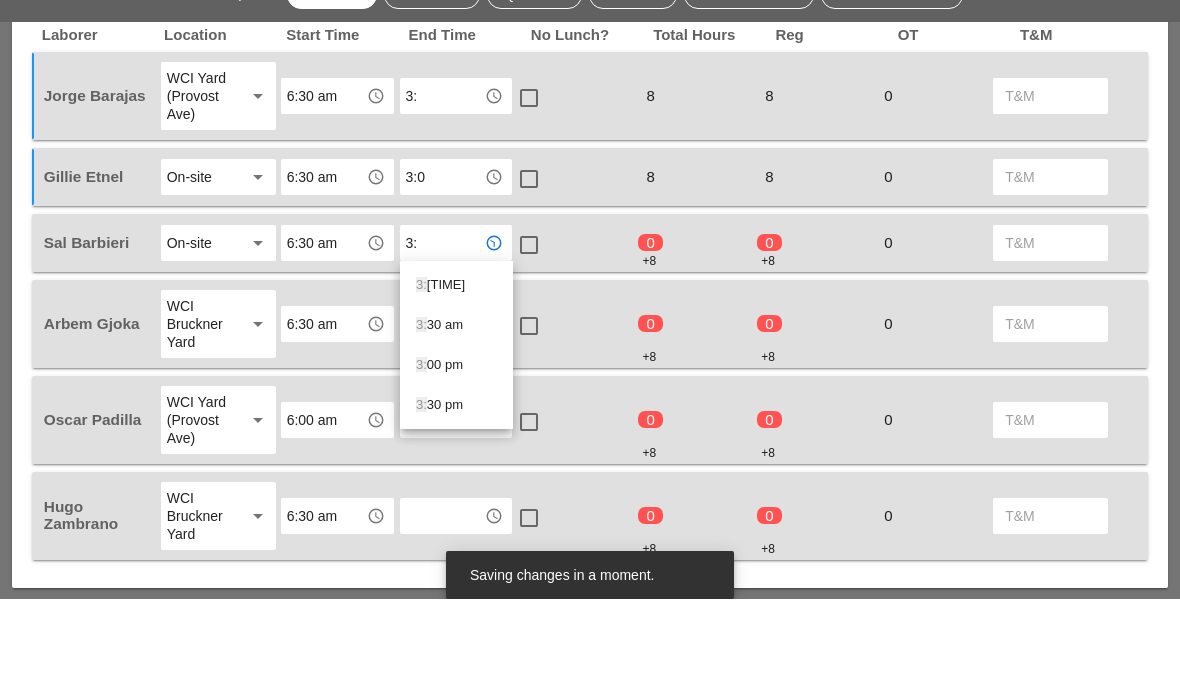 type on "3:0" 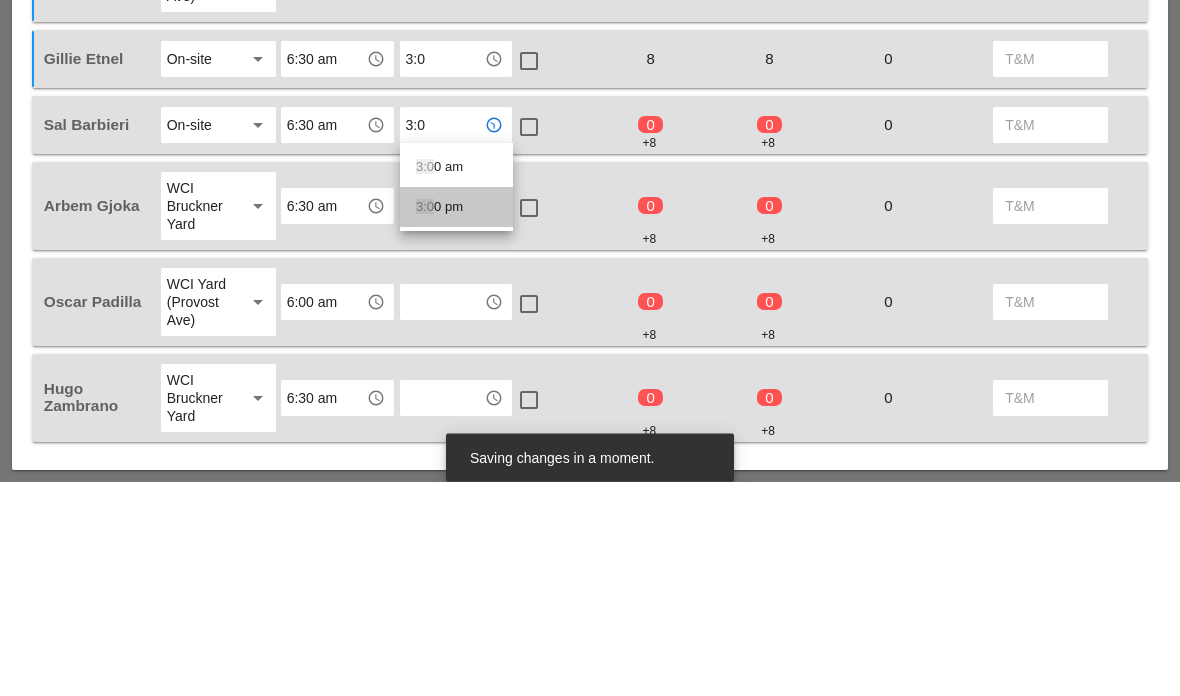 click on "3:0 0 pm" at bounding box center (456, 422) 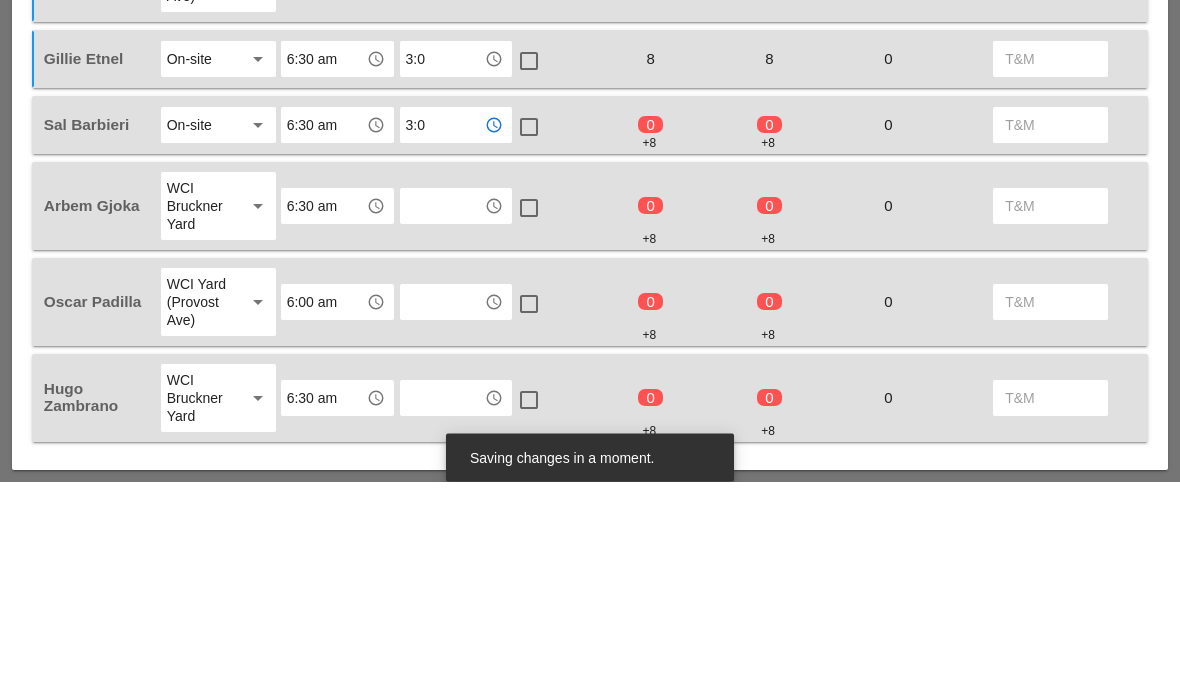 click at bounding box center [442, 421] 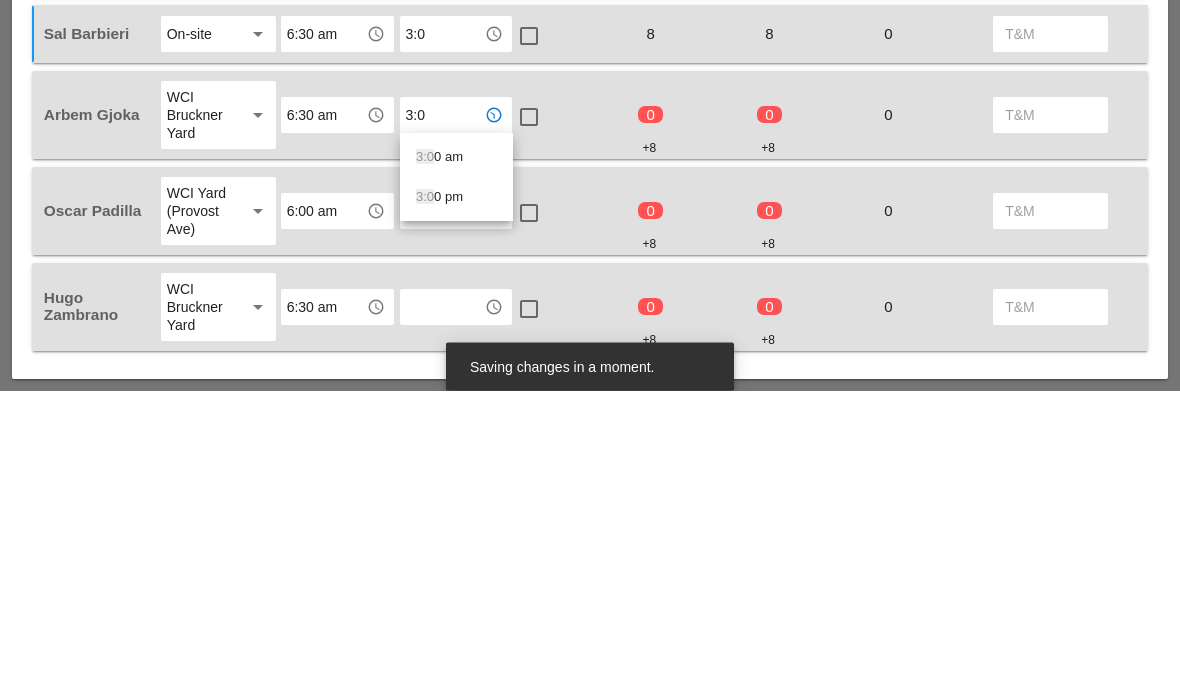 type on "3:0" 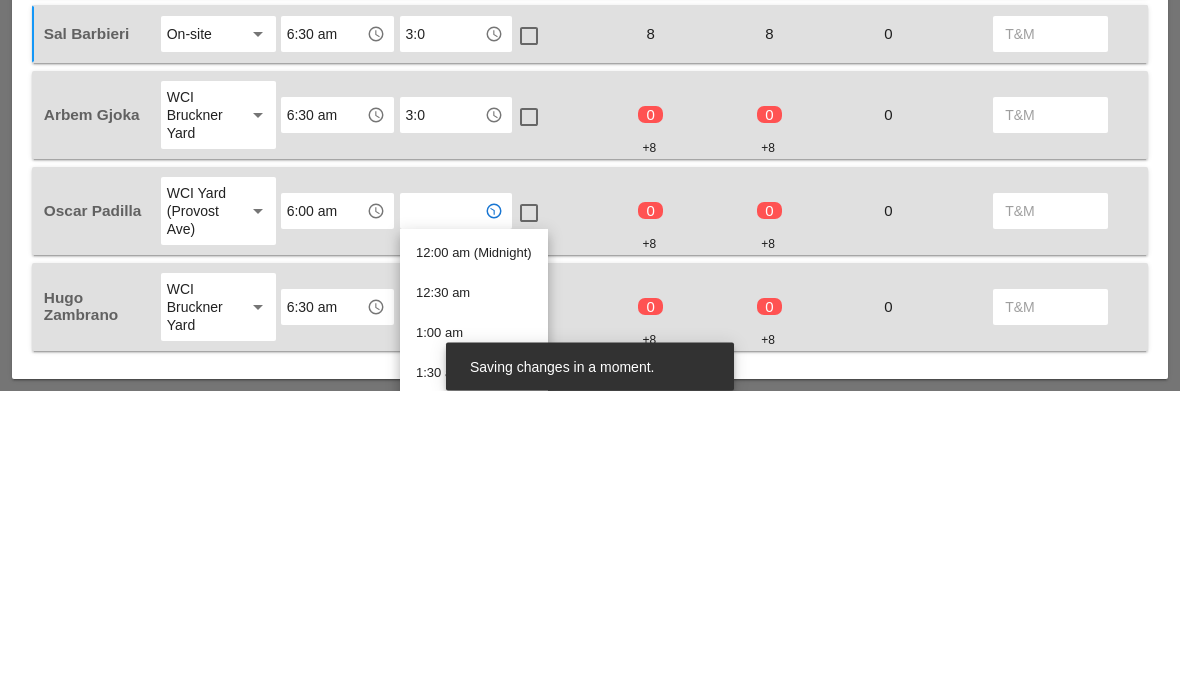 click on "3:0" at bounding box center (442, 421) 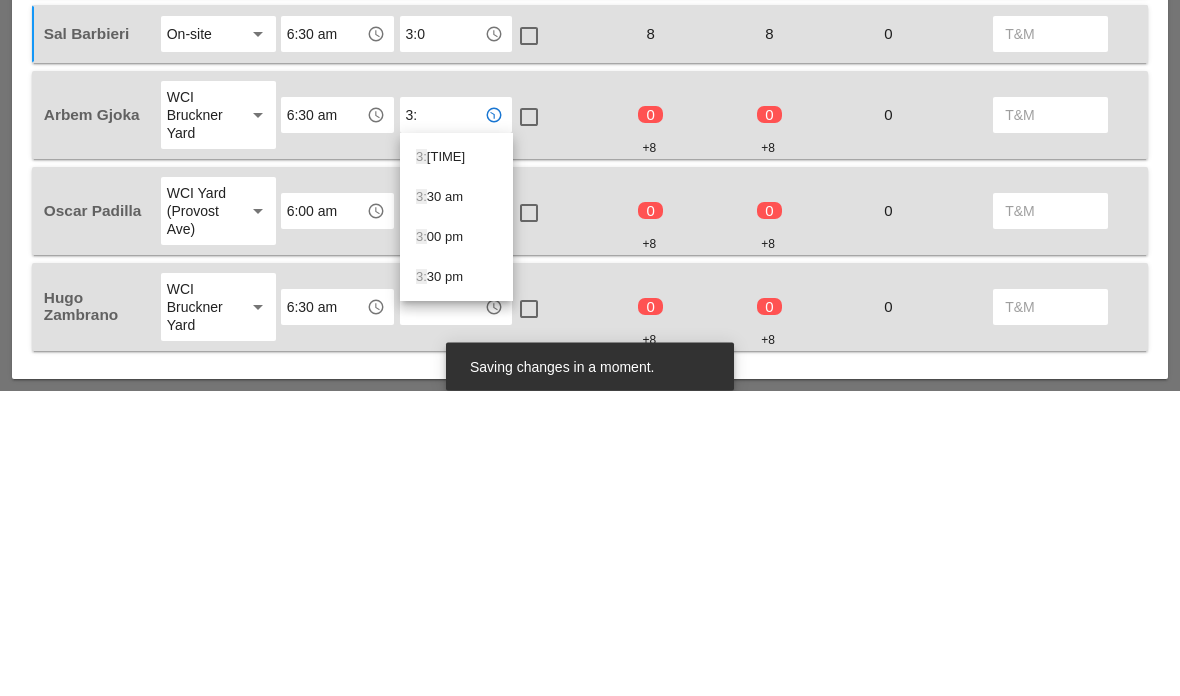 type on "3:0" 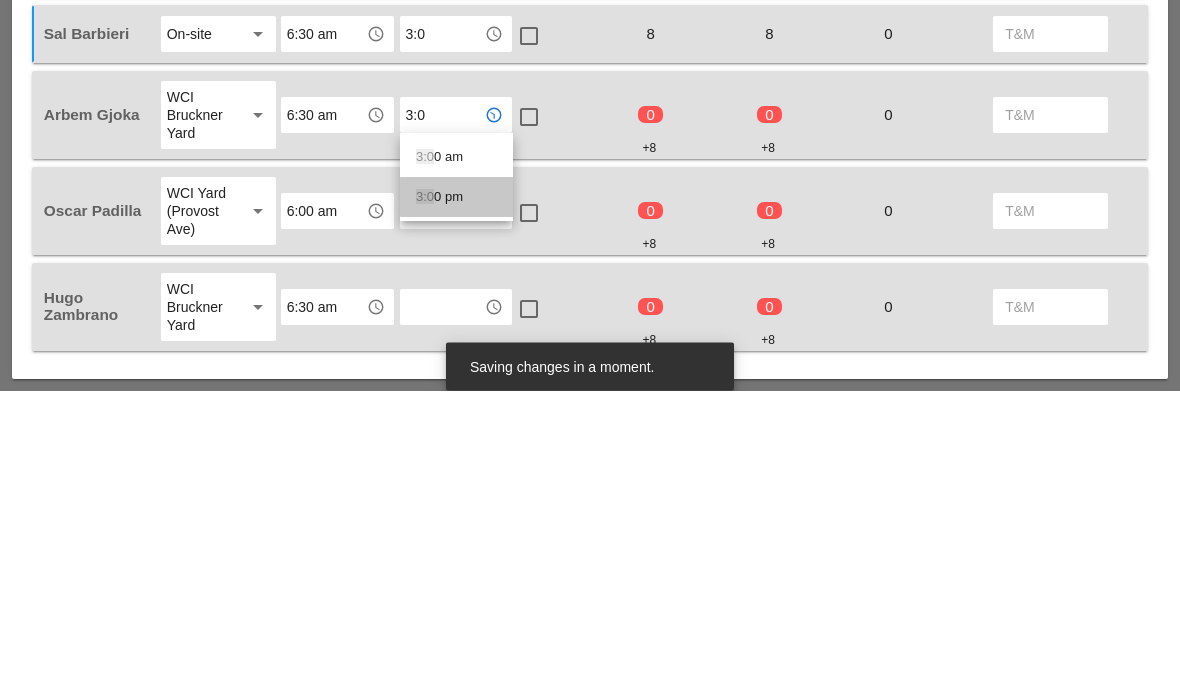 click on "3:0 0 pm" at bounding box center (456, 503) 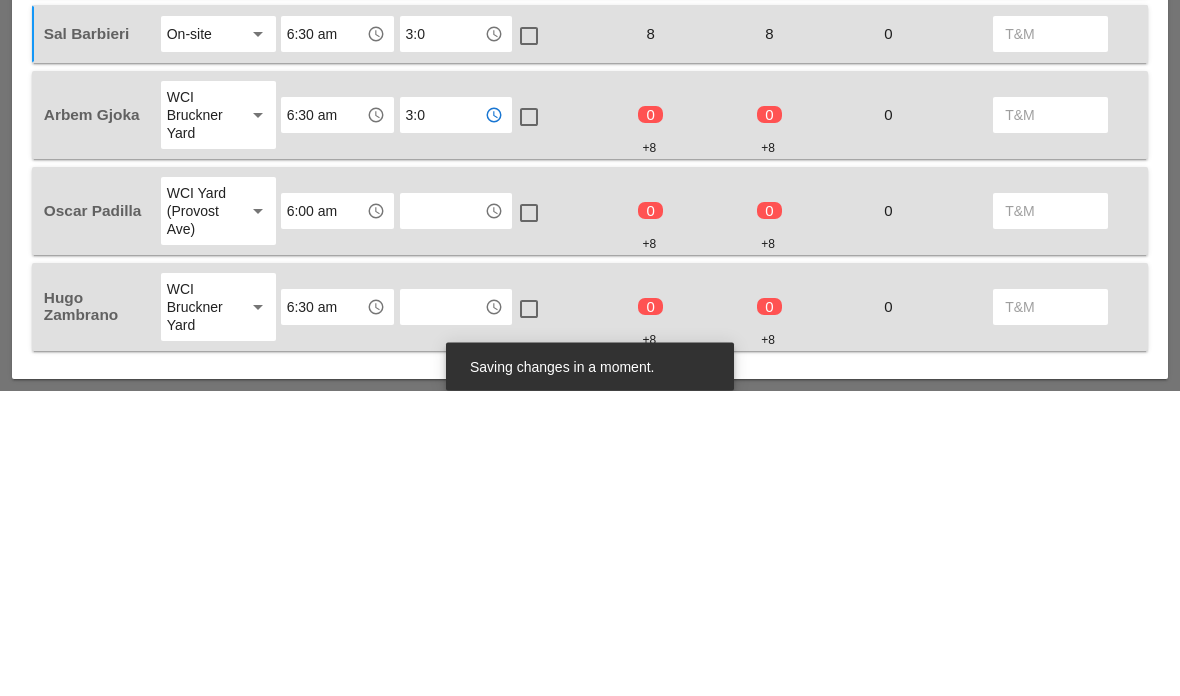 click at bounding box center [442, 517] 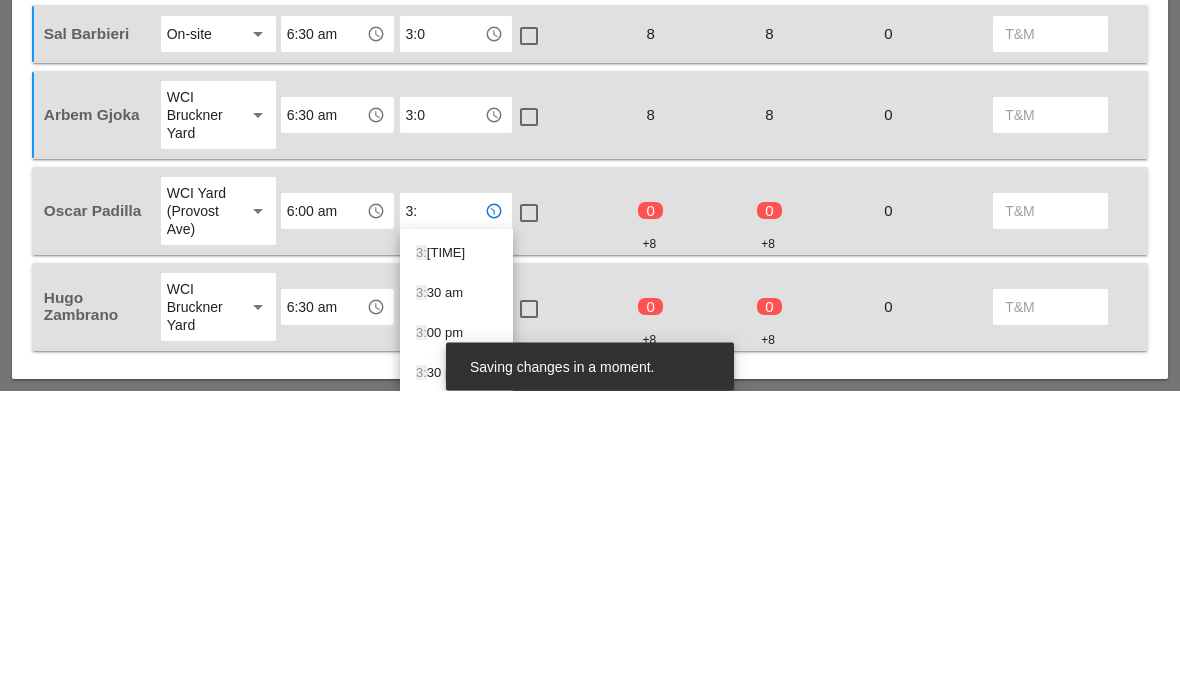 type on "3:0" 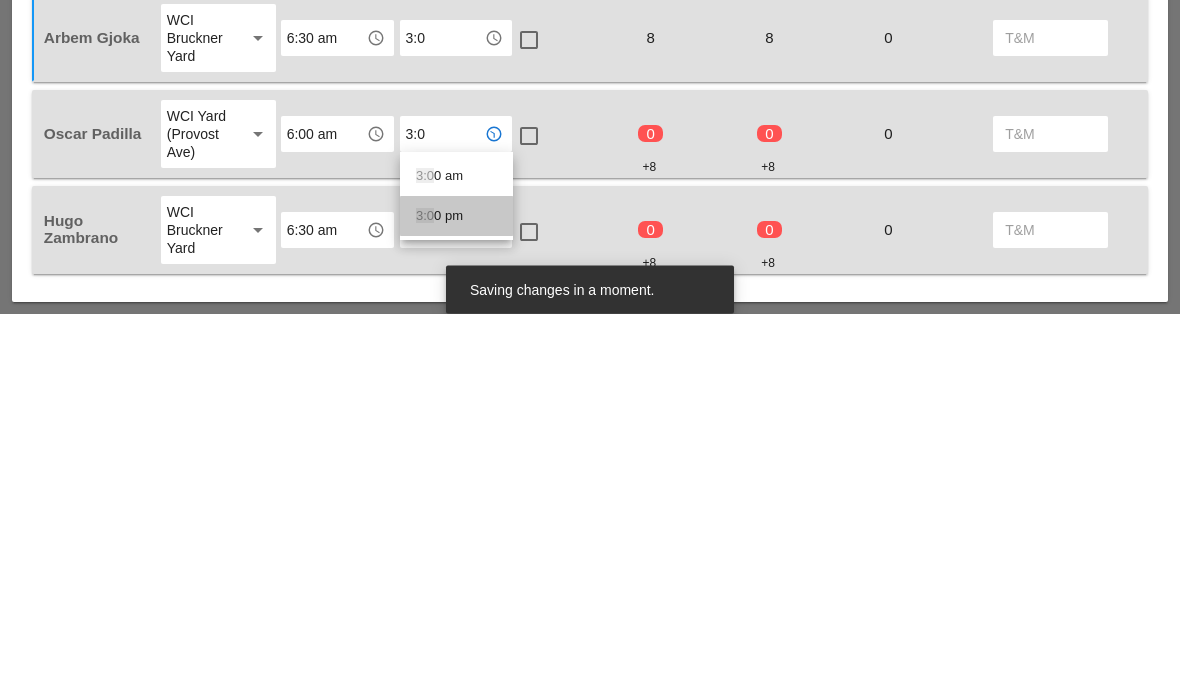 click on "3:0 0 pm" at bounding box center [456, 599] 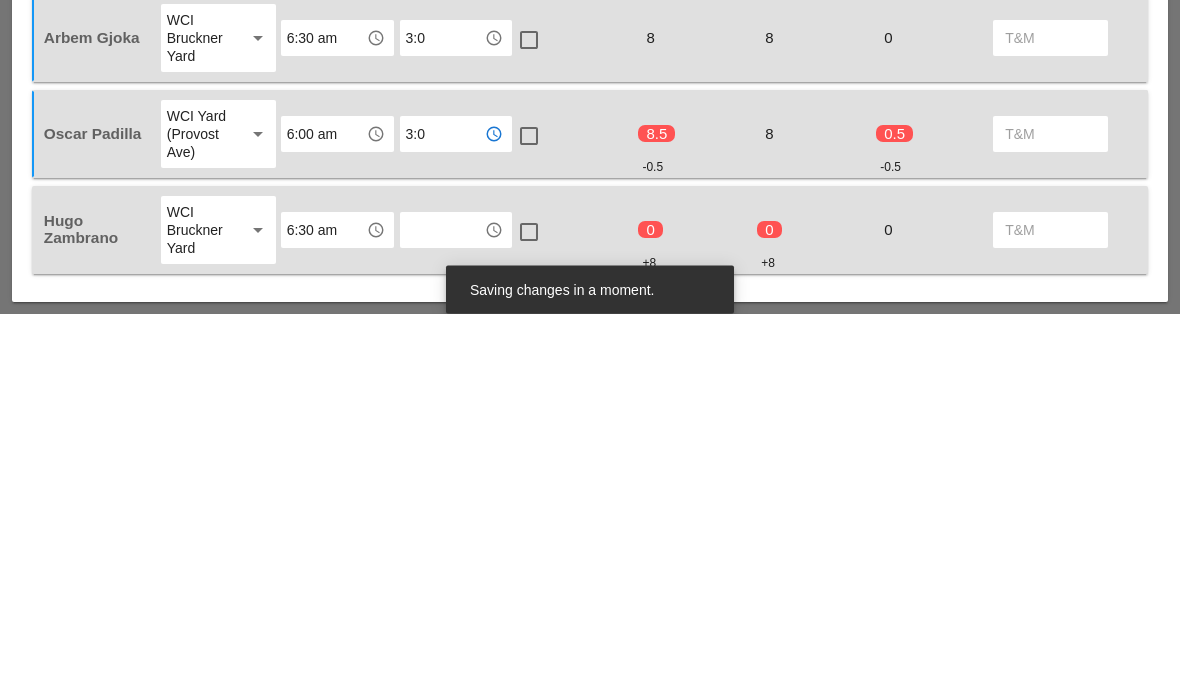 click at bounding box center [442, 613] 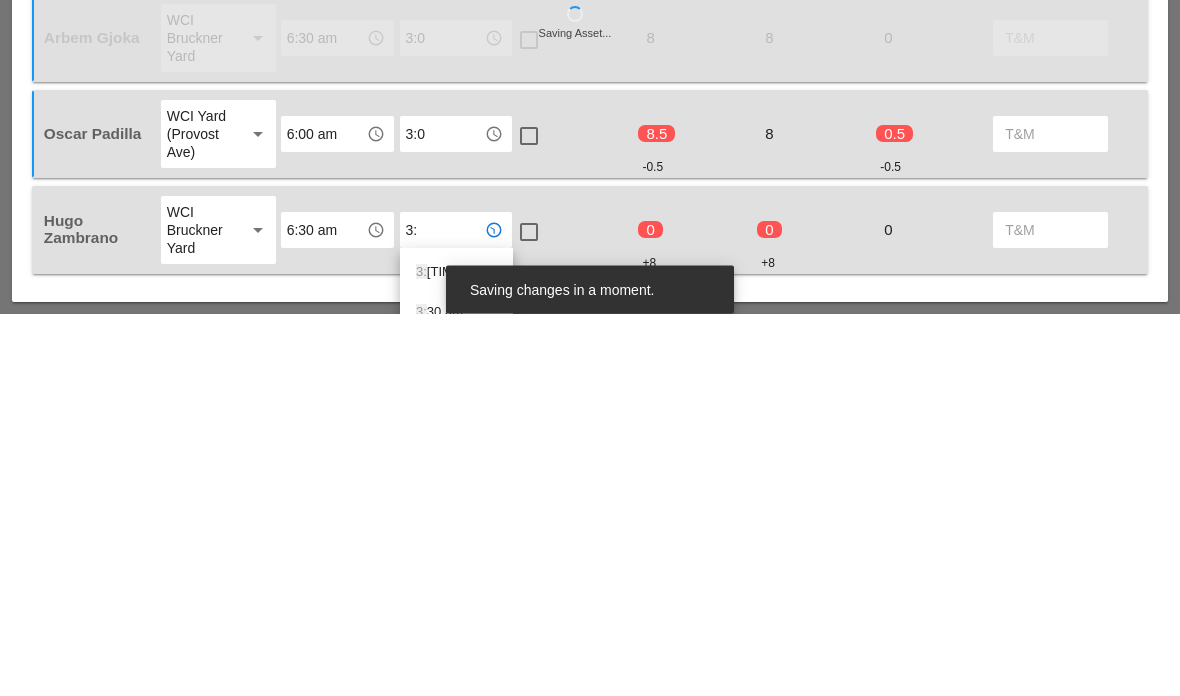 type on "3:0" 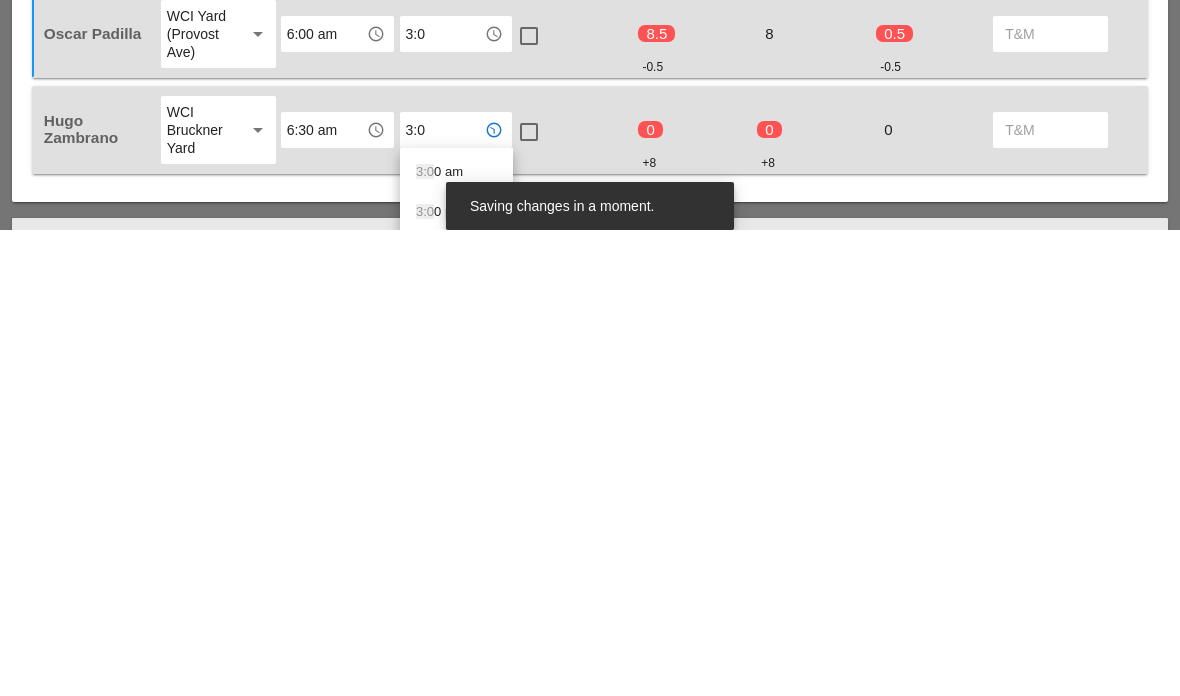 scroll, scrollTop: 1095, scrollLeft: 0, axis: vertical 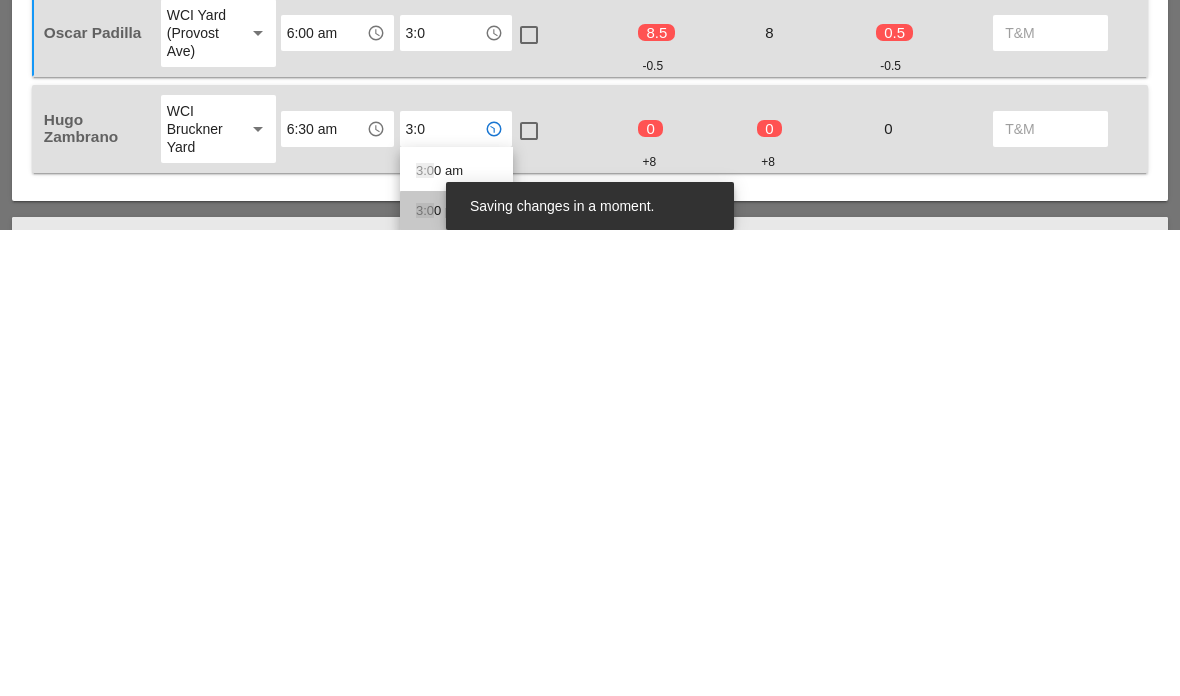 click on "3:0 0 pm" at bounding box center [456, 677] 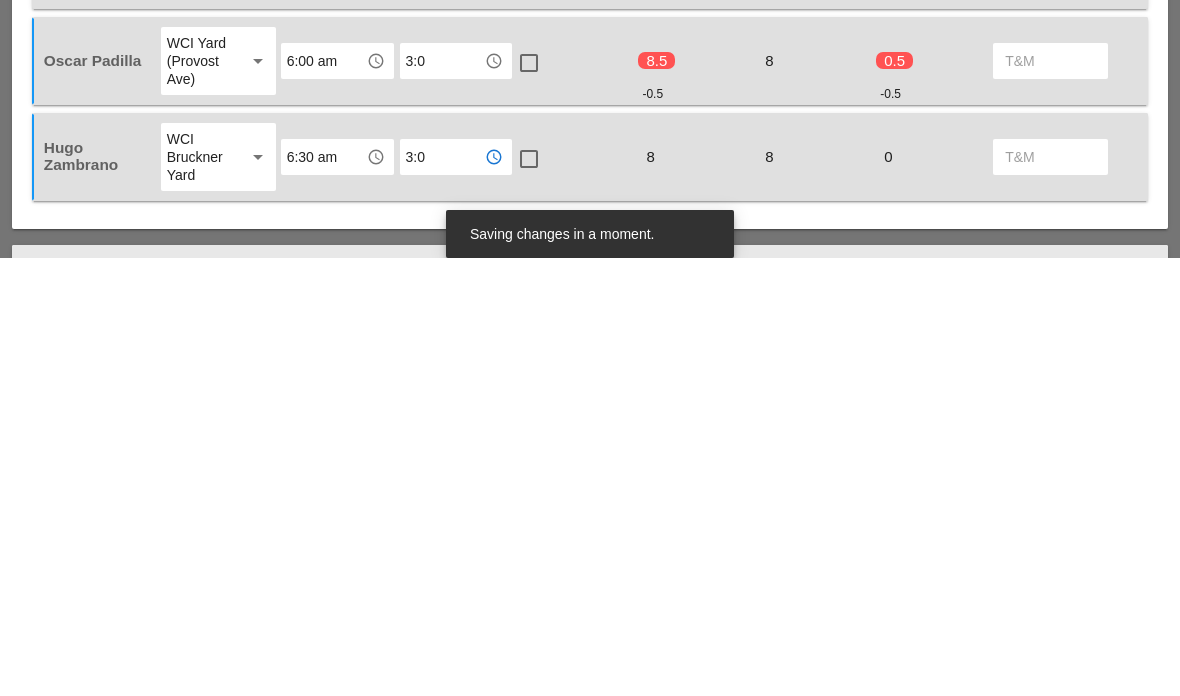 click on "Hugo Zambrano WCI Bruckner Yard arrow_drop_down 6:30 am access_time 3:0 access_time check_box_outline_blank 8  8  0" at bounding box center (590, 595) 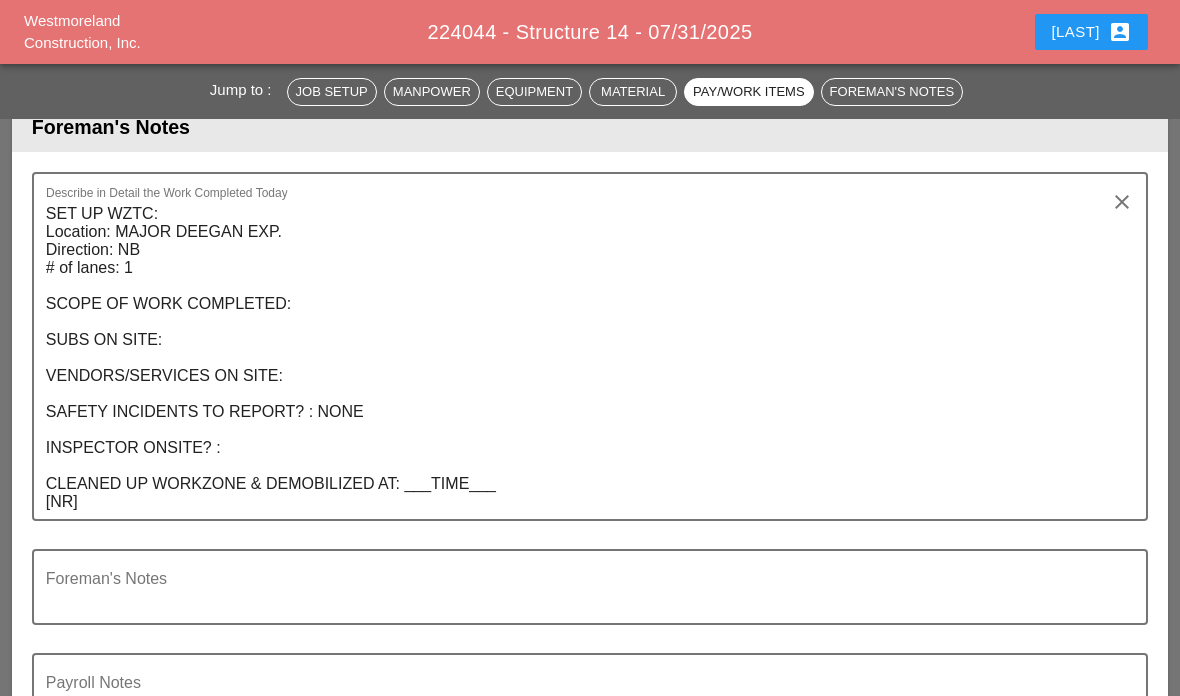 scroll, scrollTop: 3159, scrollLeft: 0, axis: vertical 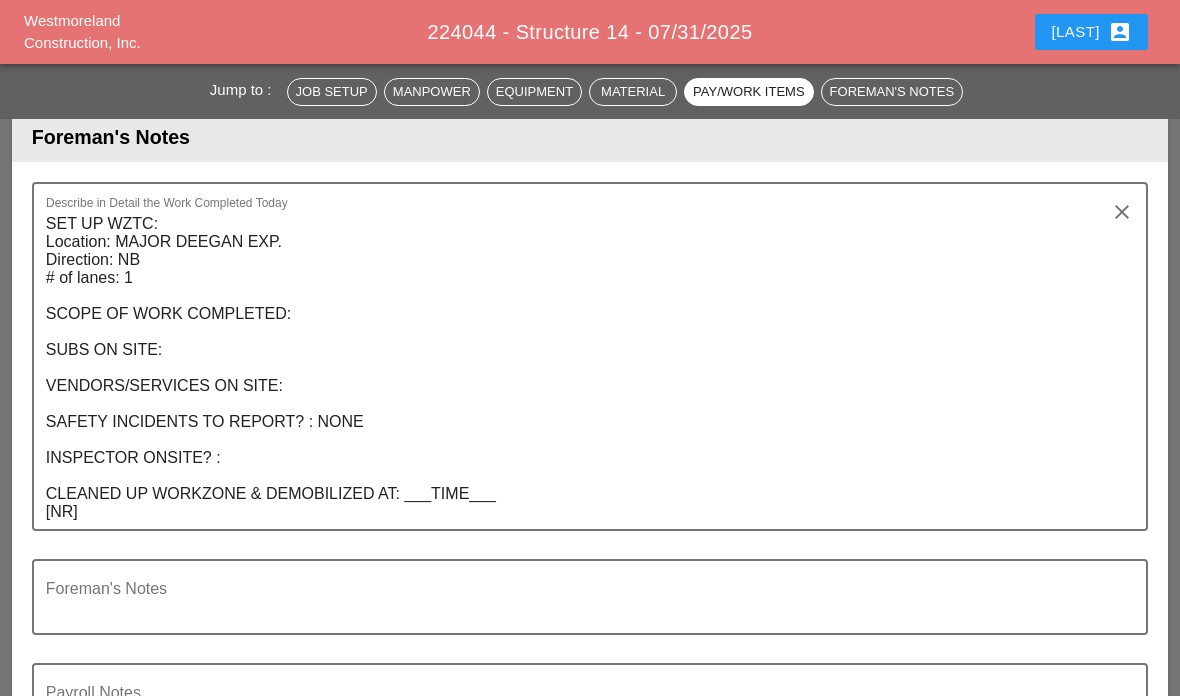 click on "SET UP WZTC:
Location: MAJOR DEEGAN EXP.
Direction: NB
# of lanes: 1
SCOPE OF WORK COMPLETED:
SUBS ON SITE:
VENDORS/SERVICES ON SITE:
SAFETY INCIDENTS TO REPORT? : NONE
INSPECTOR ONSITE? :
CLEANED UP WORKZONE & DEMOBILIZED AT: ___TIME___
[NR]" at bounding box center [582, 368] 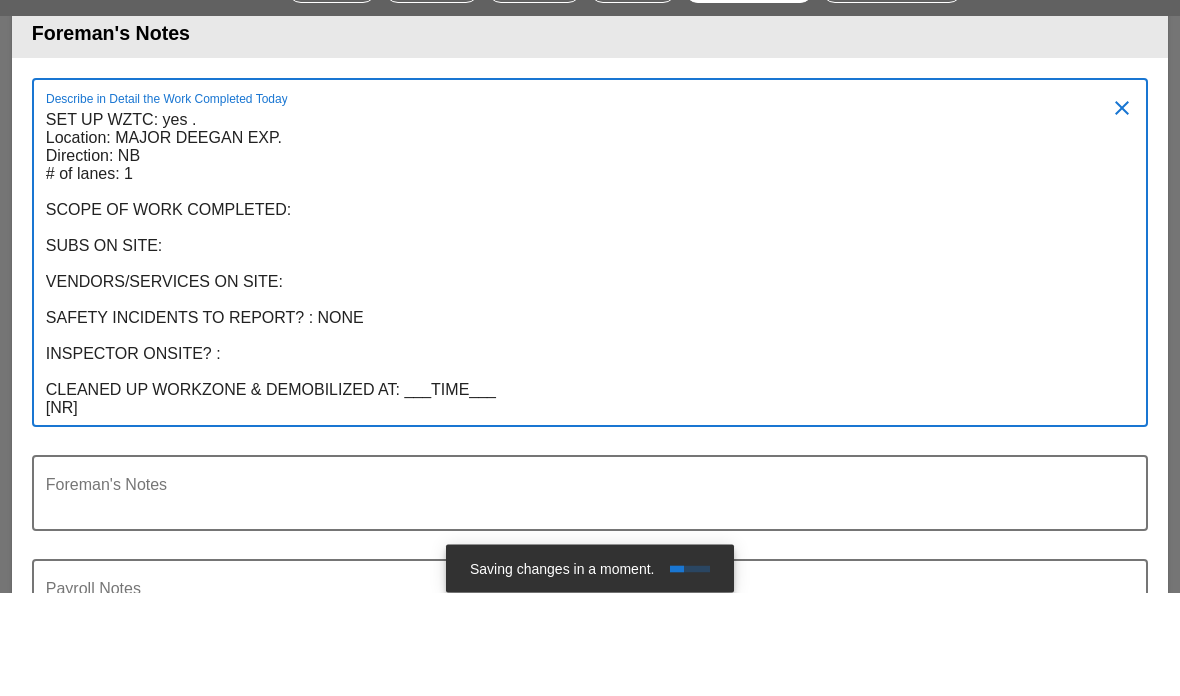 click on "SET UP WZTC: yes .
Location: MAJOR DEEGAN EXP.
Direction: NB
# of lanes: 1
SCOPE OF WORK COMPLETED:
SUBS ON SITE:
VENDORS/SERVICES ON SITE:
SAFETY INCIDENTS TO REPORT? : NONE
INSPECTOR ONSITE? :
CLEANED UP WORKZONE & DEMOBILIZED AT: ___TIME___
[NR]" at bounding box center [582, 368] 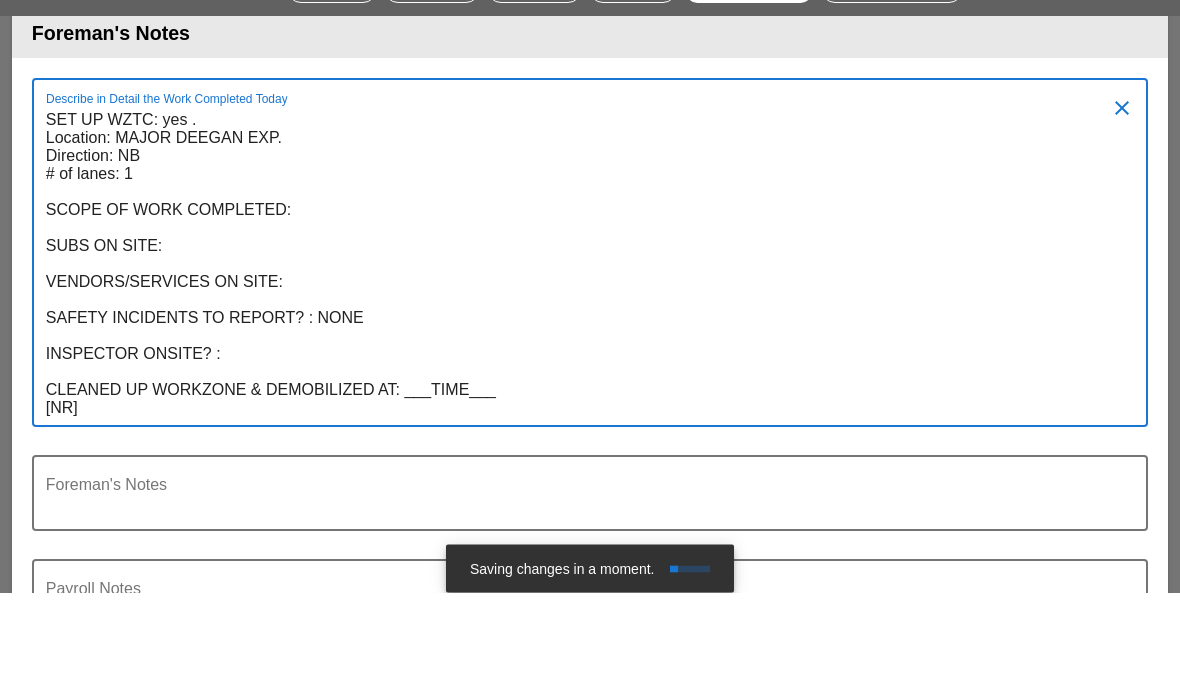 click on "SET UP WZTC: yes .
Location: MAJOR DEEGAN EXP.
Direction: NB
# of lanes: 1
SCOPE OF WORK COMPLETED:
SUBS ON SITE:
VENDORS/SERVICES ON SITE:
SAFETY INCIDENTS TO REPORT? : NONE
INSPECTOR ONSITE? :
CLEANED UP WORKZONE & DEMOBILIZED AT: ___TIME___
[NR]" at bounding box center [582, 368] 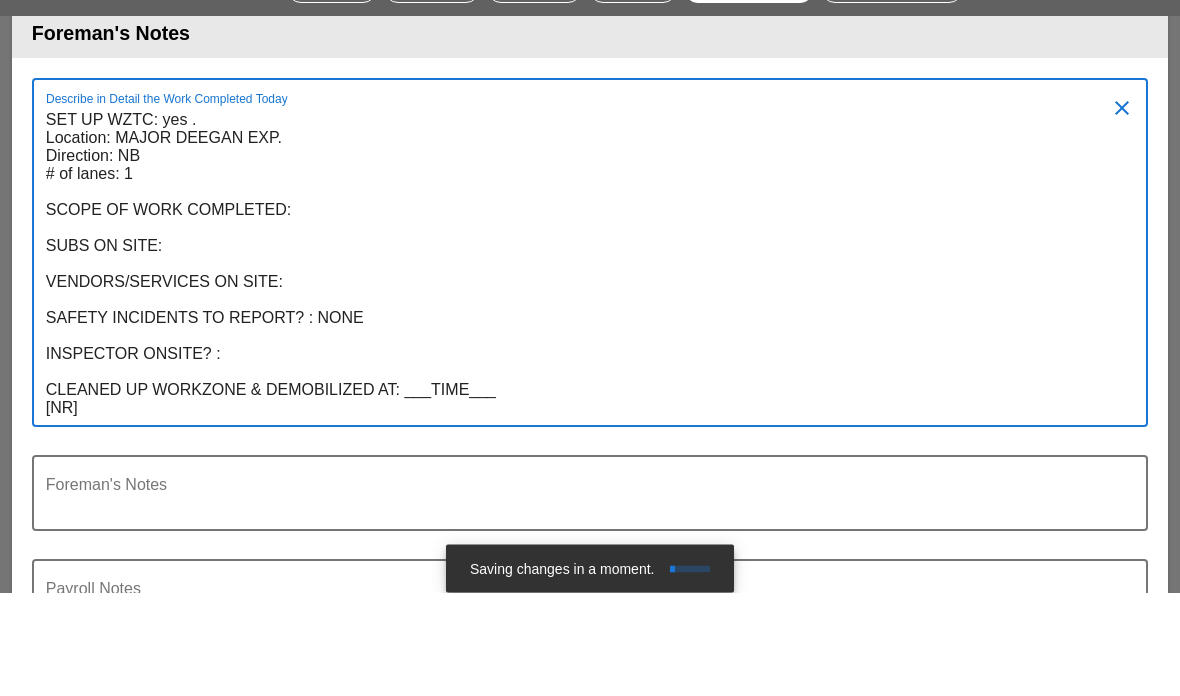 click on "SET UP WZTC: yes .
Location: MAJOR DEEGAN EXP.
Direction: NB
# of lanes: 1
SCOPE OF WORK COMPLETED:
SUBS ON SITE:
VENDORS/SERVICES ON SITE:
SAFETY INCIDENTS TO REPORT? : NONE
INSPECTOR ONSITE? :
CLEANED UP WORKZONE & DEMOBILIZED AT: ___TIME___
[NR]" at bounding box center [582, 368] 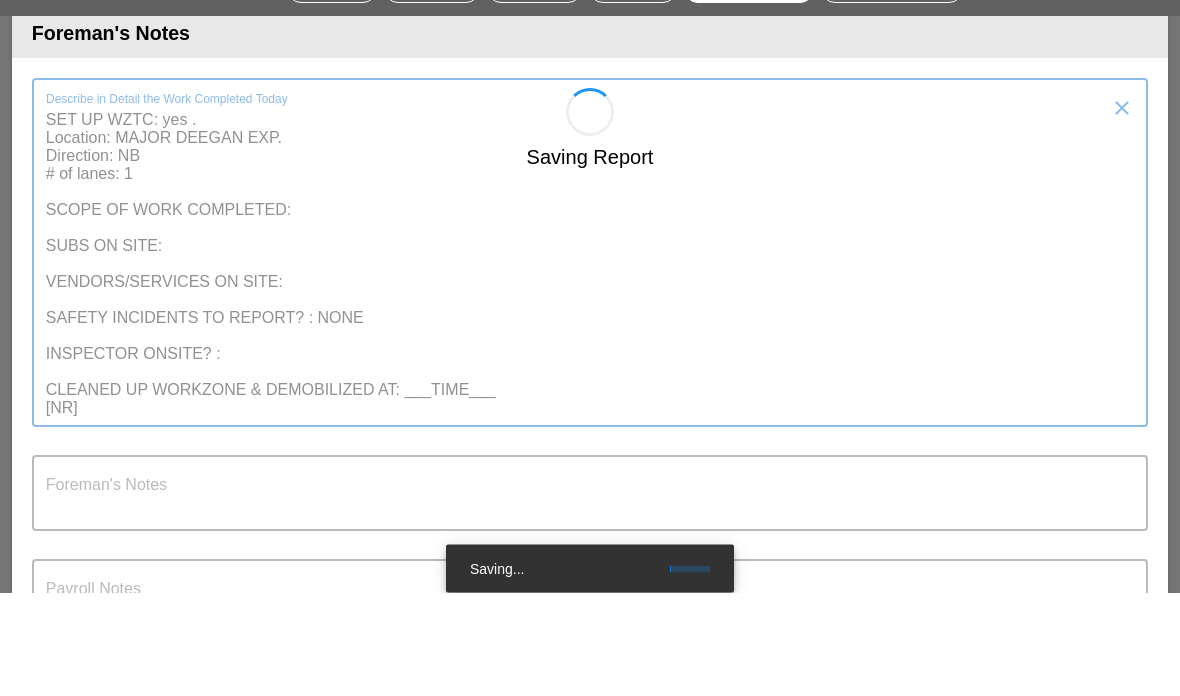click on "Saving Report" at bounding box center (590, 656) 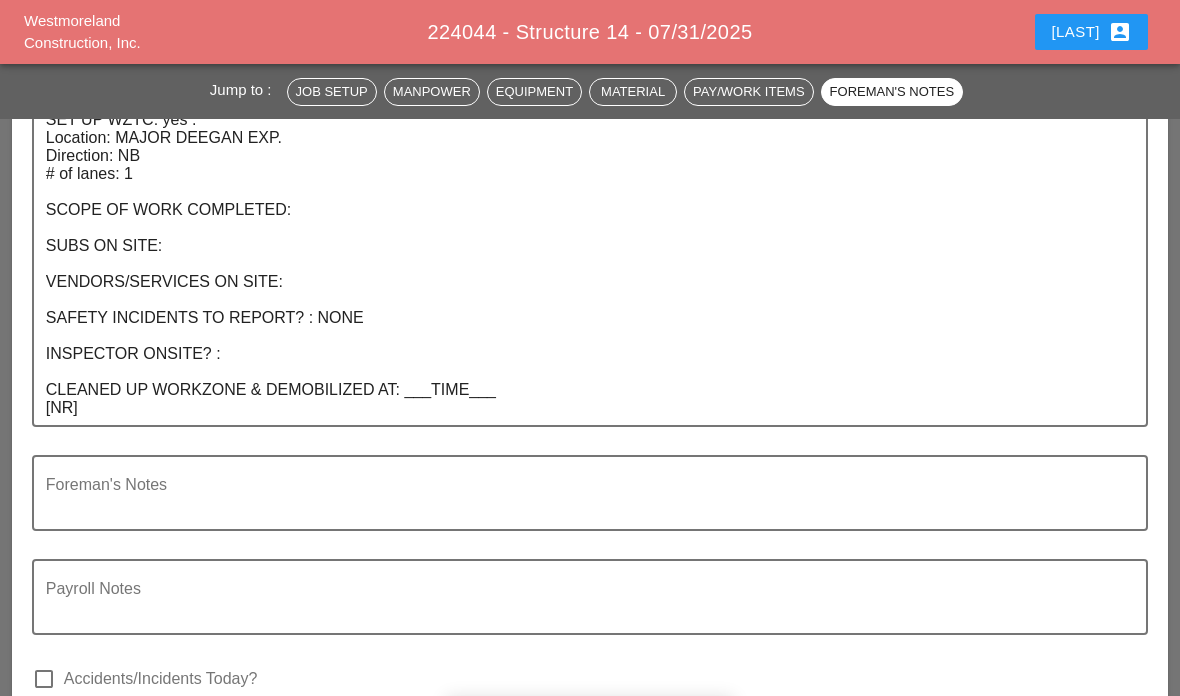 scroll, scrollTop: 3275, scrollLeft: 0, axis: vertical 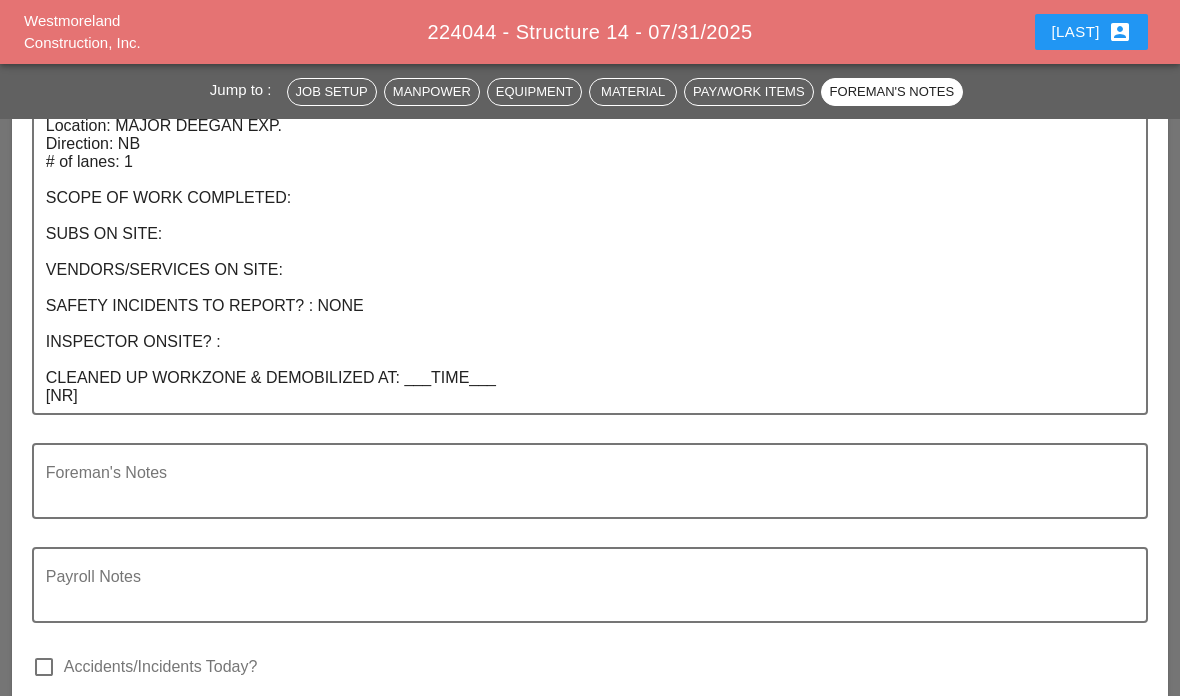 click on "SET UP WZTC: yes .
Location: MAJOR DEEGAN EXP.
Direction: NB
# of lanes: 1
SCOPE OF WORK COMPLETED:
SUBS ON SITE:
VENDORS/SERVICES ON SITE:
SAFETY INCIDENTS TO REPORT? : NONE
INSPECTOR ONSITE? :
CLEANED UP WORKZONE & DEMOBILIZED AT: ___TIME___
[NR]" at bounding box center (582, 252) 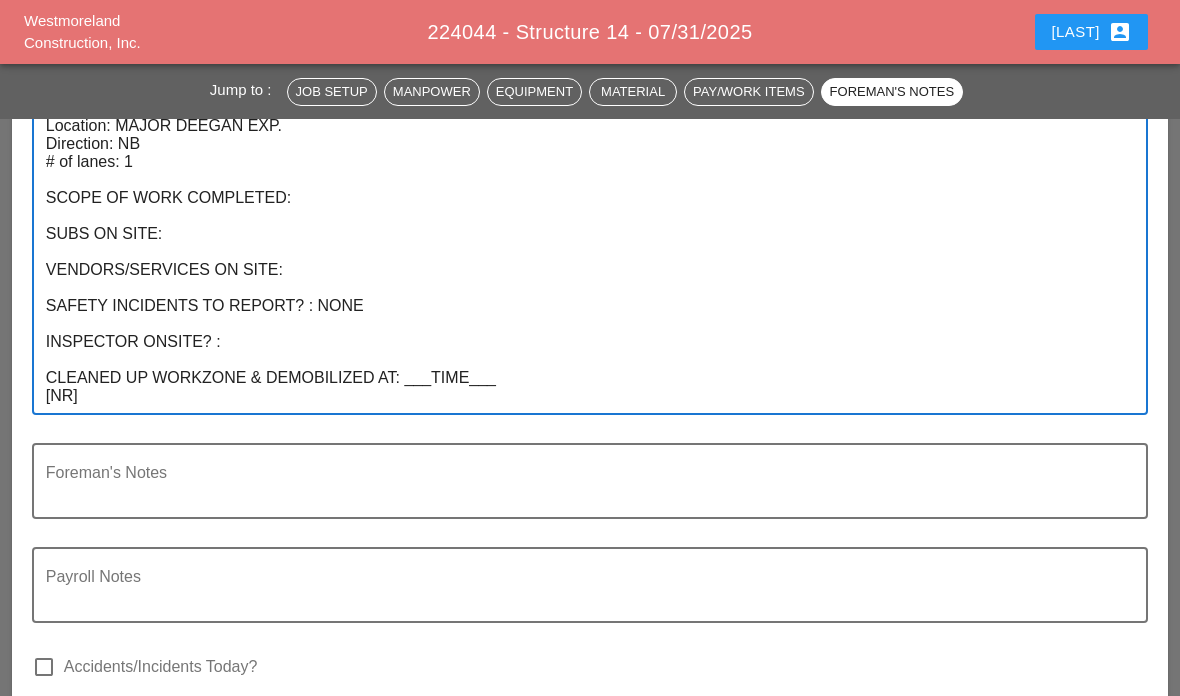 scroll, scrollTop: 0, scrollLeft: 0, axis: both 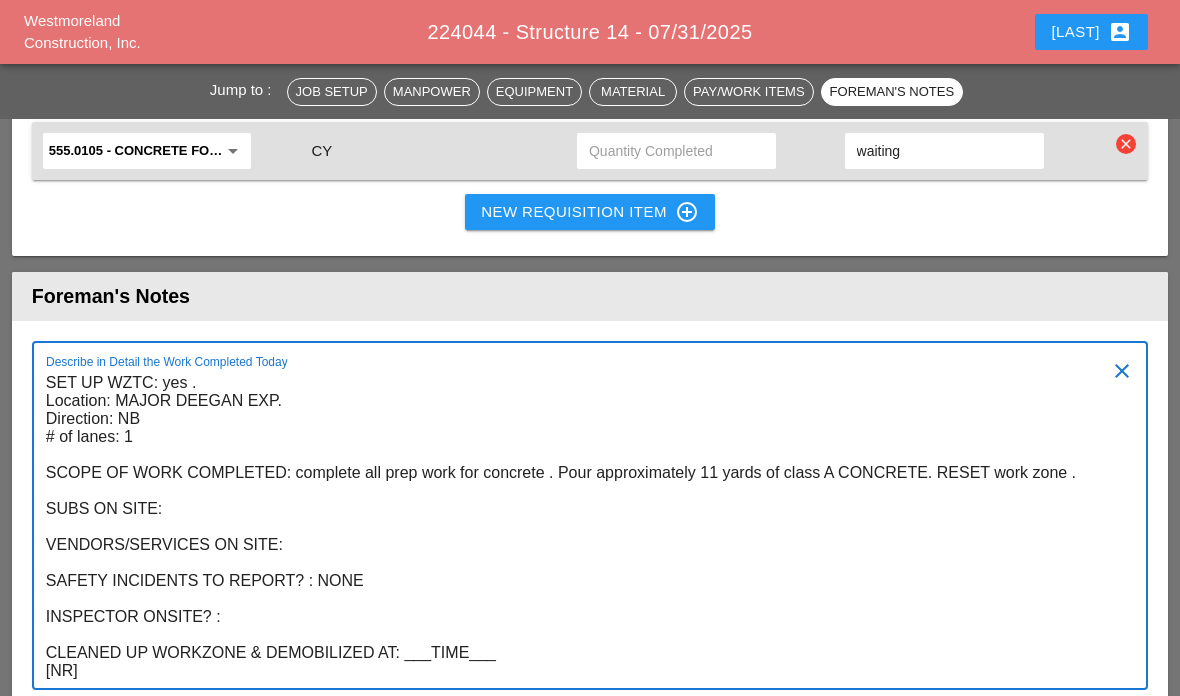 type on "SET UP WZTC: yes .
Location: MAJOR DEEGAN EXP.
Direction: NB
# of lanes: 1
SCOPE OF WORK COMPLETED: complete all prep work for concrete . Pour approximately 11 yards of class A CONCRETE. RESET work zone .
SUBS ON SITE:
VENDORS/SERVICES ON SITE:
SAFETY INCIDENTS TO REPORT? : NONE
INSPECTOR ONSITE? :
CLEANED UP WORKZONE & DEMOBILIZED AT: ___TIME___
[NR]" 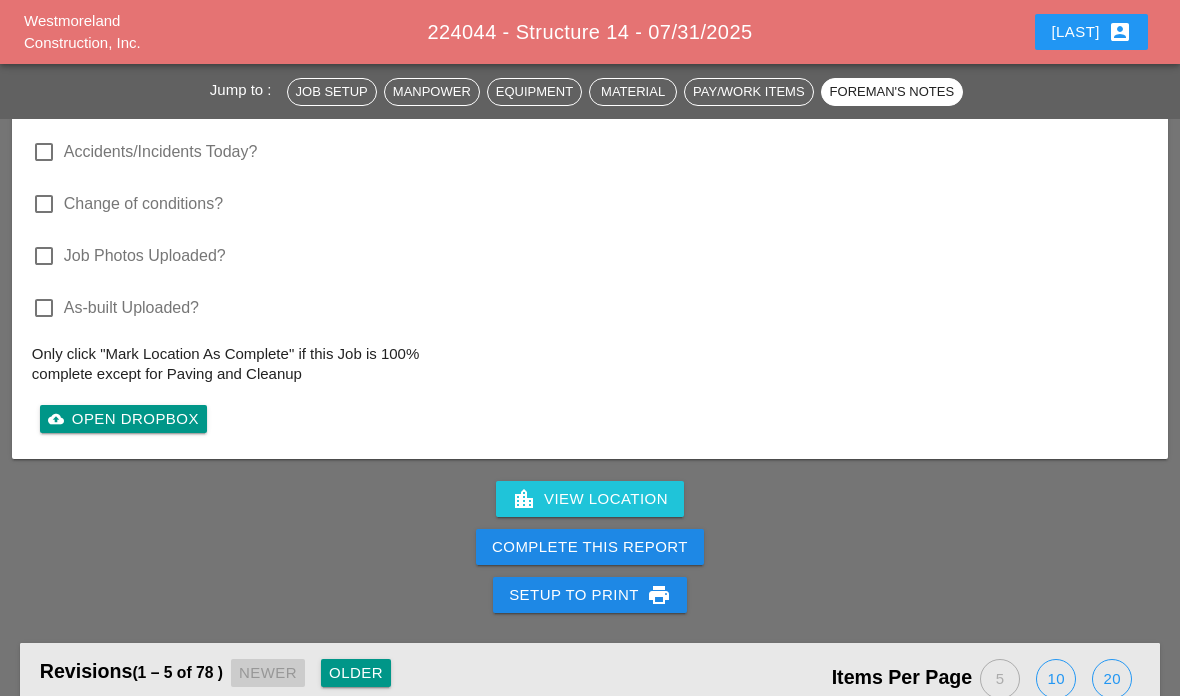 scroll, scrollTop: 3874, scrollLeft: 0, axis: vertical 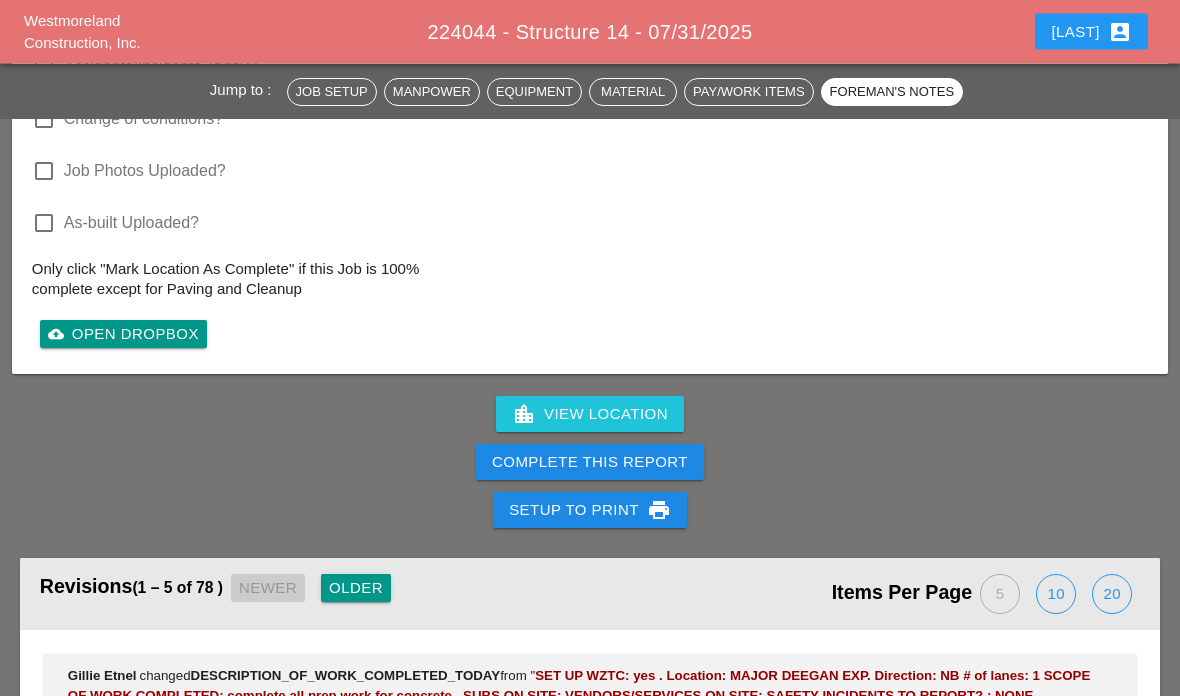 click on "Complete This Report" at bounding box center [590, 463] 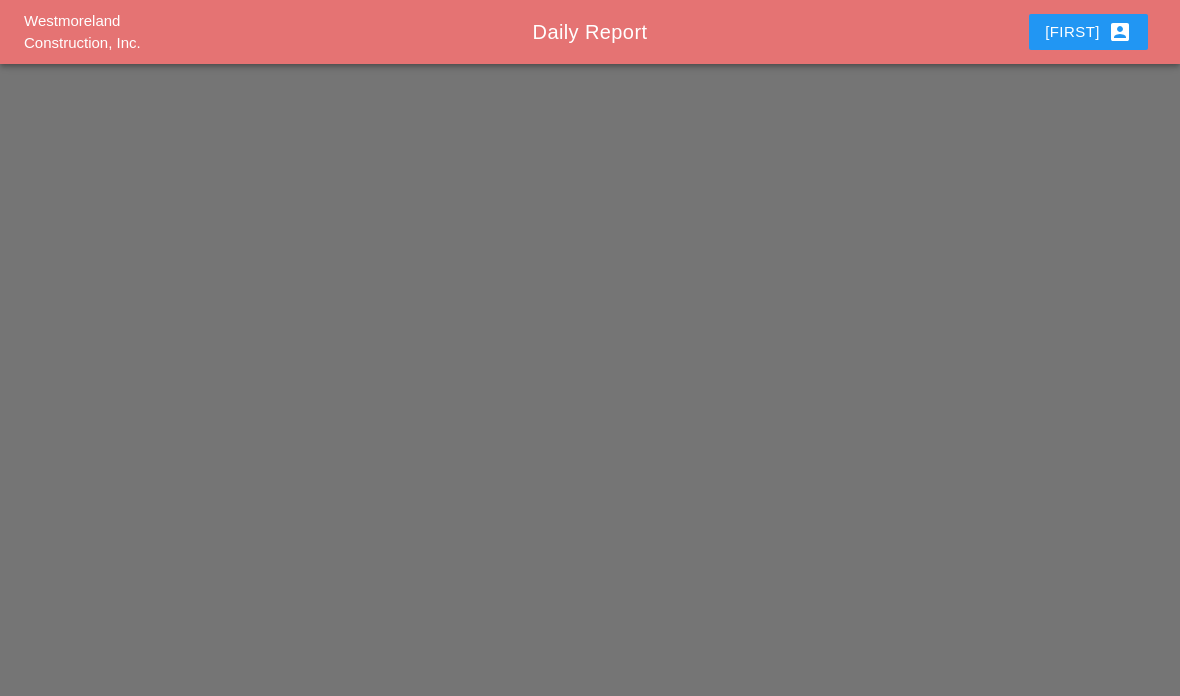 scroll, scrollTop: 80, scrollLeft: 0, axis: vertical 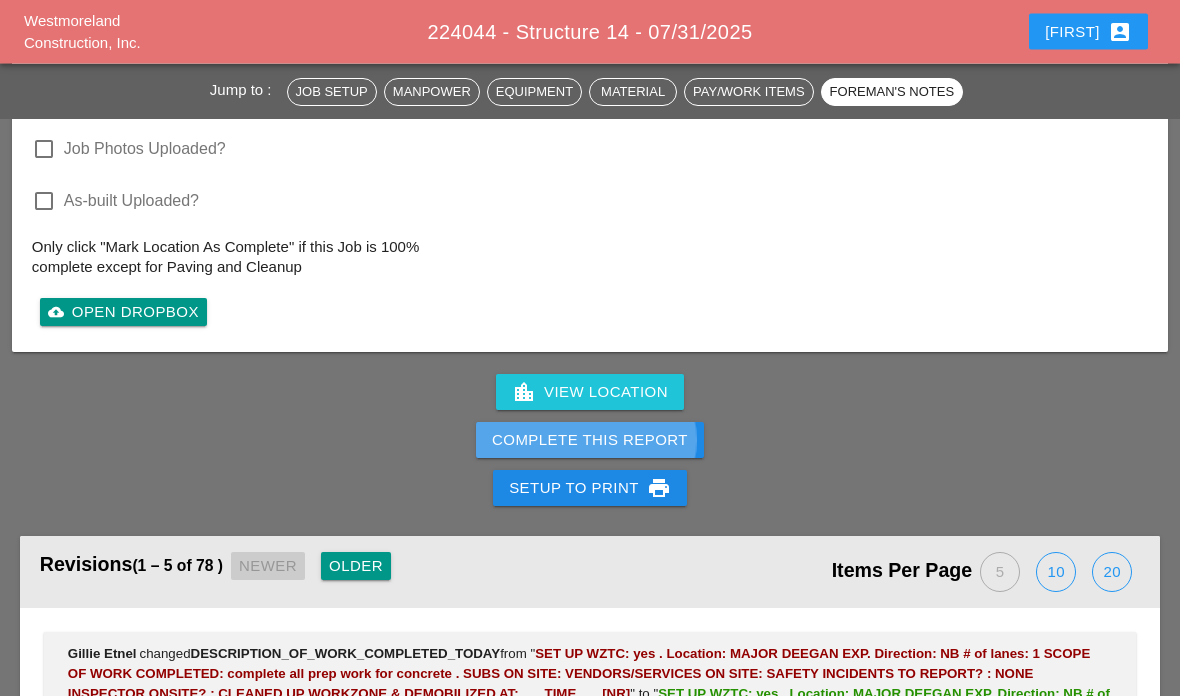 click on "Complete This Report" at bounding box center [590, 441] 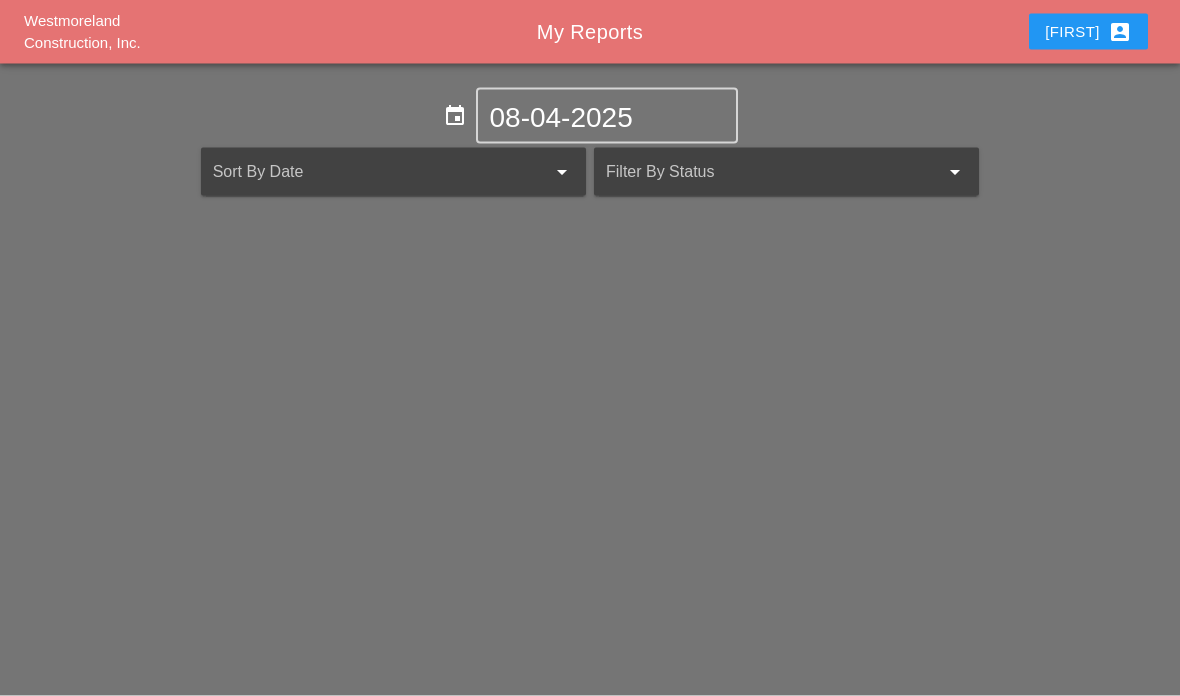 scroll, scrollTop: 80, scrollLeft: 0, axis: vertical 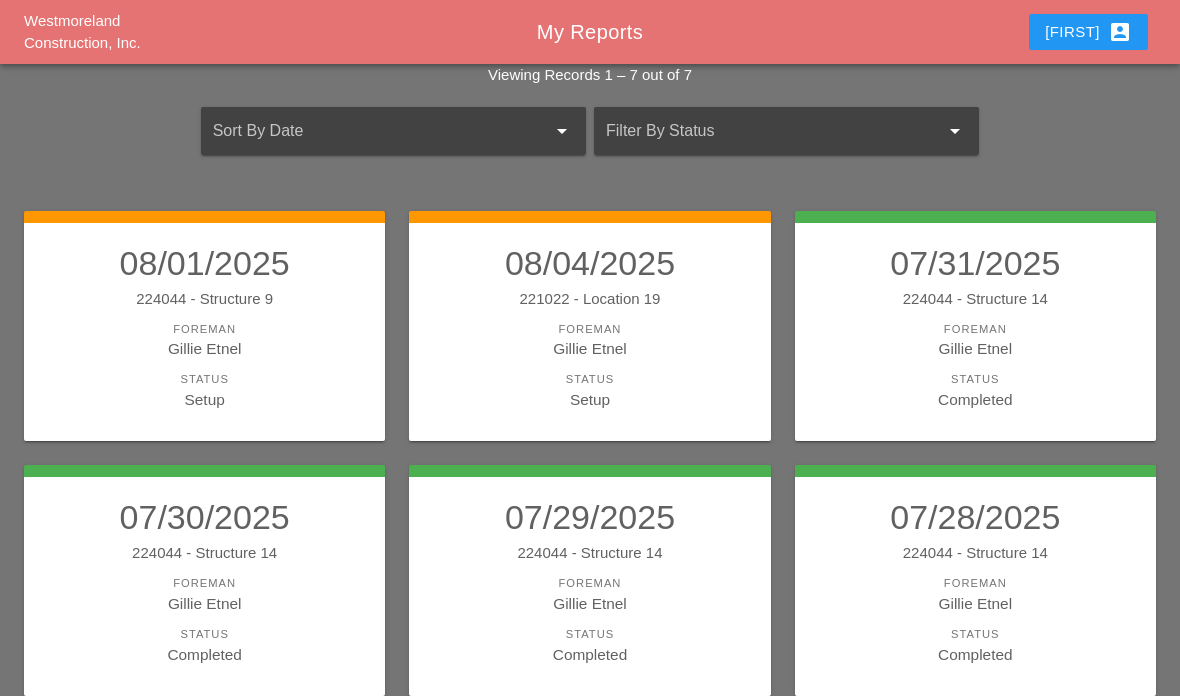 click on "Gillie Etnel" at bounding box center (589, 348) 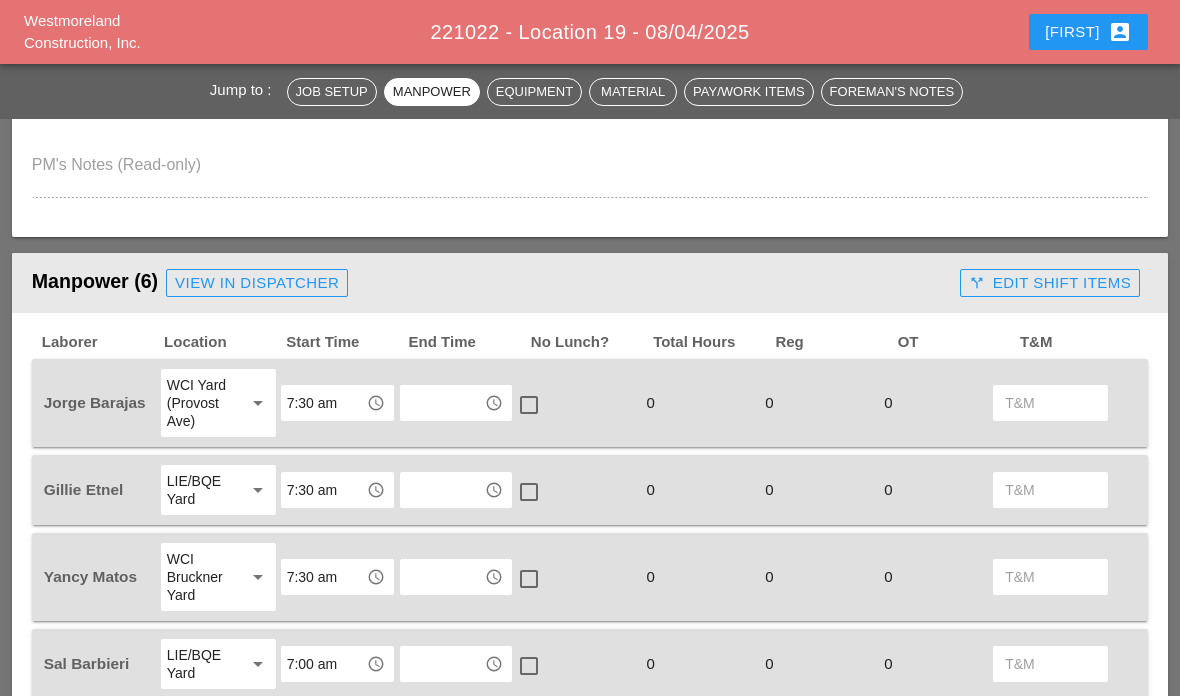 scroll, scrollTop: 1118, scrollLeft: 0, axis: vertical 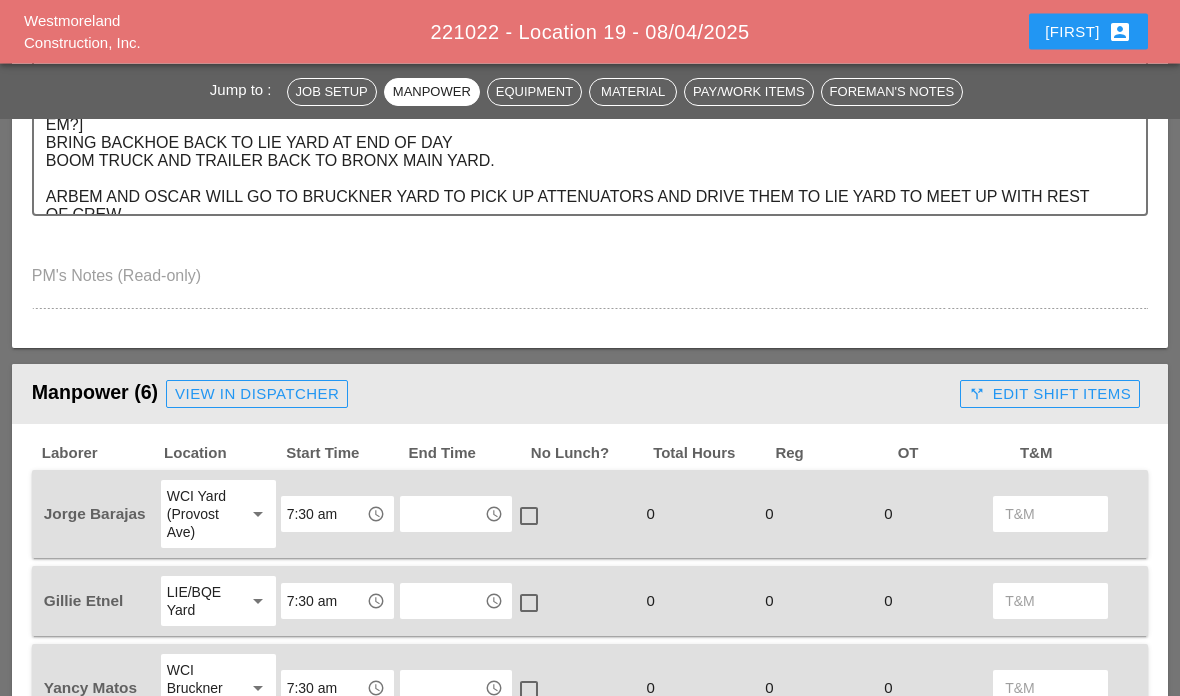 click at bounding box center [442, 515] 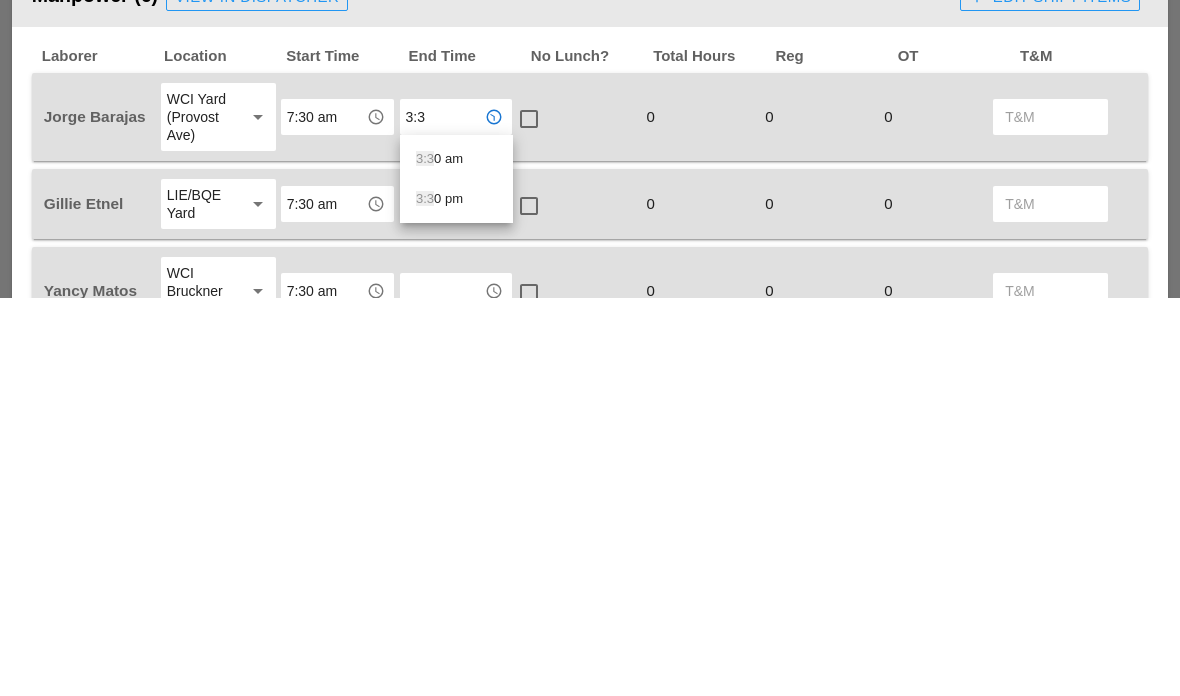 type on "3:30" 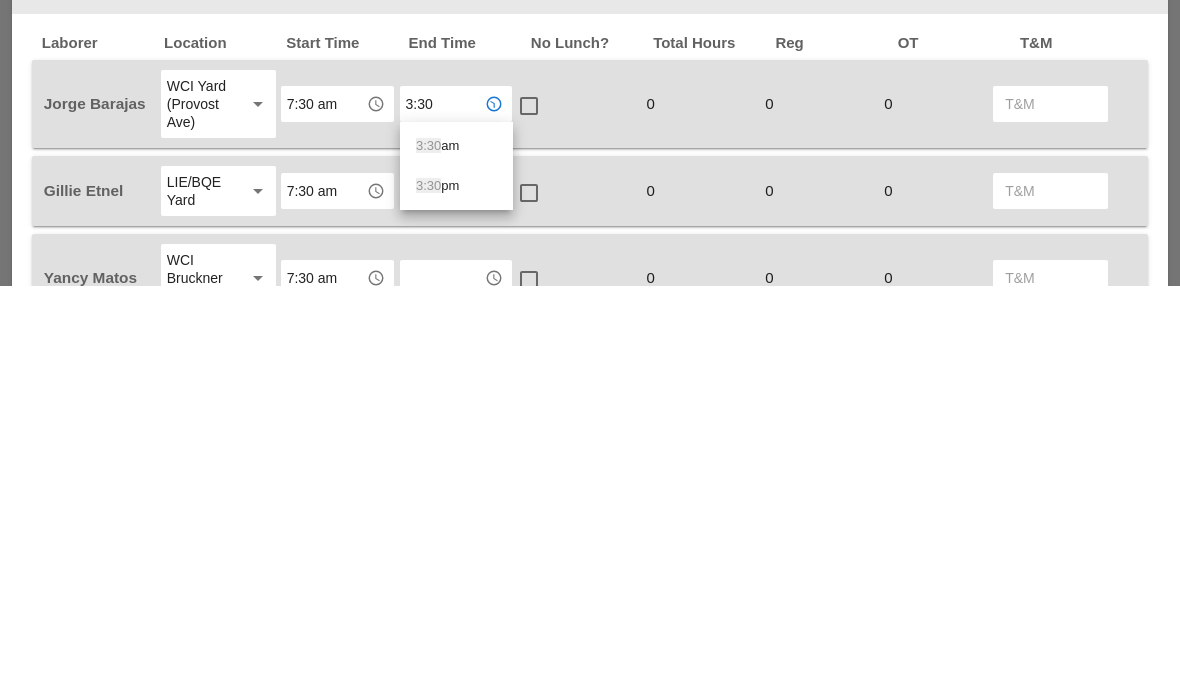 click on "3:30 pm" at bounding box center (456, 597) 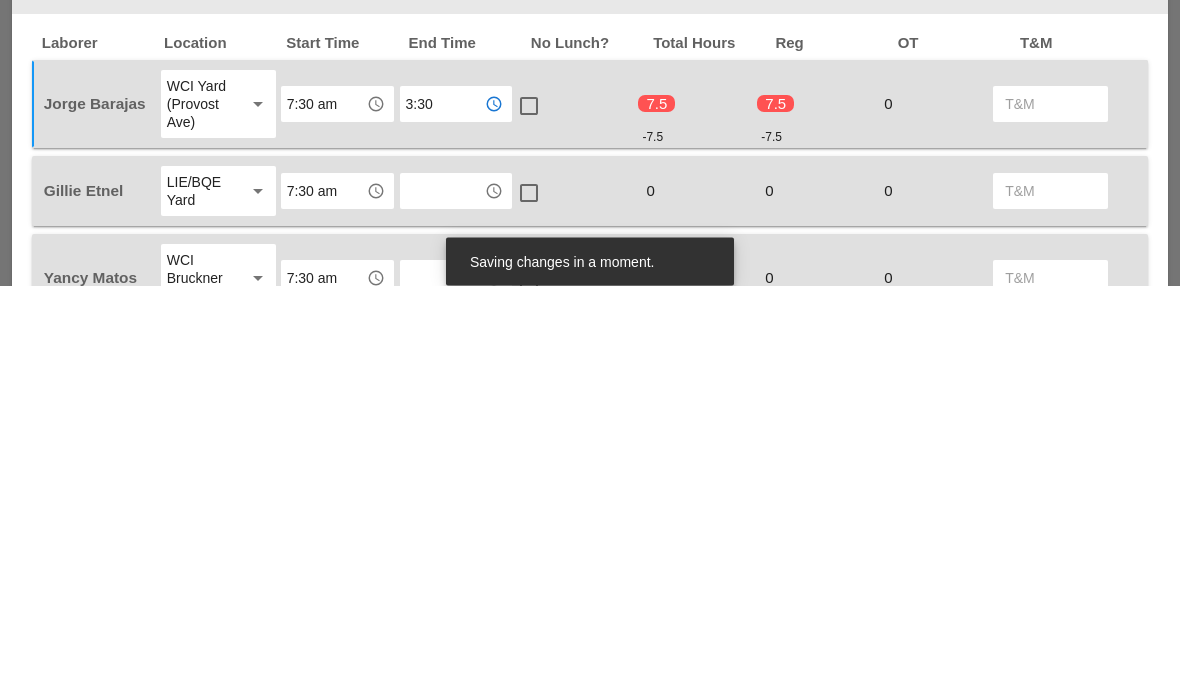 click at bounding box center [529, 517] 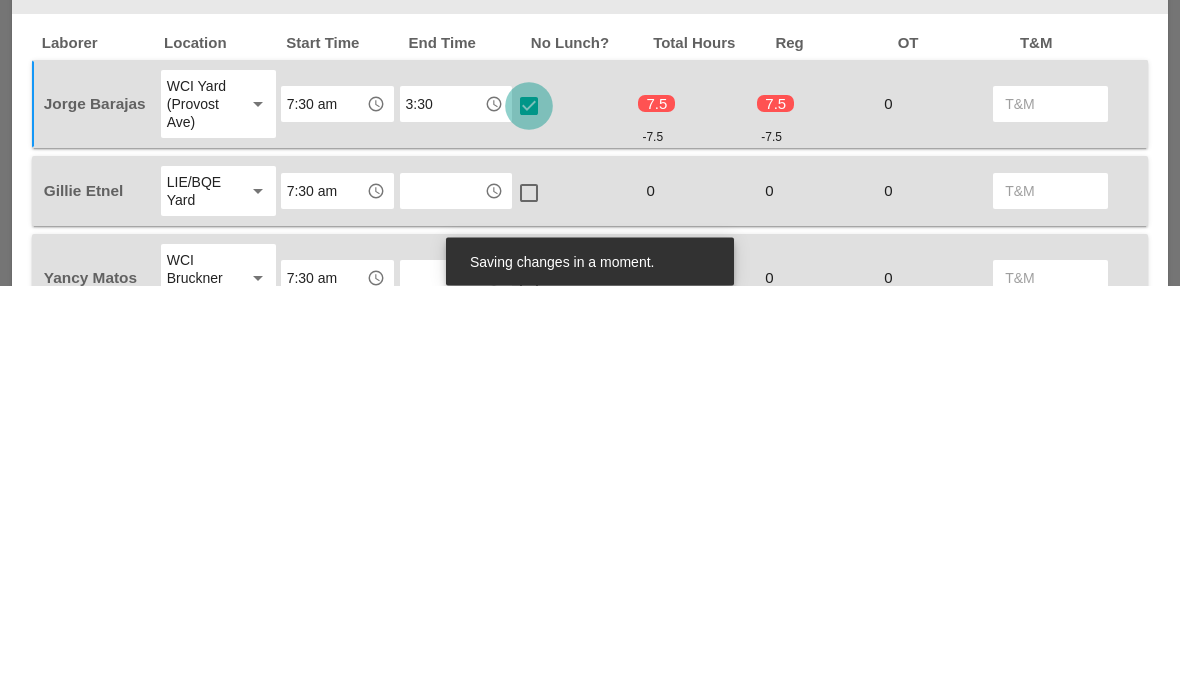 scroll, scrollTop: 1529, scrollLeft: 0, axis: vertical 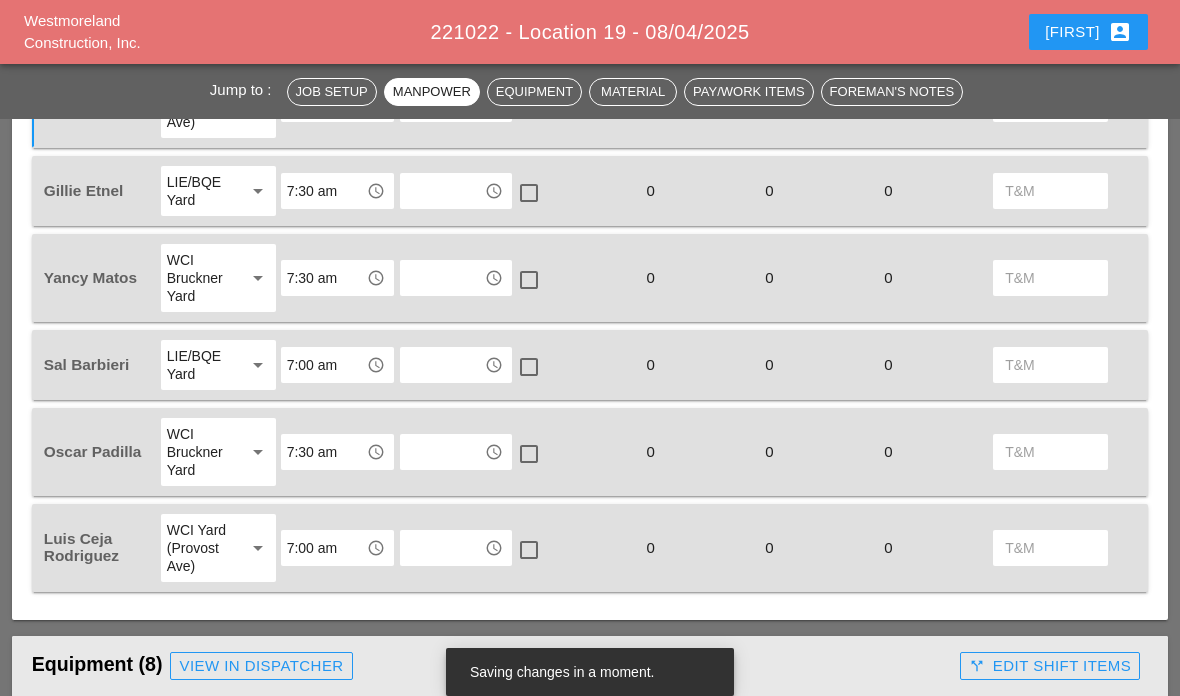 click at bounding box center [442, 191] 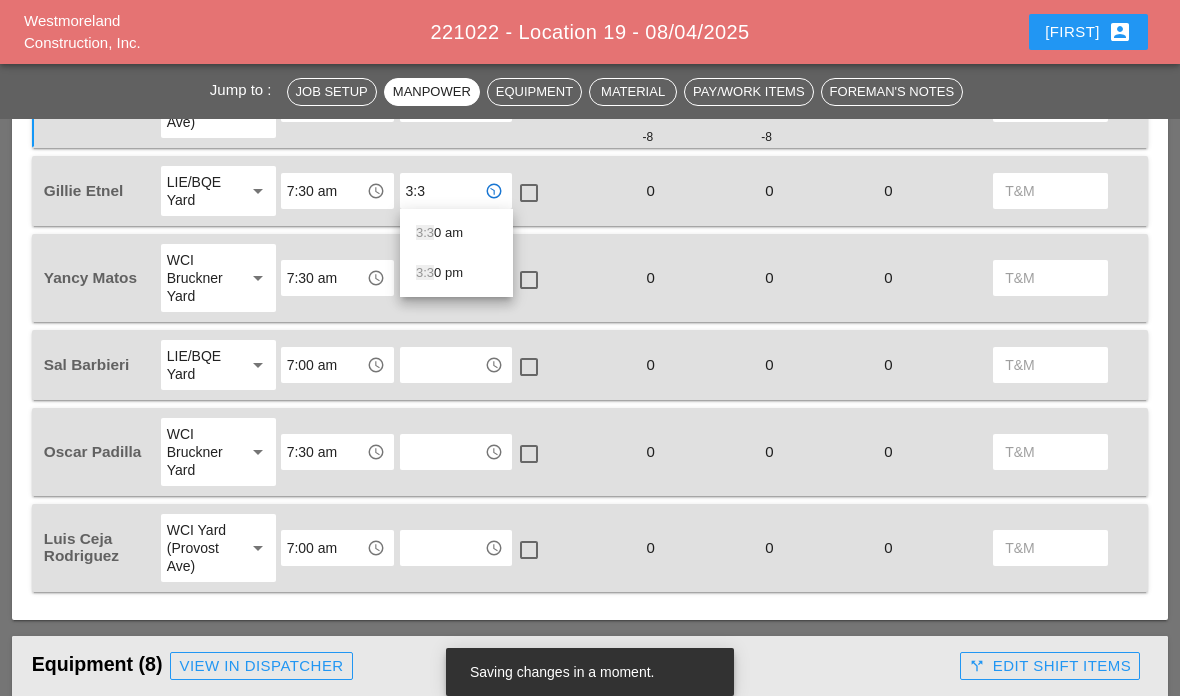 type on "3:30" 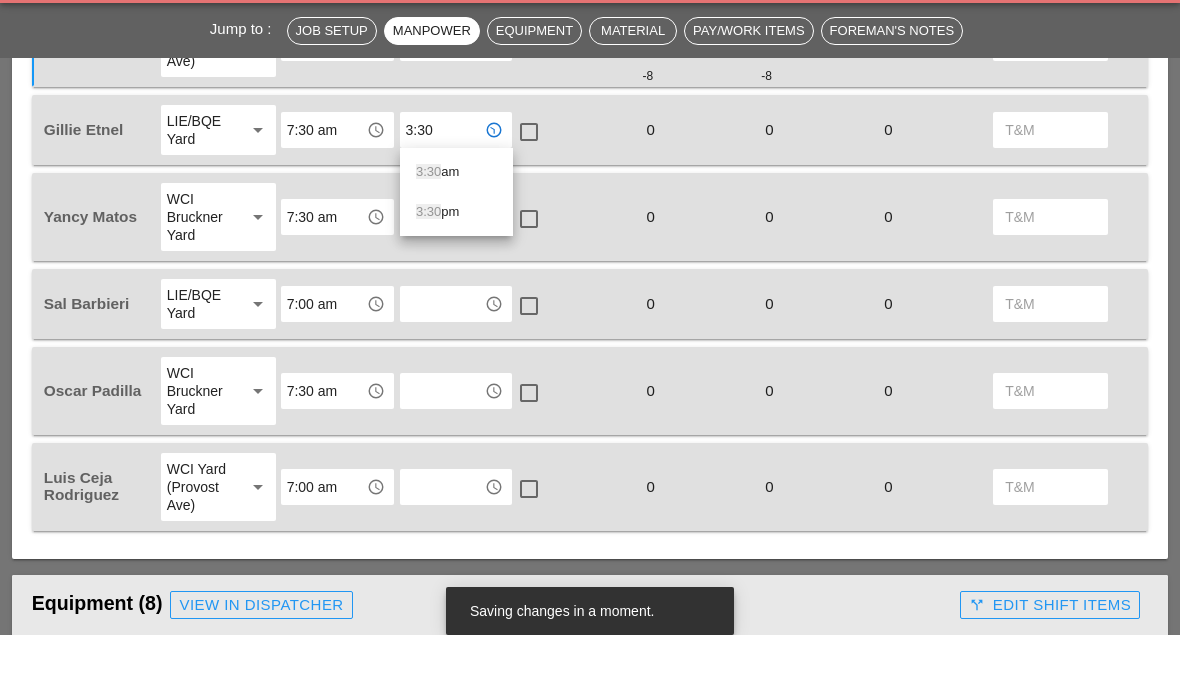 click on "3:30 pm" at bounding box center (456, 273) 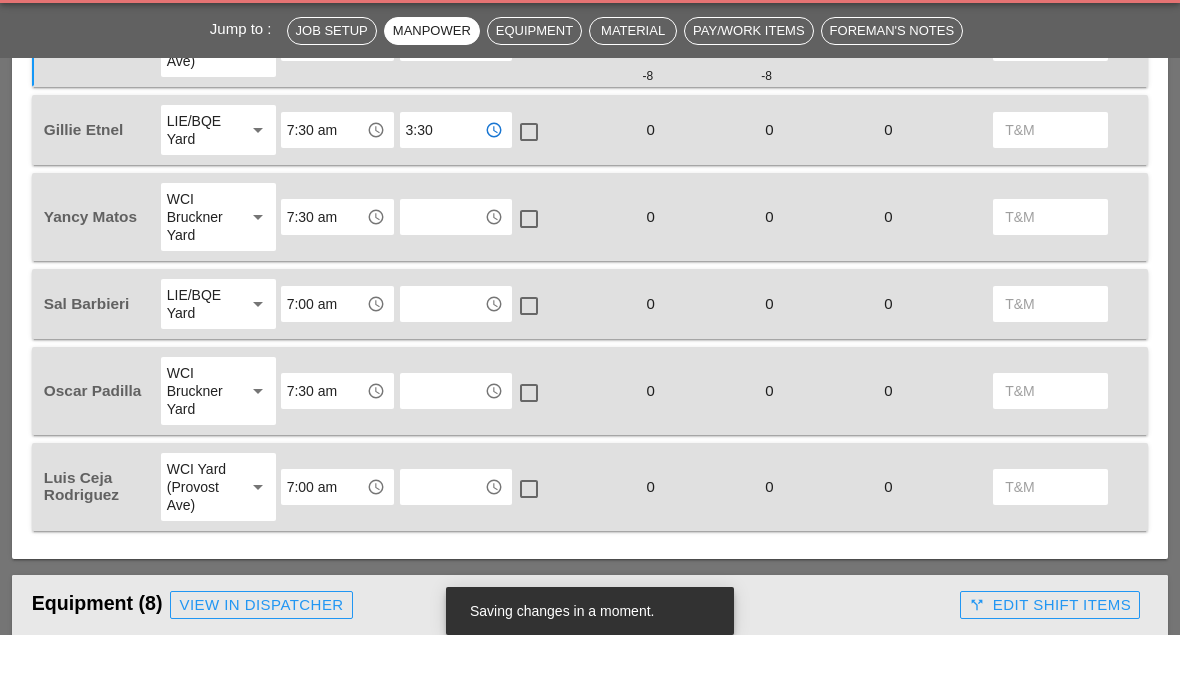 click at bounding box center [442, 278] 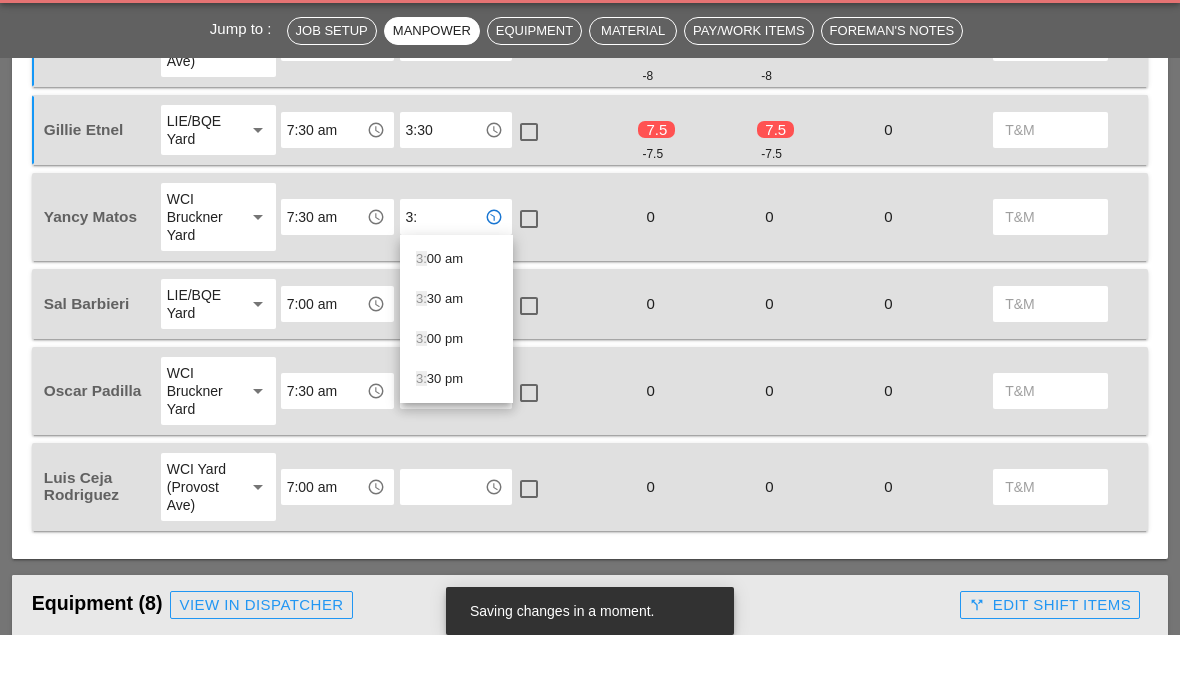 type on "3:3" 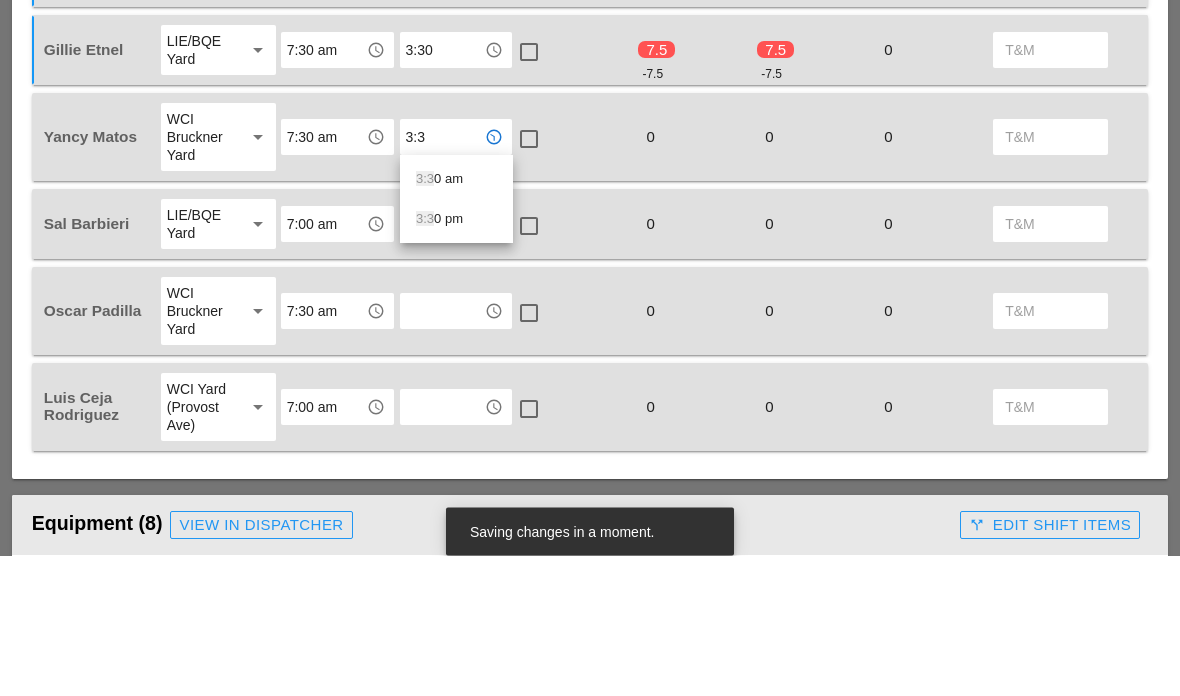click on "3:30 pm" at bounding box center [456, 360] 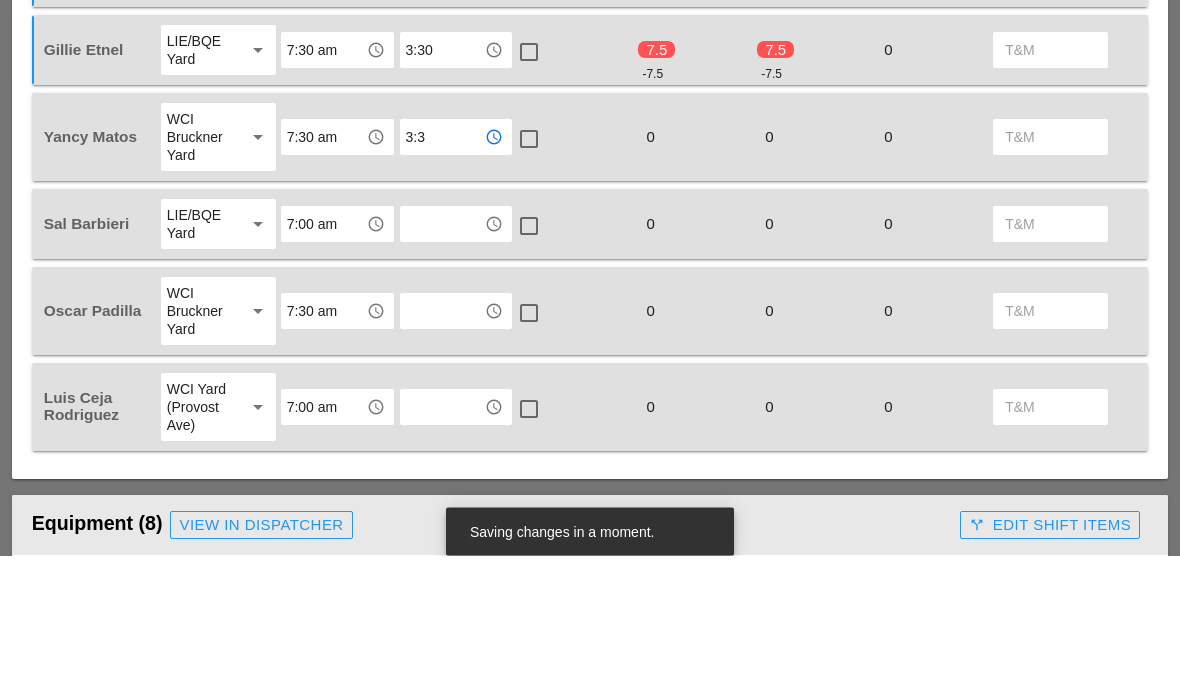 click at bounding box center (442, 365) 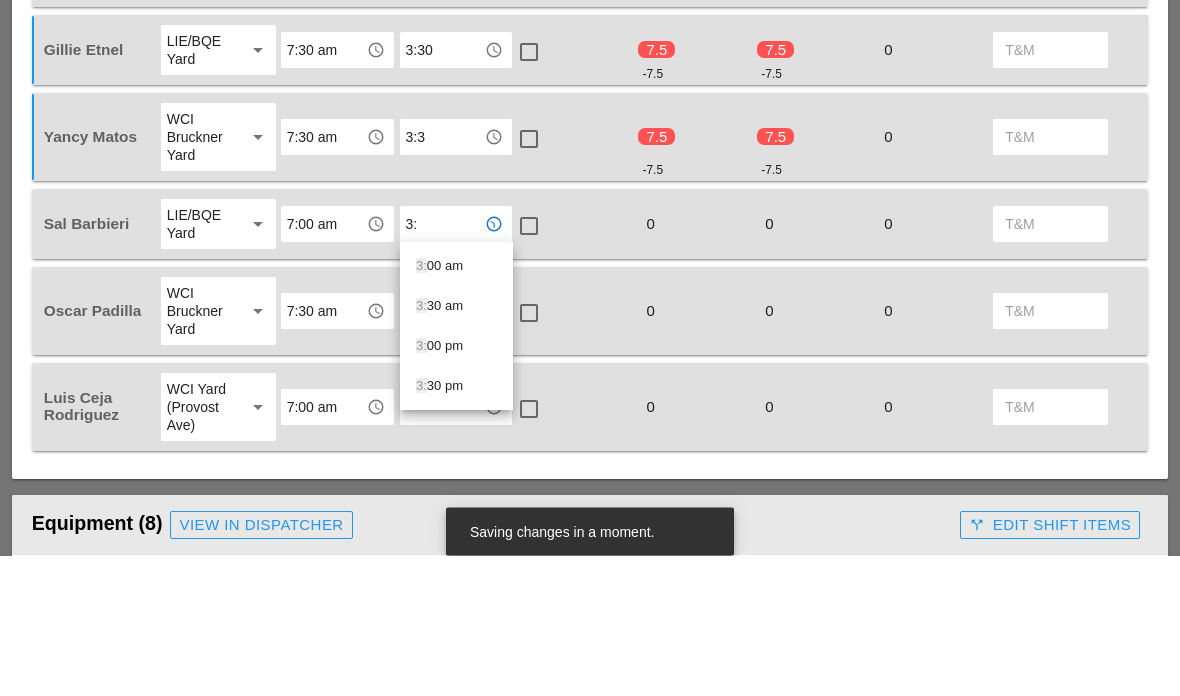 type on "3:3" 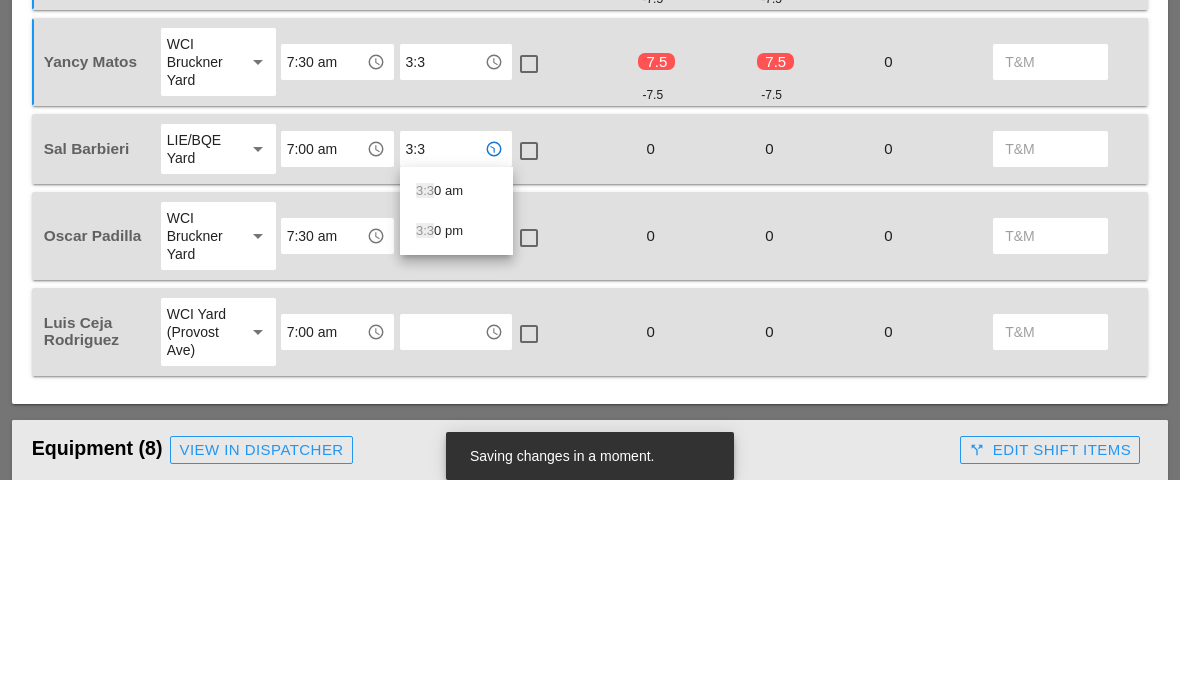click on "3:3 0 pm" at bounding box center [456, 447] 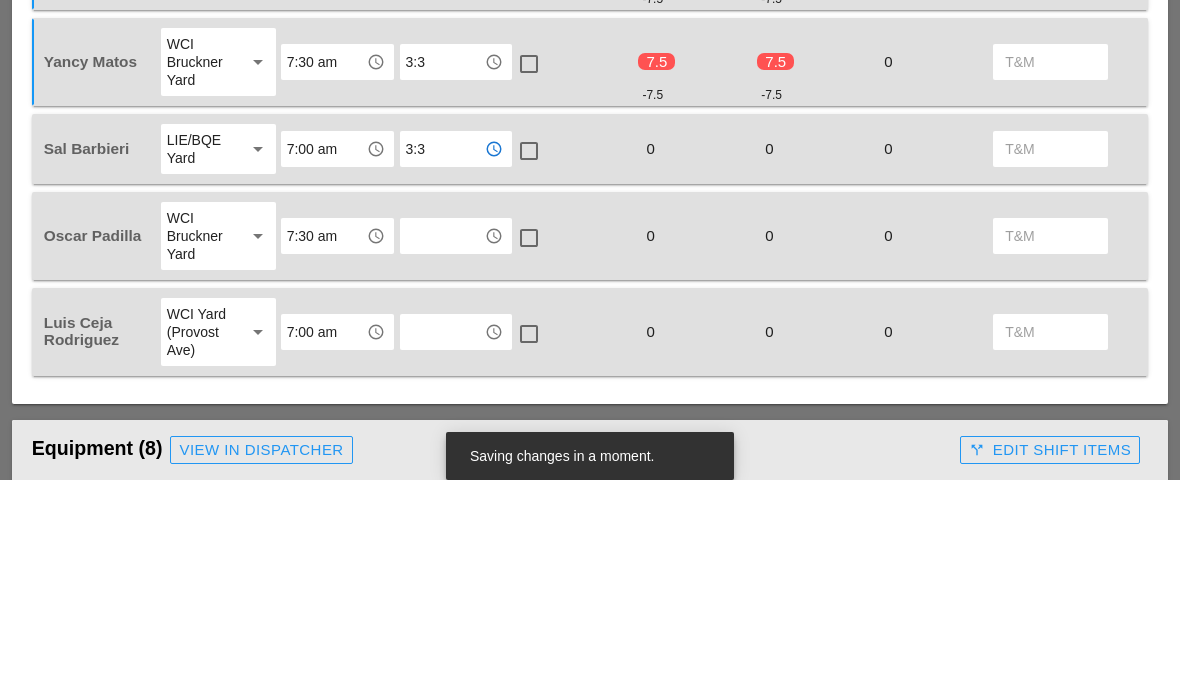 click at bounding box center [442, 452] 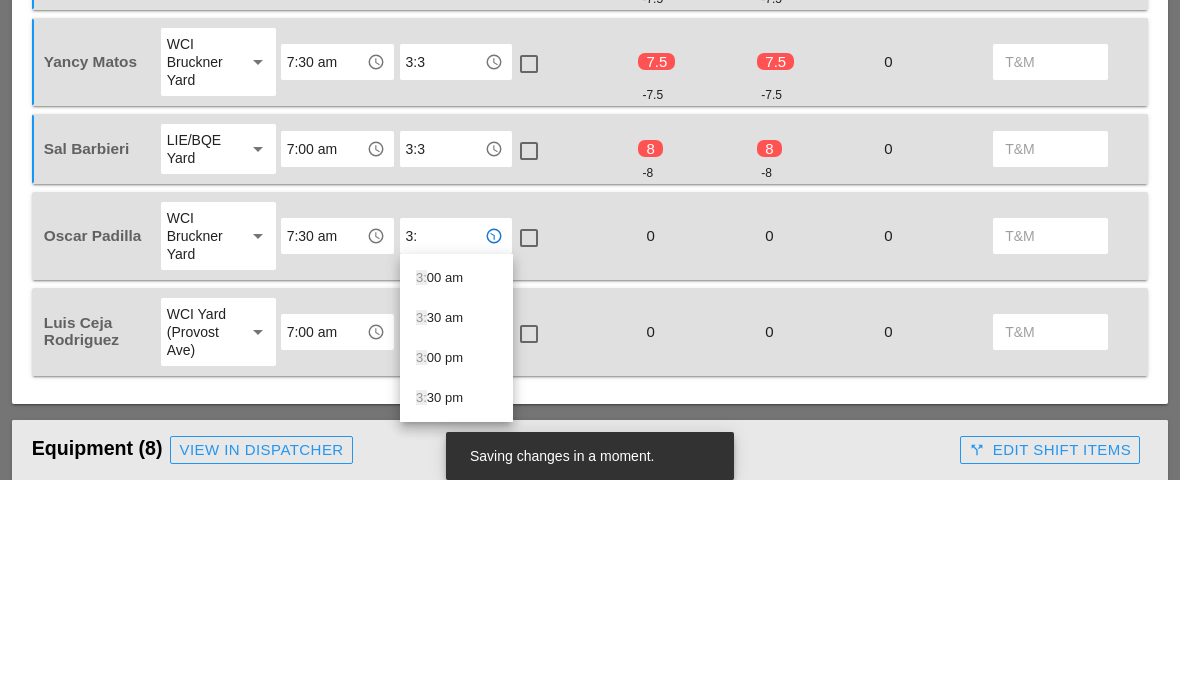 type on "3:3" 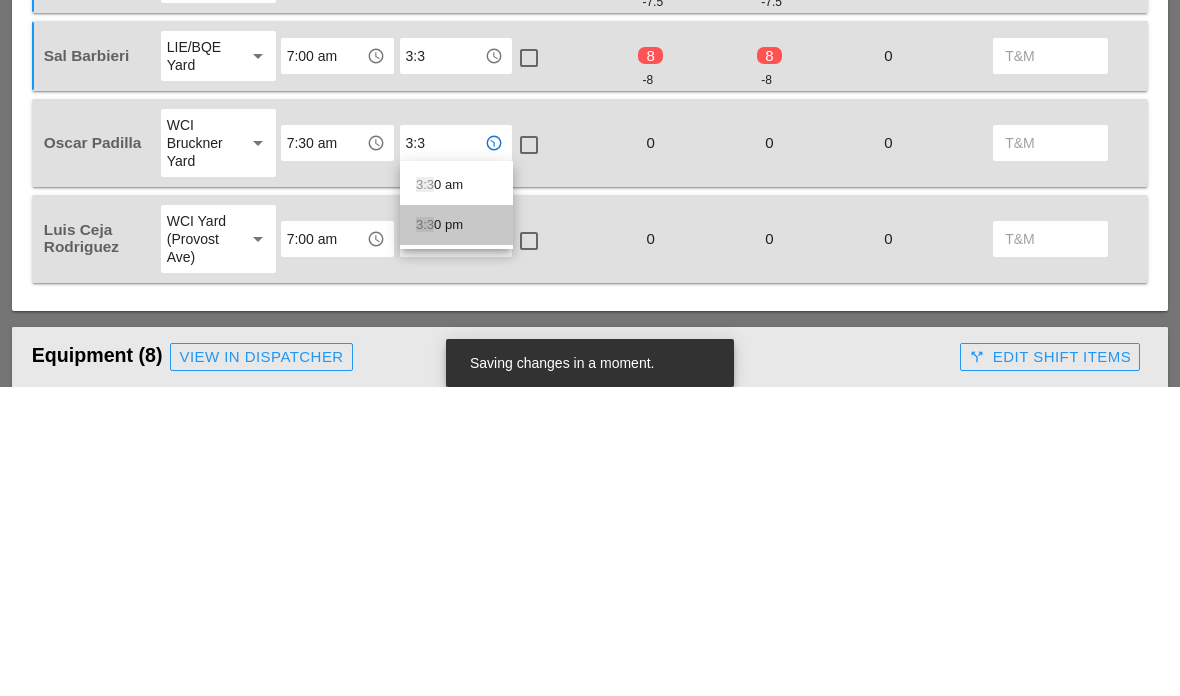 click on "3:3 0 pm" at bounding box center (456, 534) 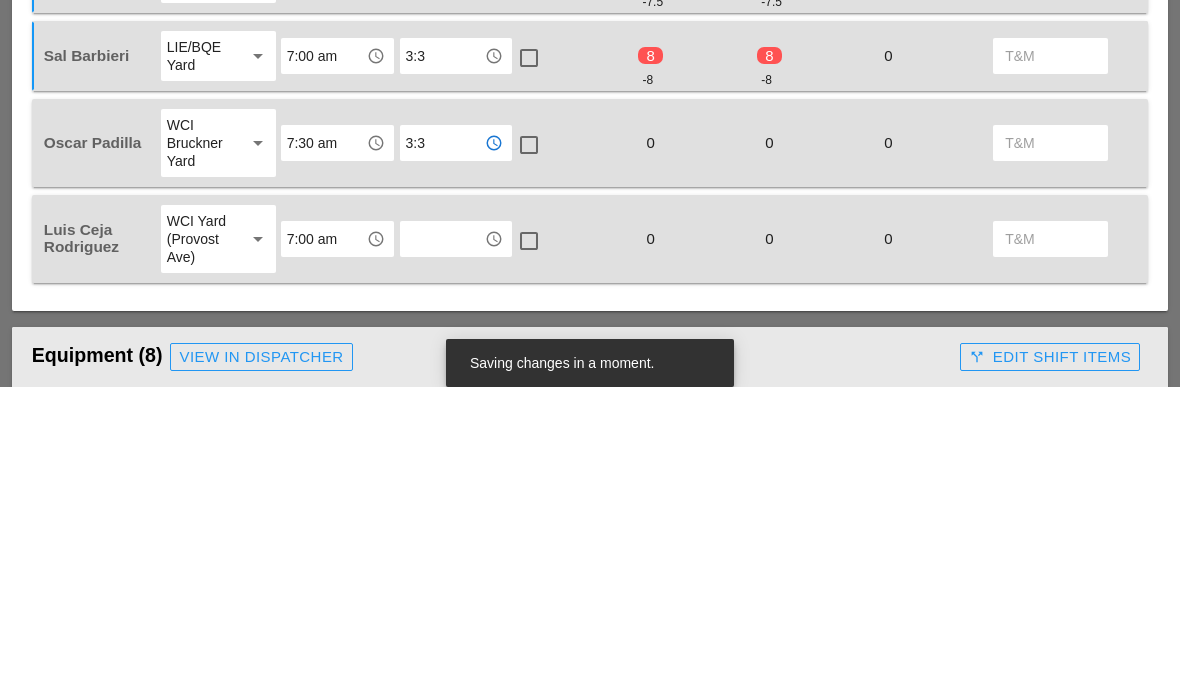 click at bounding box center (442, 548) 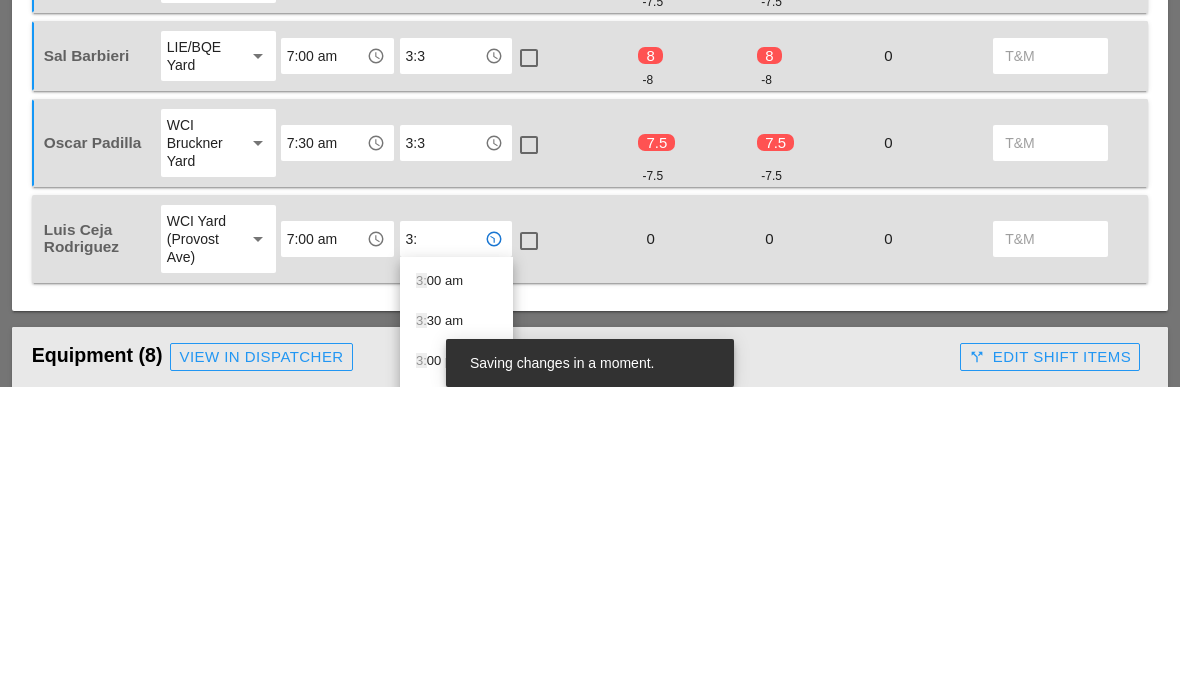 type on "3:3" 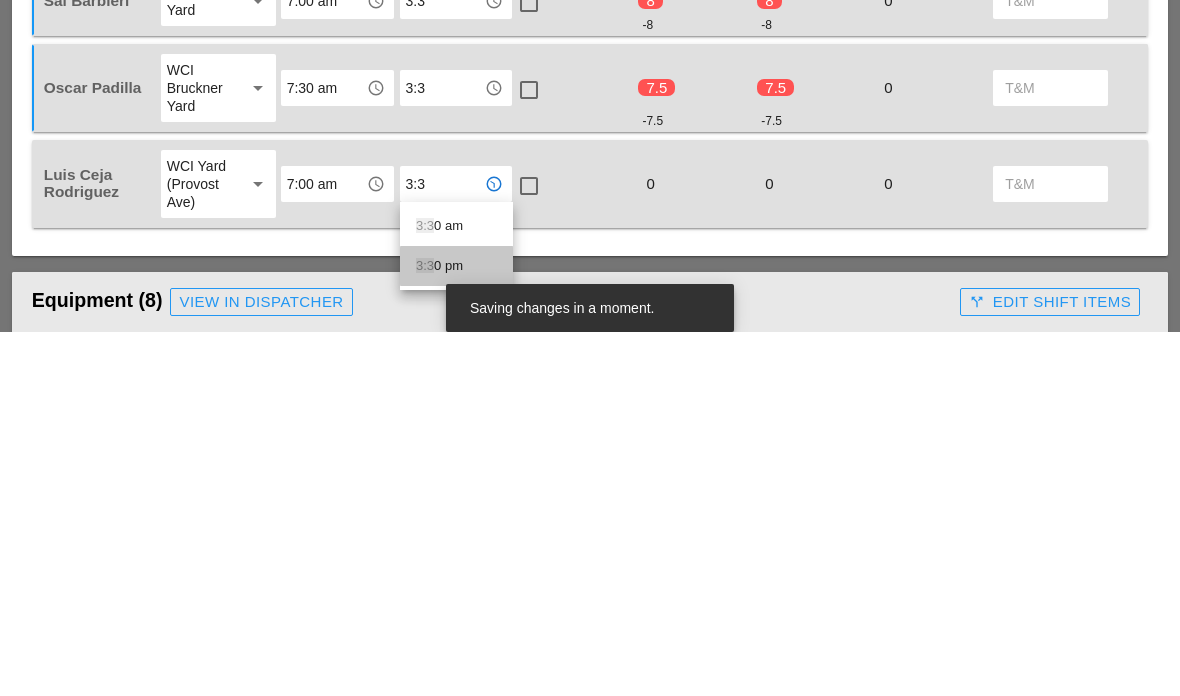 click on "3:3 0 pm" at bounding box center [456, 630] 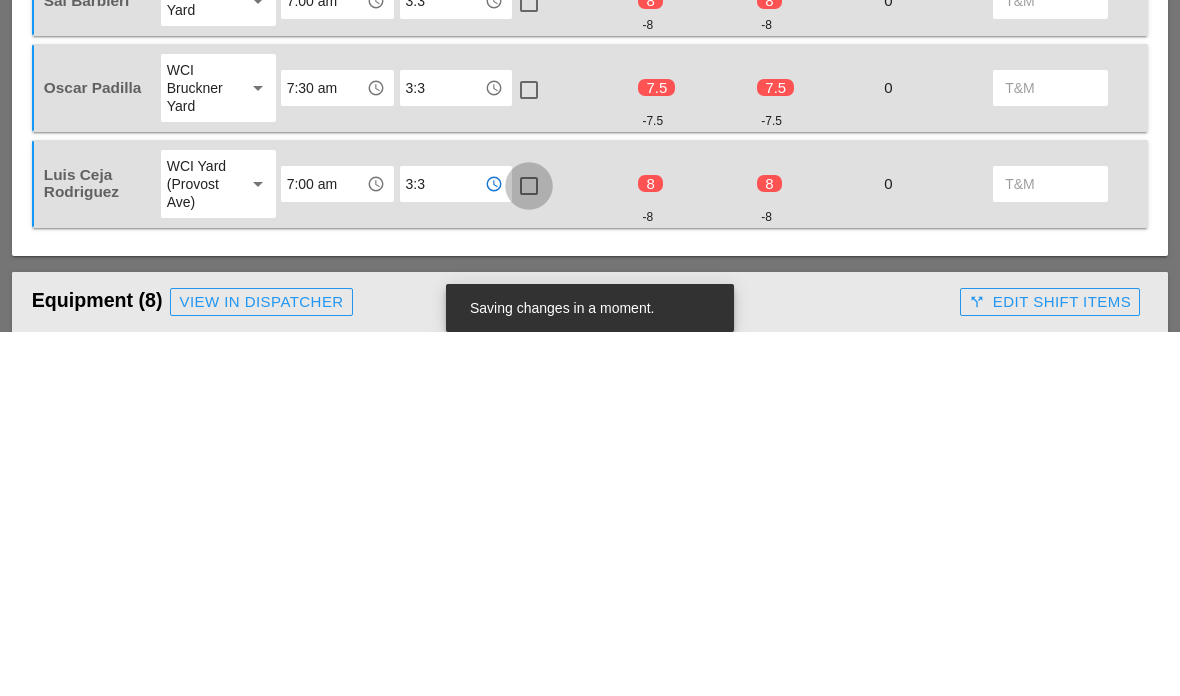 click at bounding box center (529, 550) 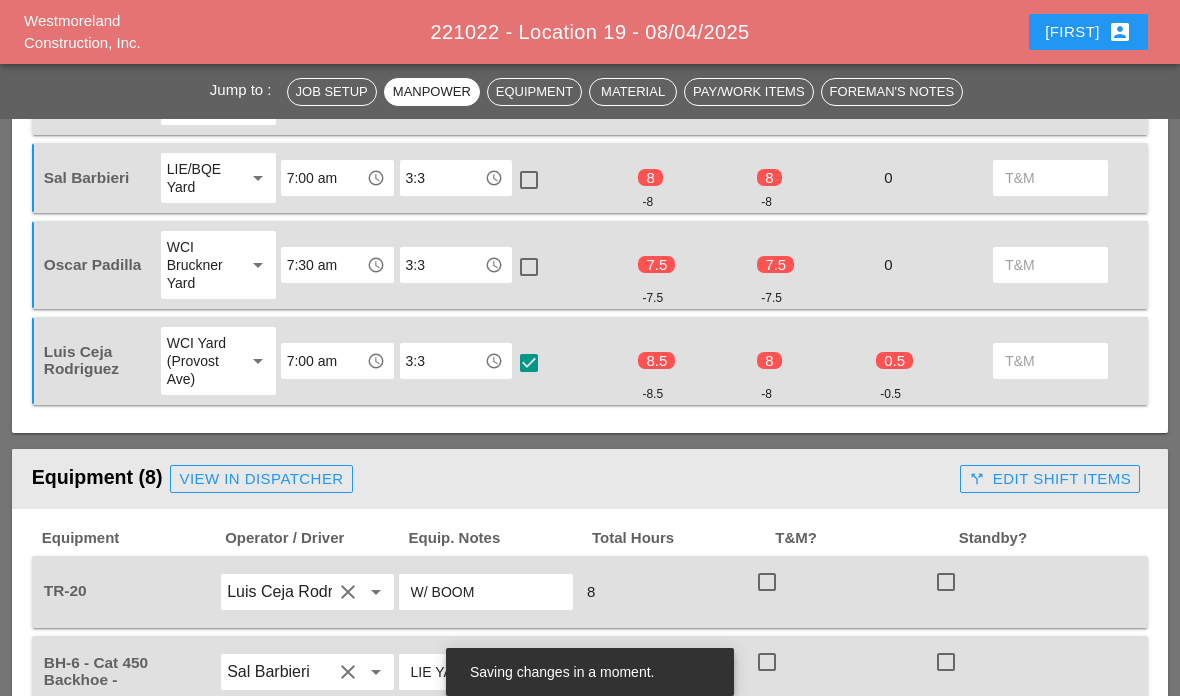 scroll, scrollTop: 1711, scrollLeft: 0, axis: vertical 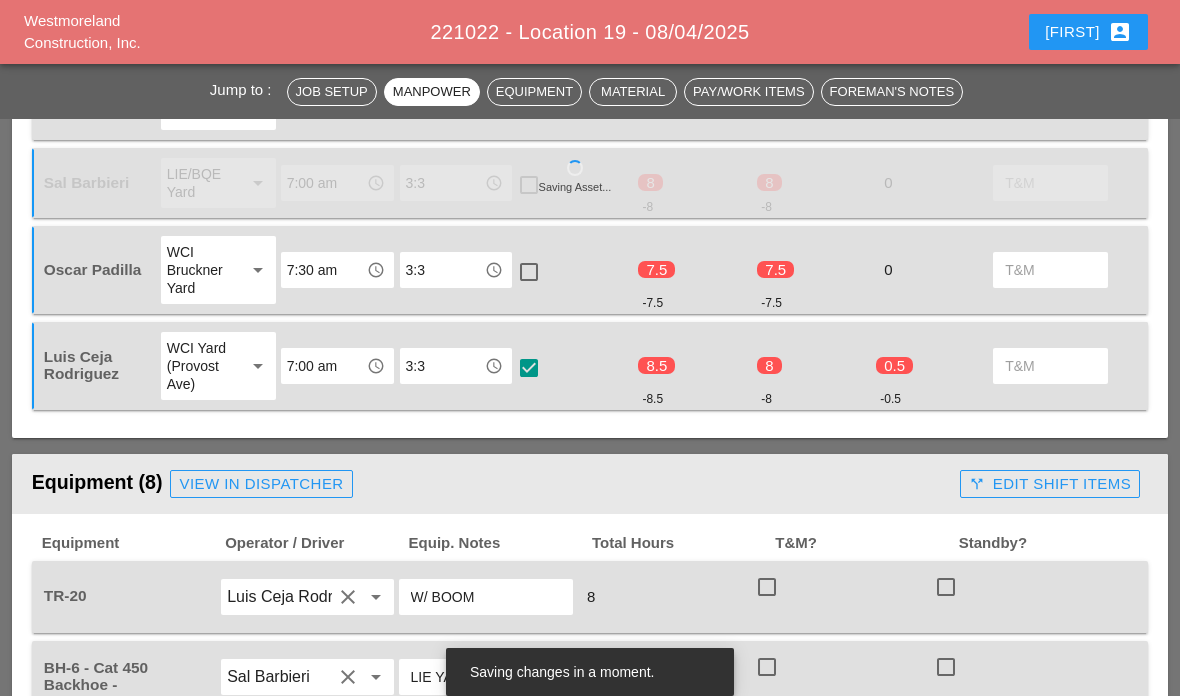 click at bounding box center (529, 272) 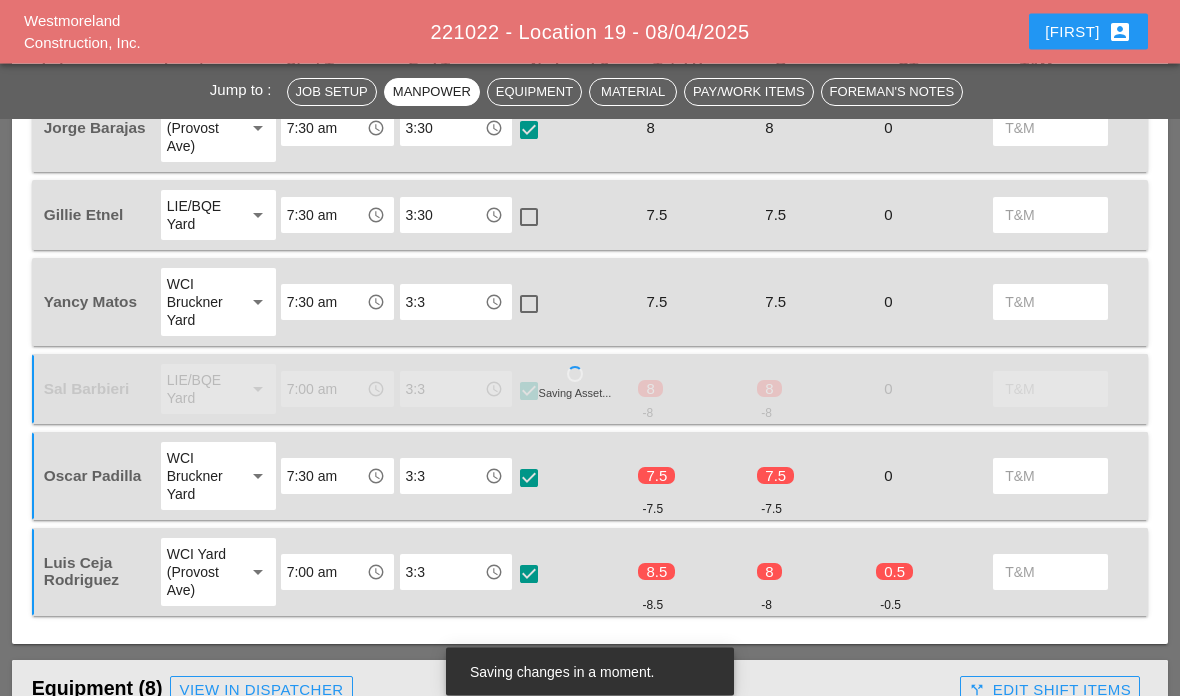 scroll, scrollTop: 1454, scrollLeft: 0, axis: vertical 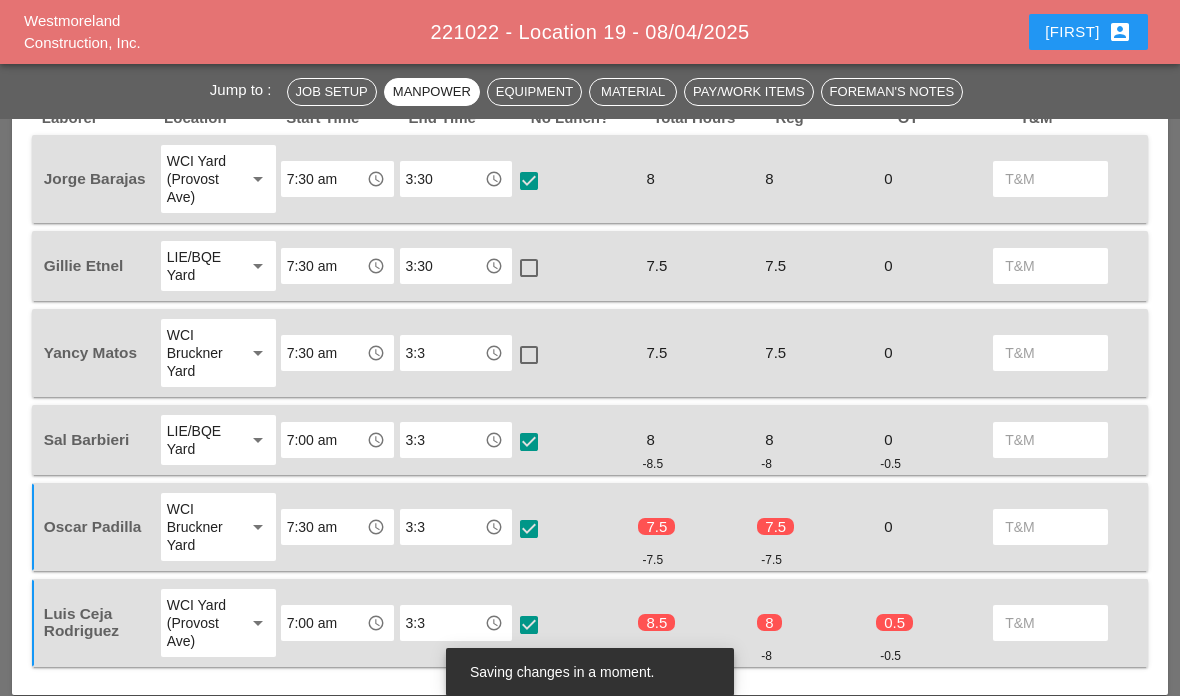 click at bounding box center (529, 268) 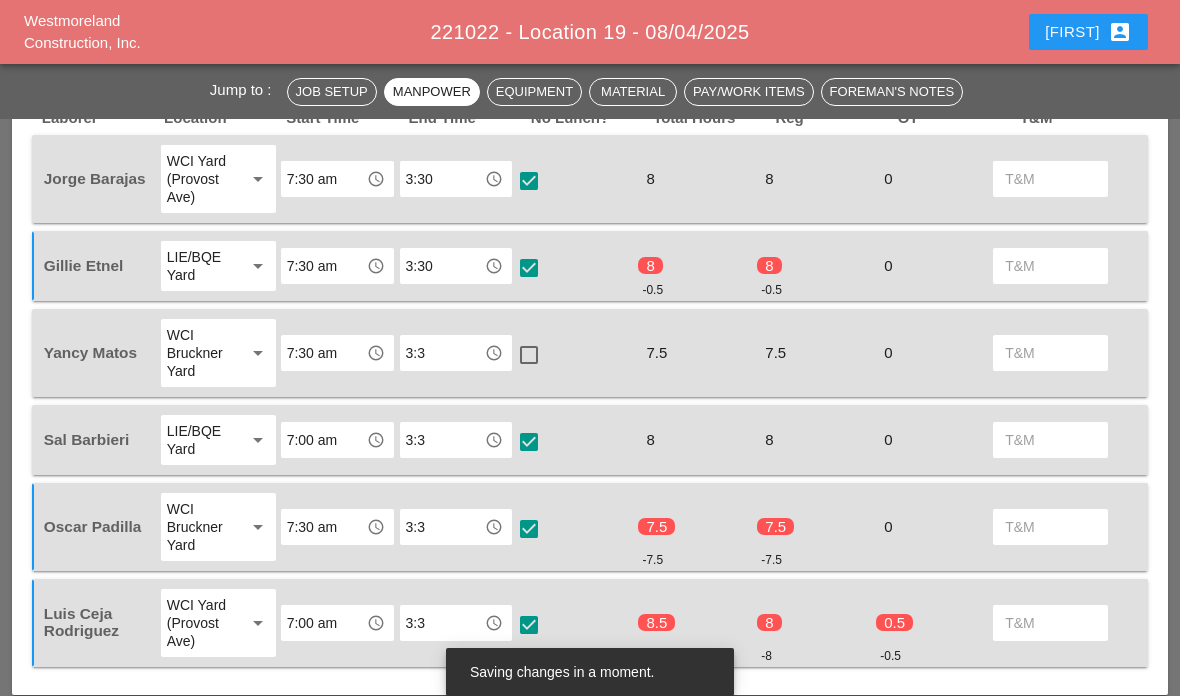 click at bounding box center [529, 355] 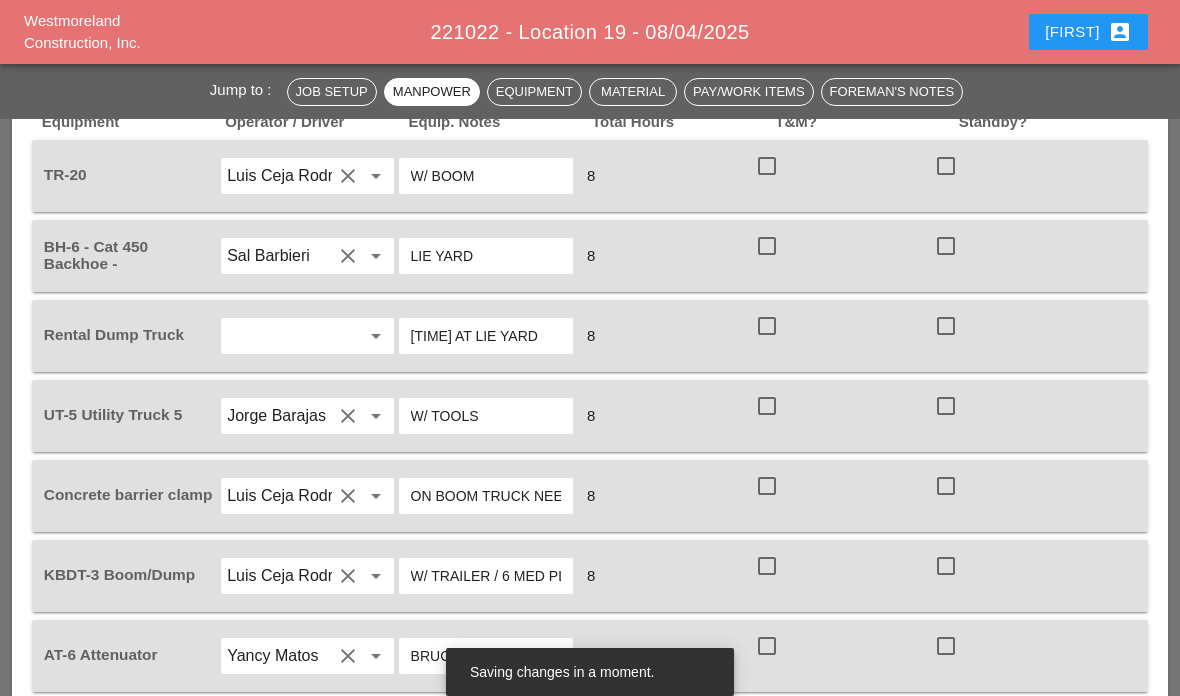 scroll, scrollTop: 2133, scrollLeft: 0, axis: vertical 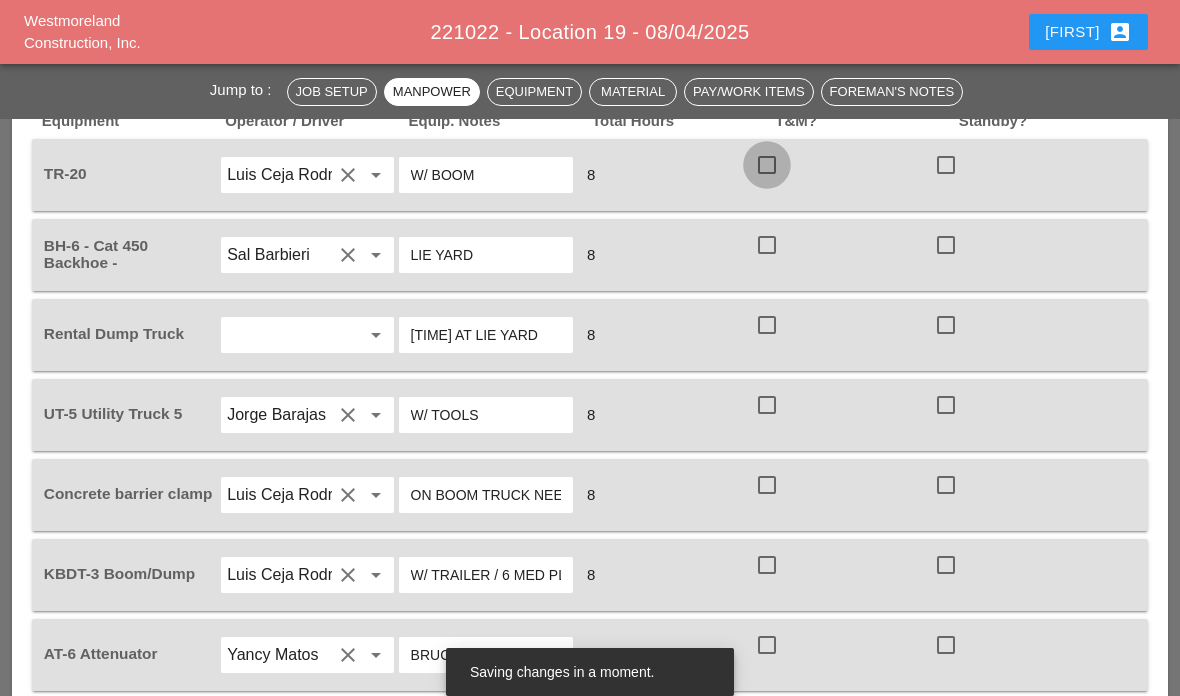 click at bounding box center (767, 165) 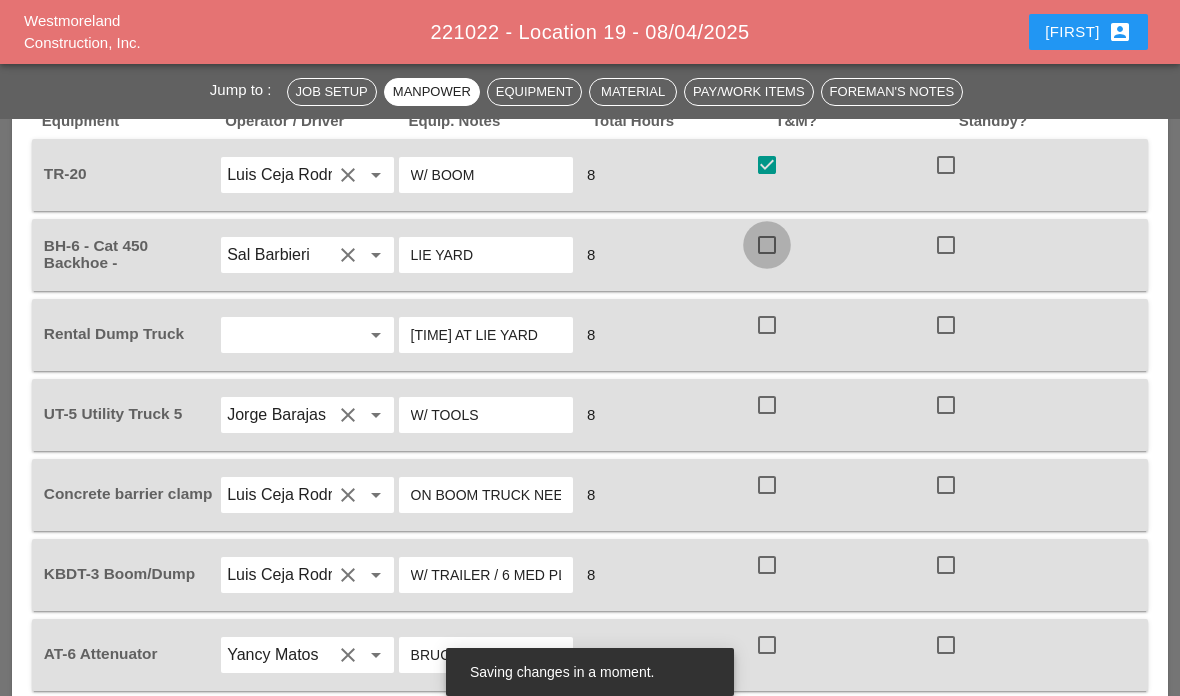 click at bounding box center (767, 245) 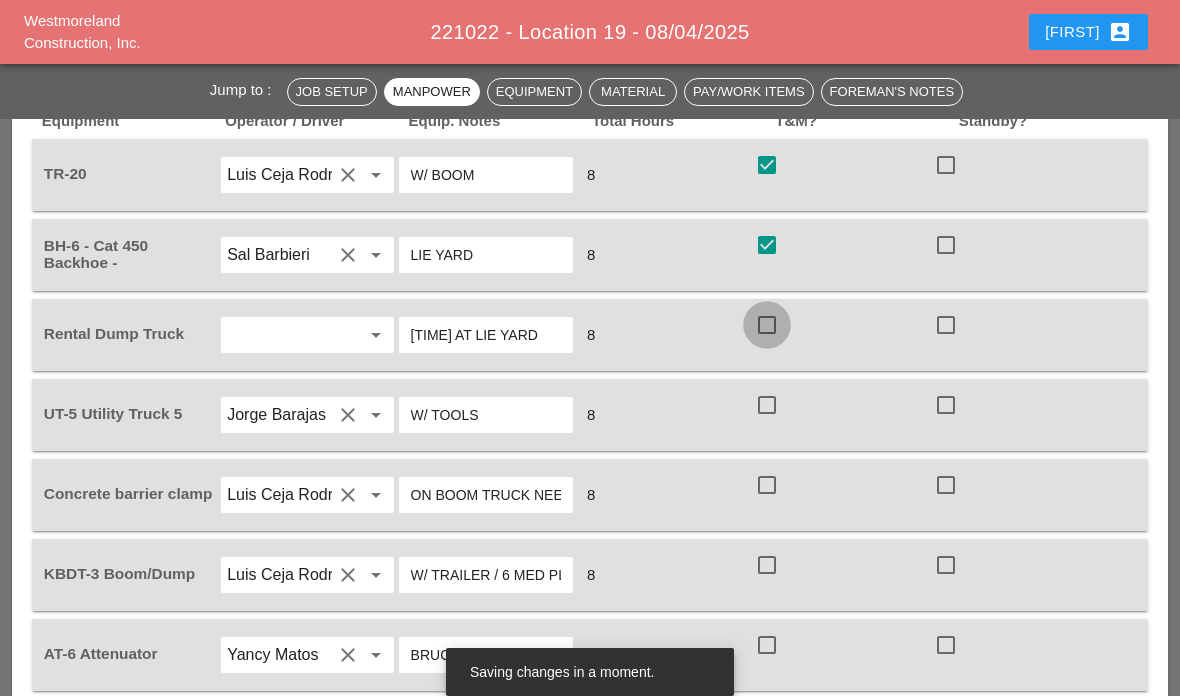 click at bounding box center (767, 325) 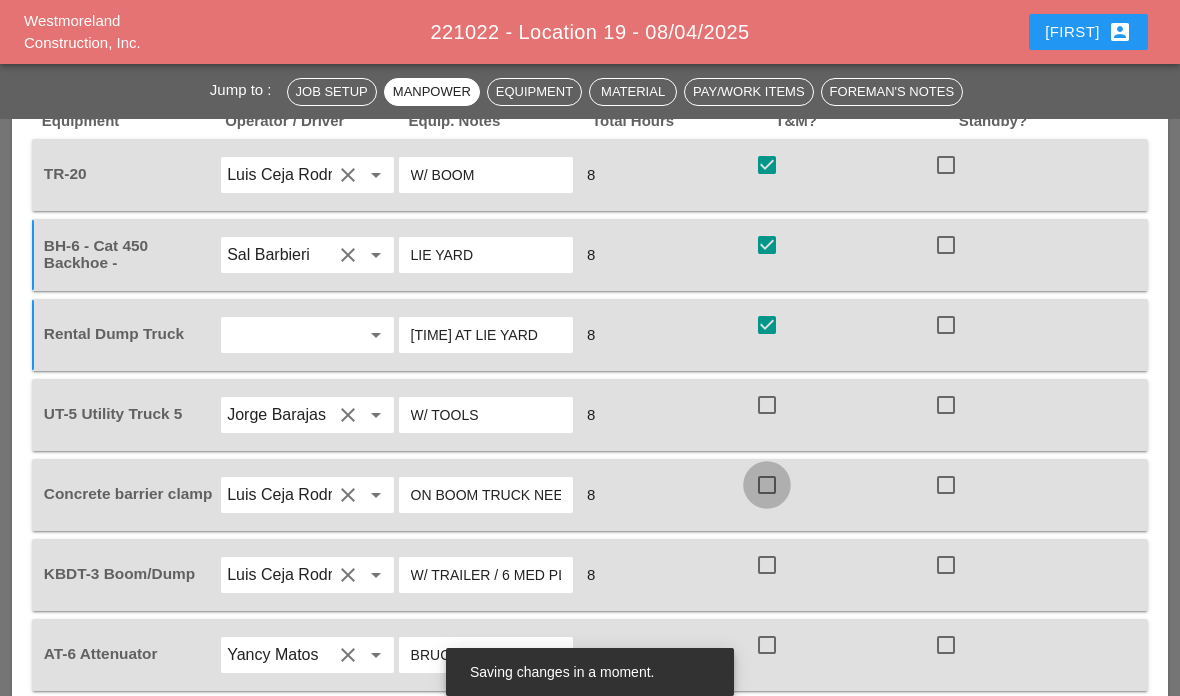 click at bounding box center (767, 485) 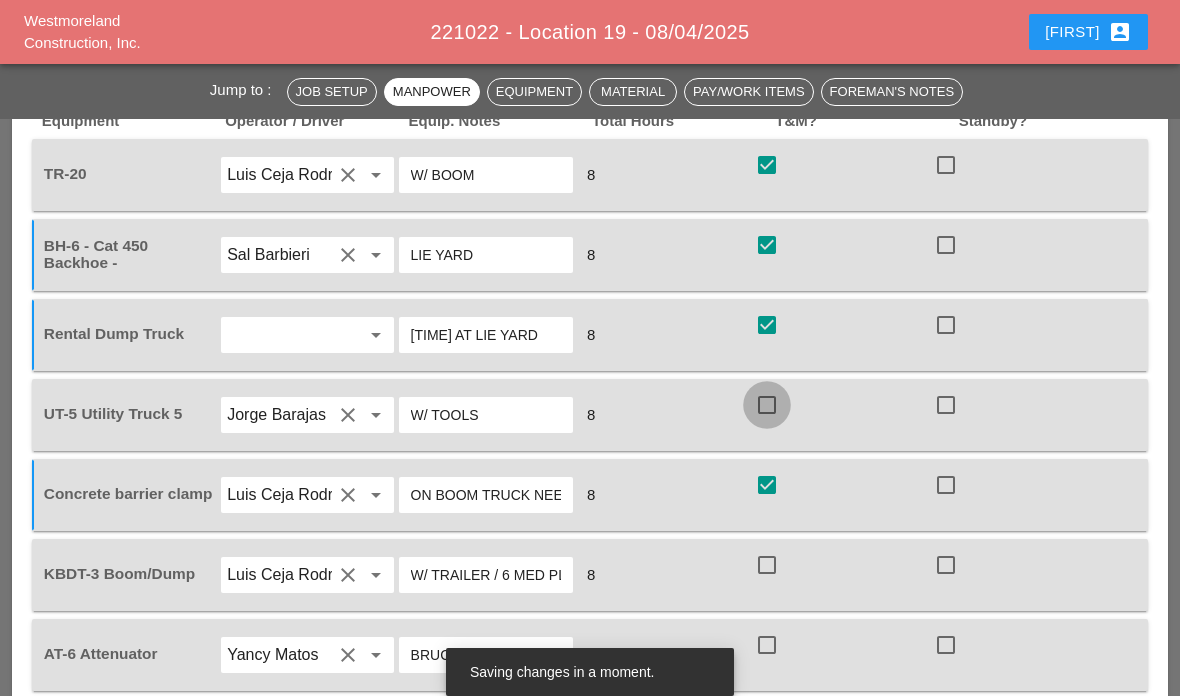 click at bounding box center (767, 405) 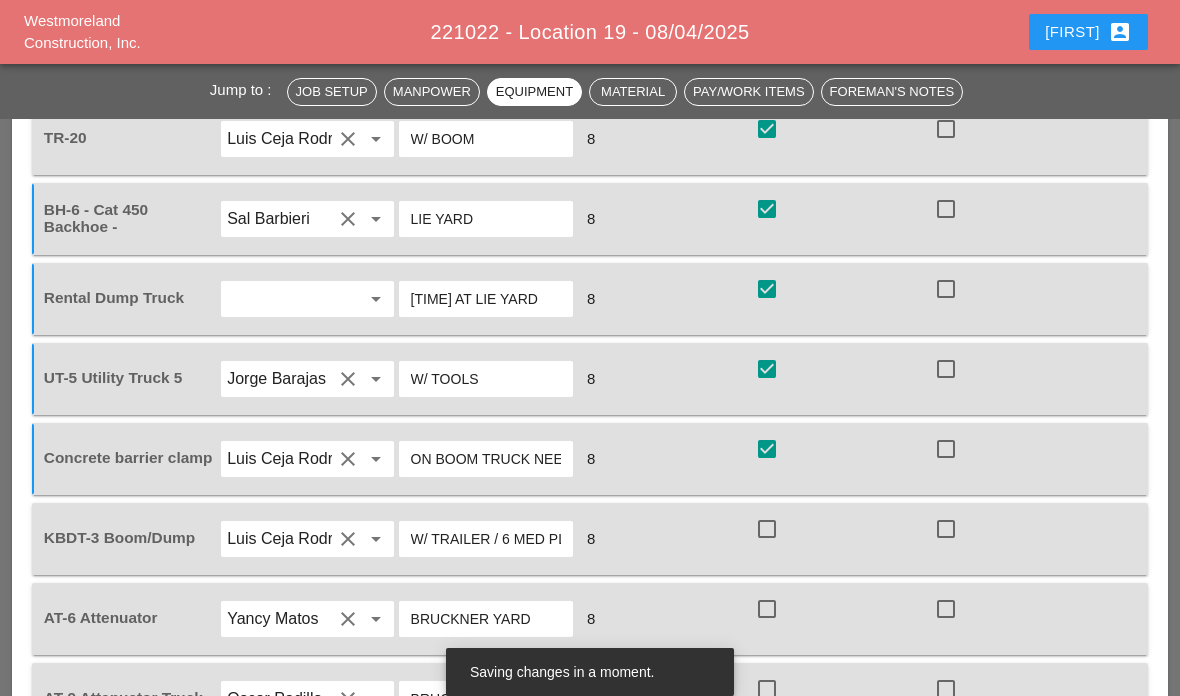 scroll, scrollTop: 2179, scrollLeft: 0, axis: vertical 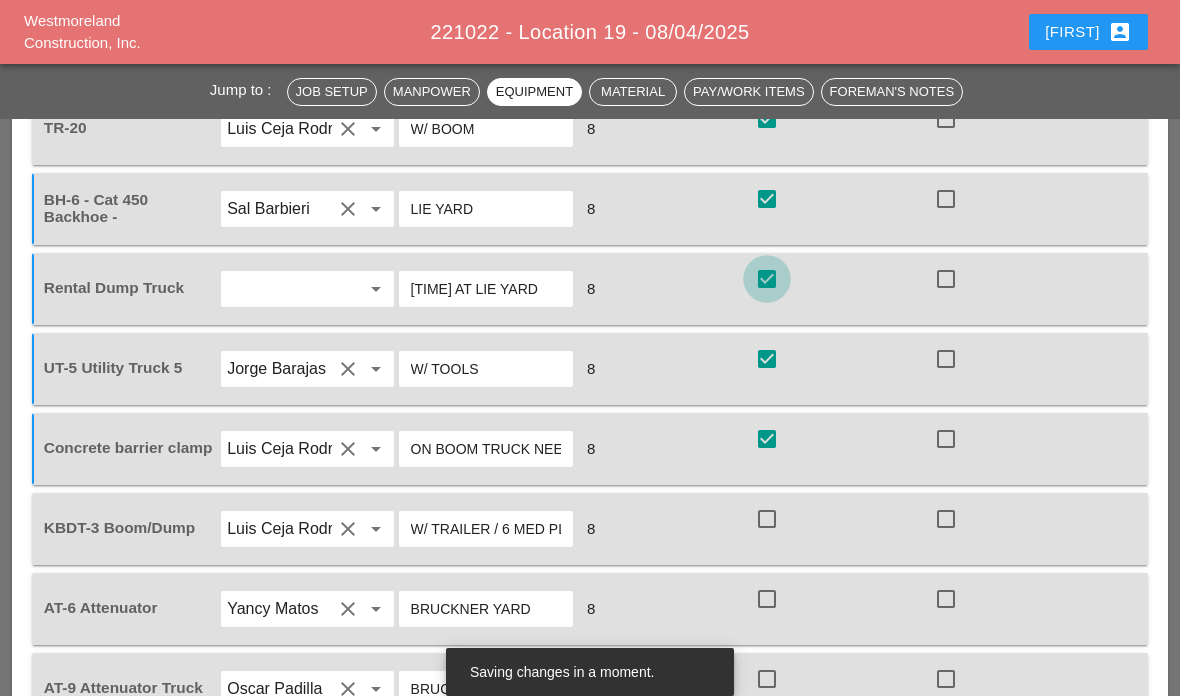click at bounding box center (767, 279) 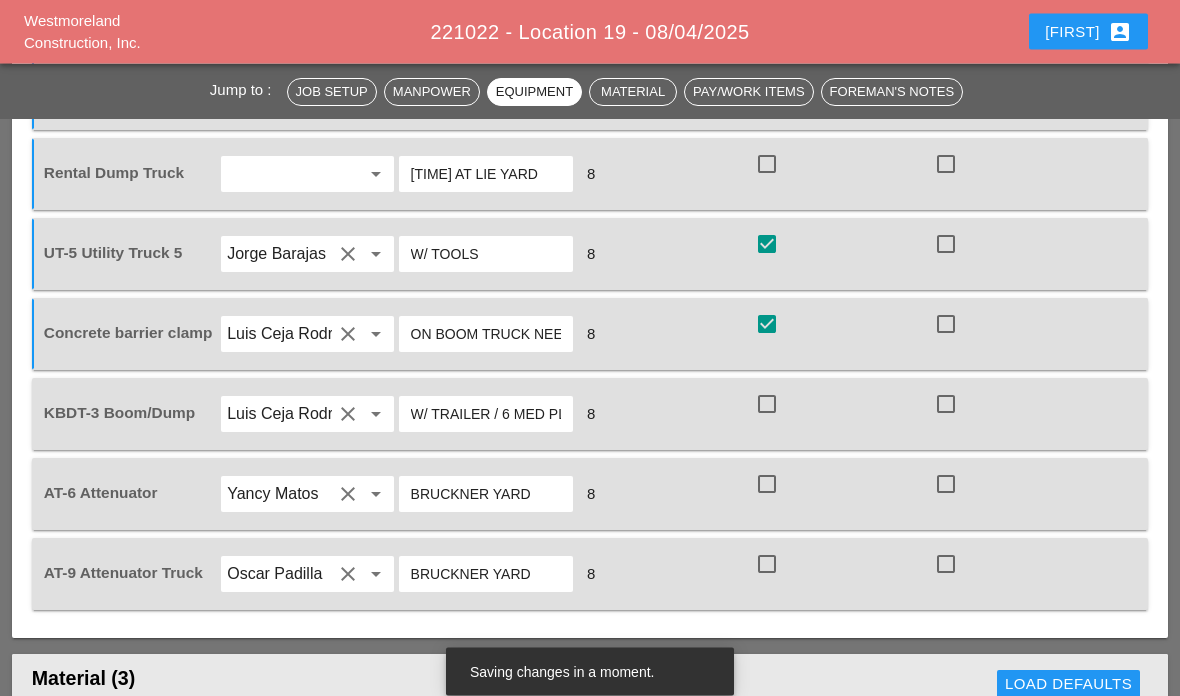 scroll, scrollTop: 2294, scrollLeft: 0, axis: vertical 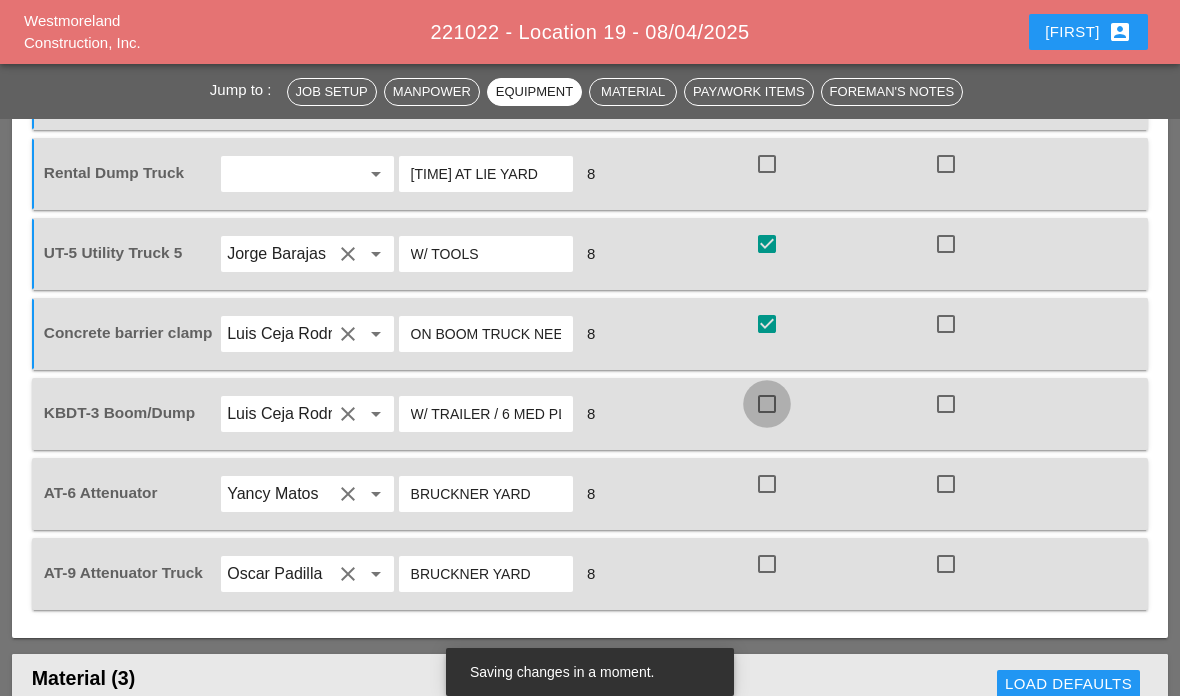 click at bounding box center [767, 404] 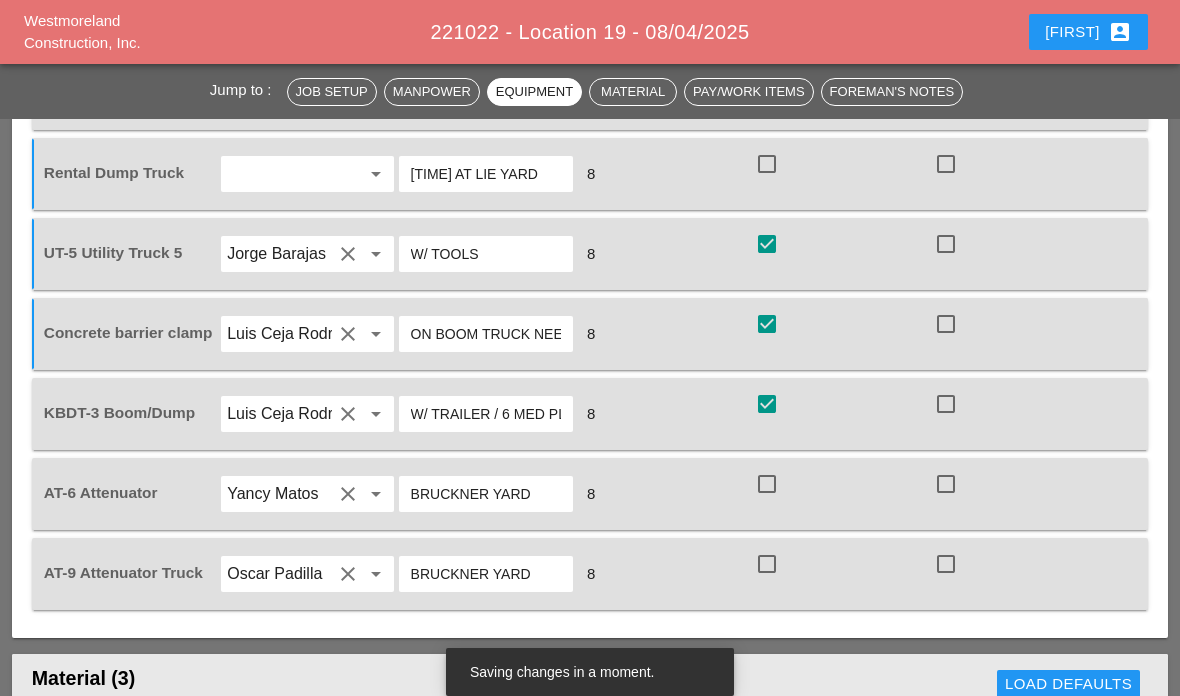 click at bounding box center [767, 484] 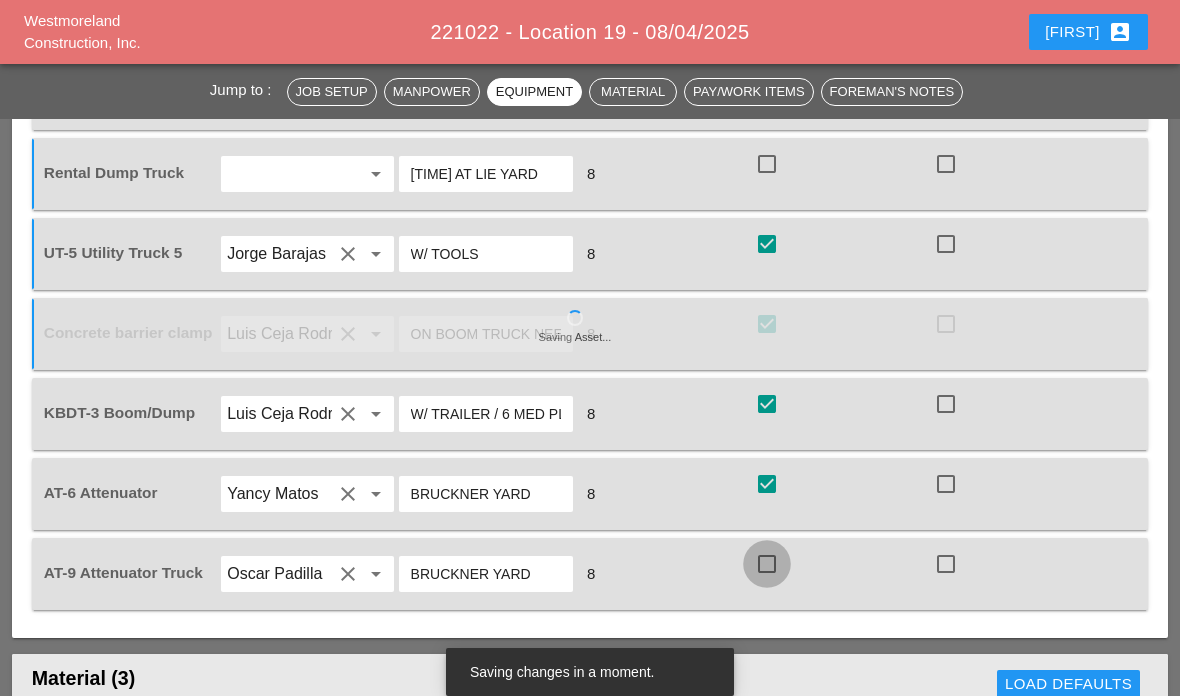 click at bounding box center [767, 564] 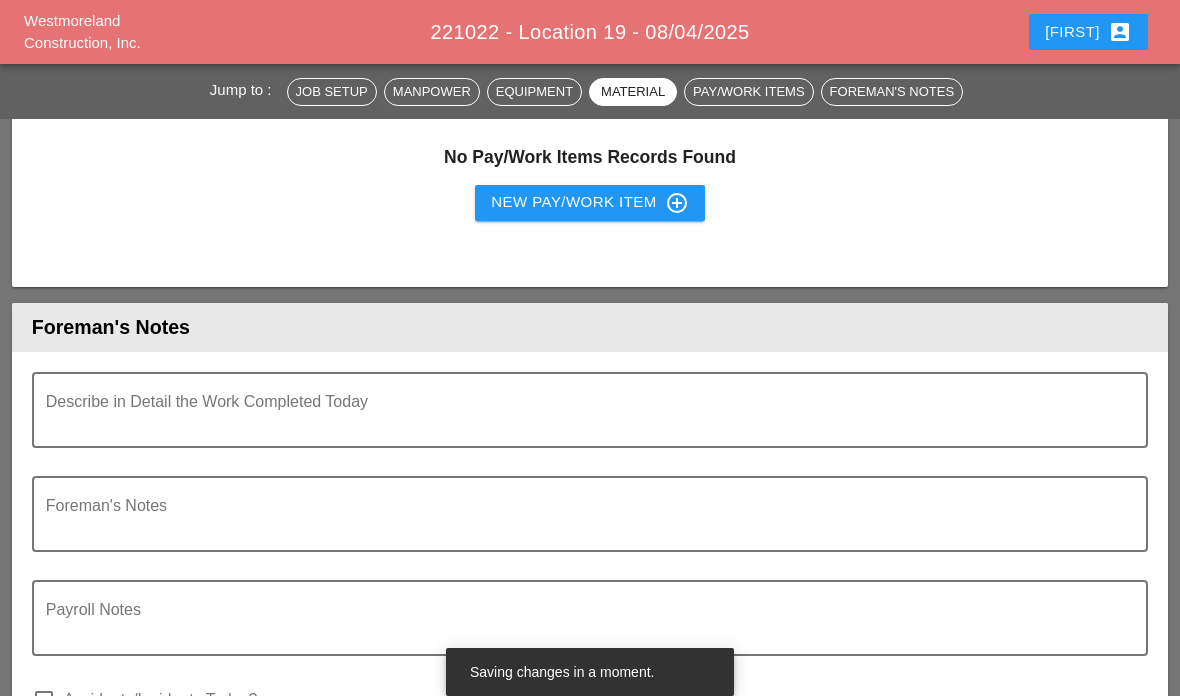 scroll, scrollTop: 3314, scrollLeft: 0, axis: vertical 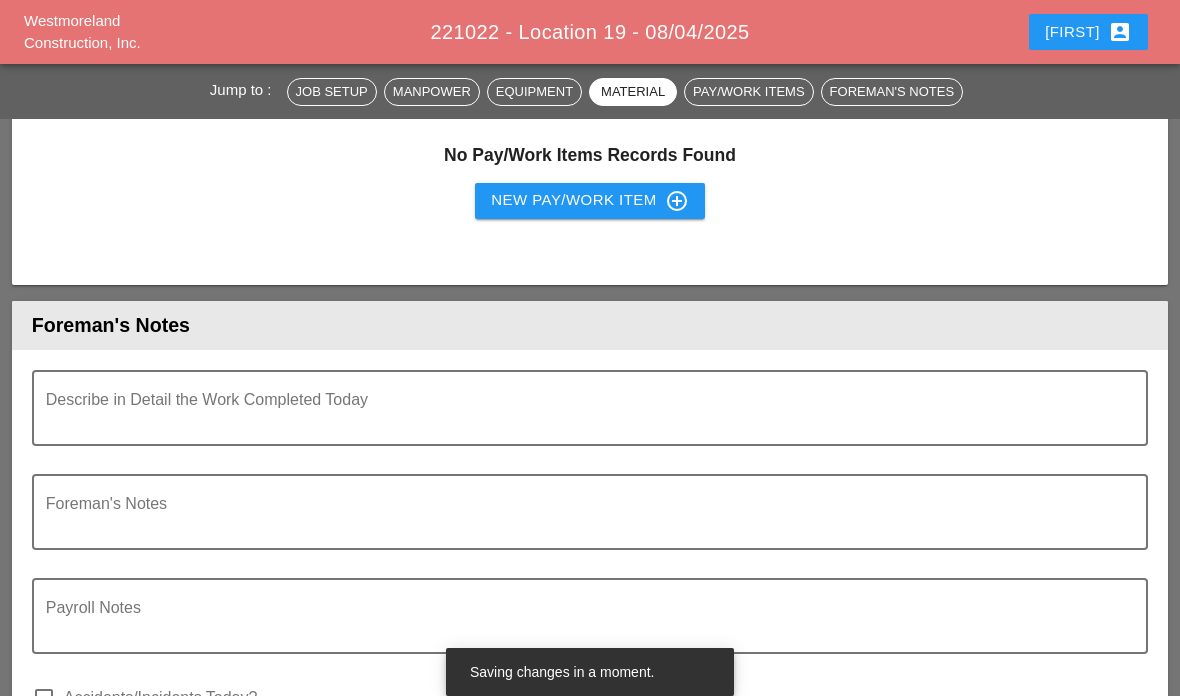 click at bounding box center (582, 420) 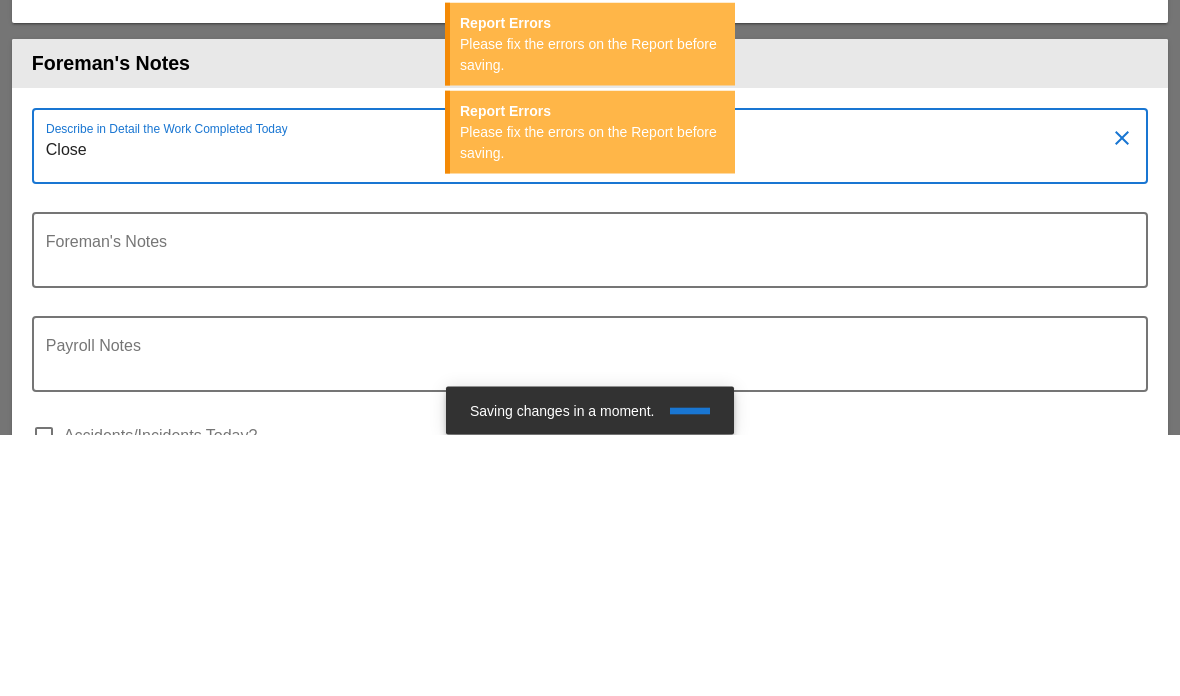 type on "Close" 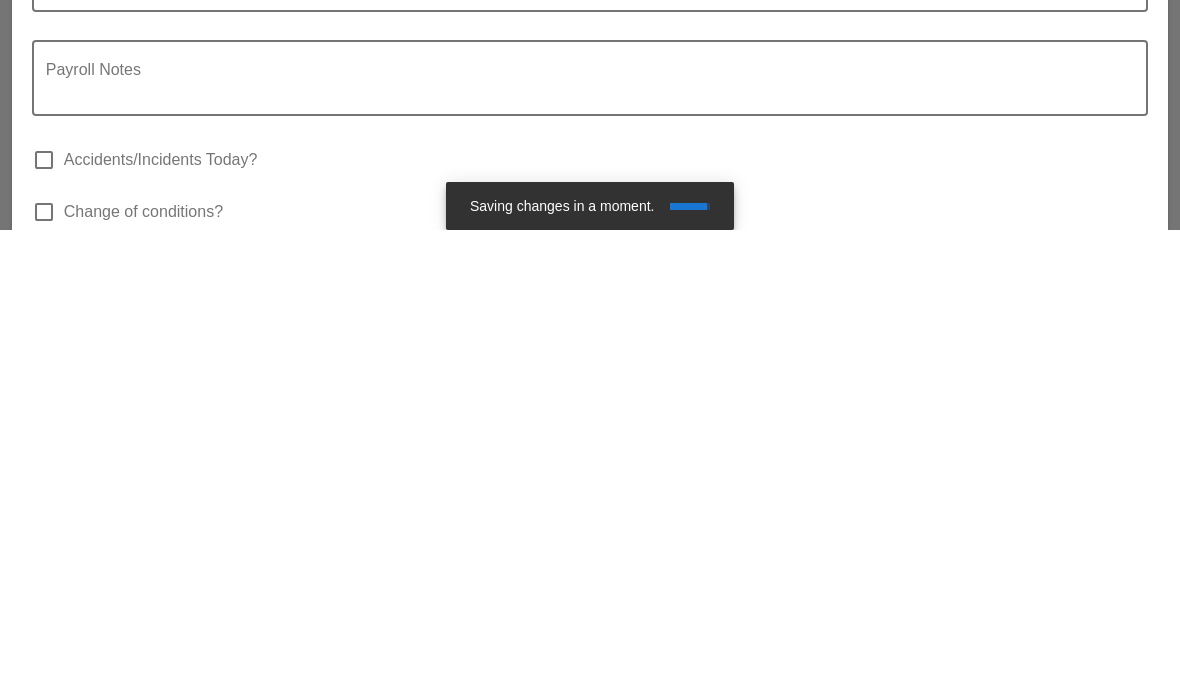scroll, scrollTop: 3493, scrollLeft: 0, axis: vertical 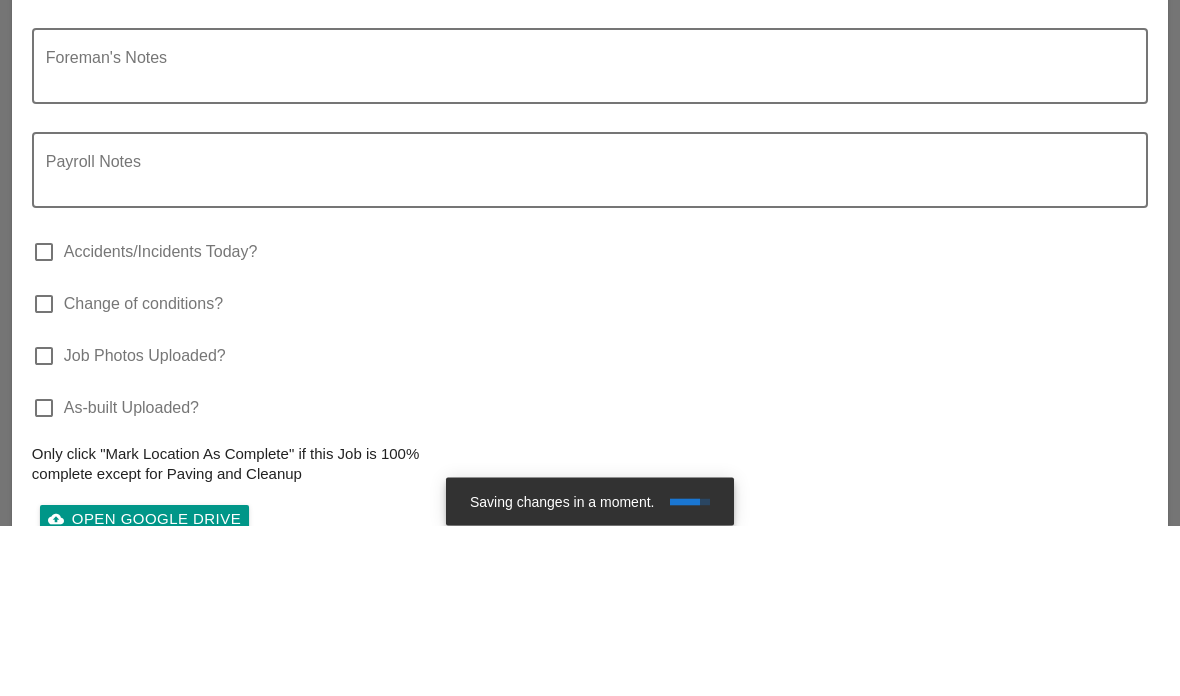 type on "Close right lane . Saw cut road way . Begin excavation. Install sheeting material. Reset work zone . Open closed lane .
Excavate one 18 yards load of debris." 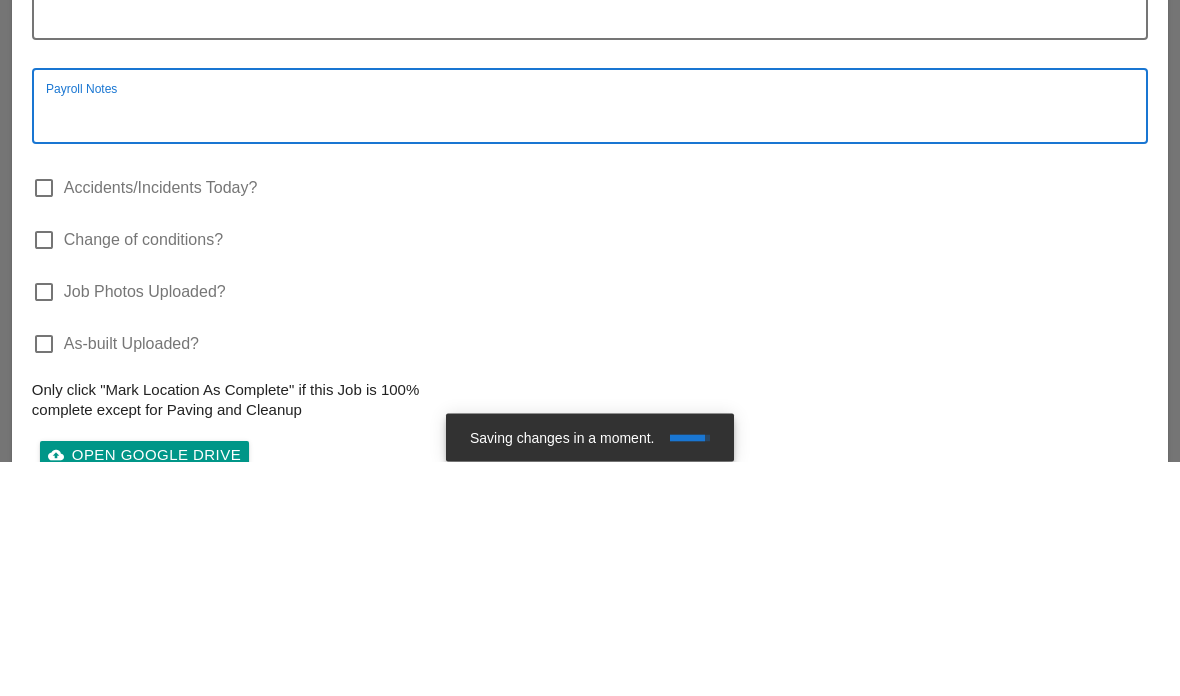 click at bounding box center [590, 393] 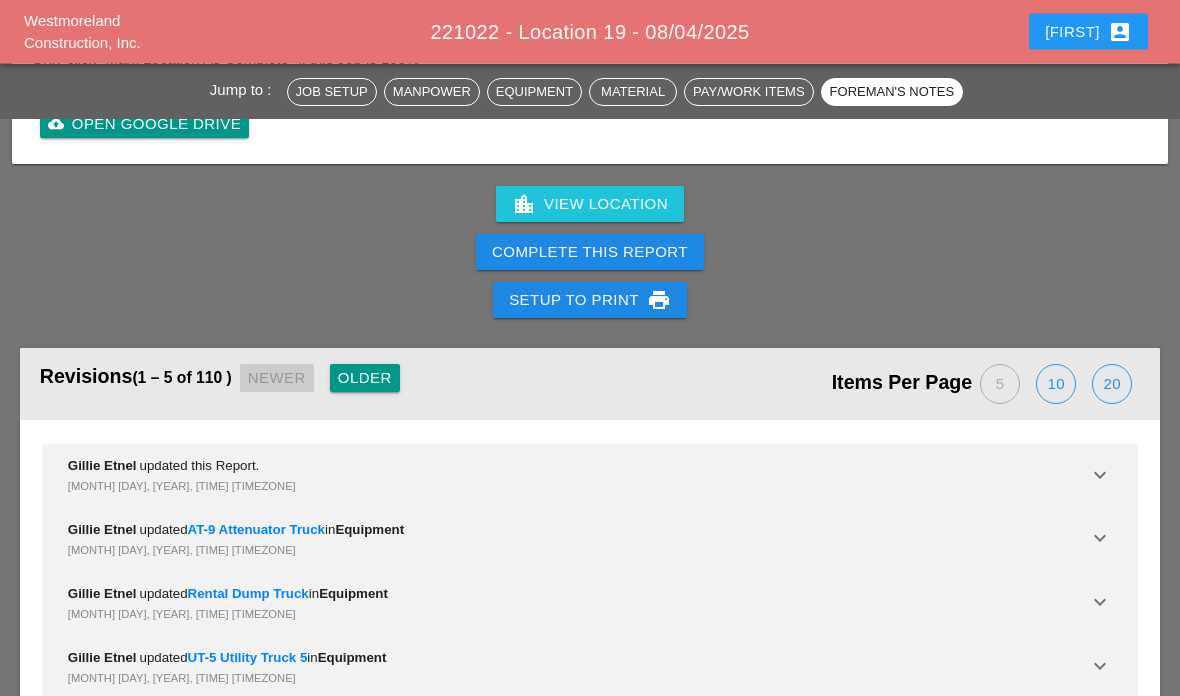 scroll, scrollTop: 4170, scrollLeft: 0, axis: vertical 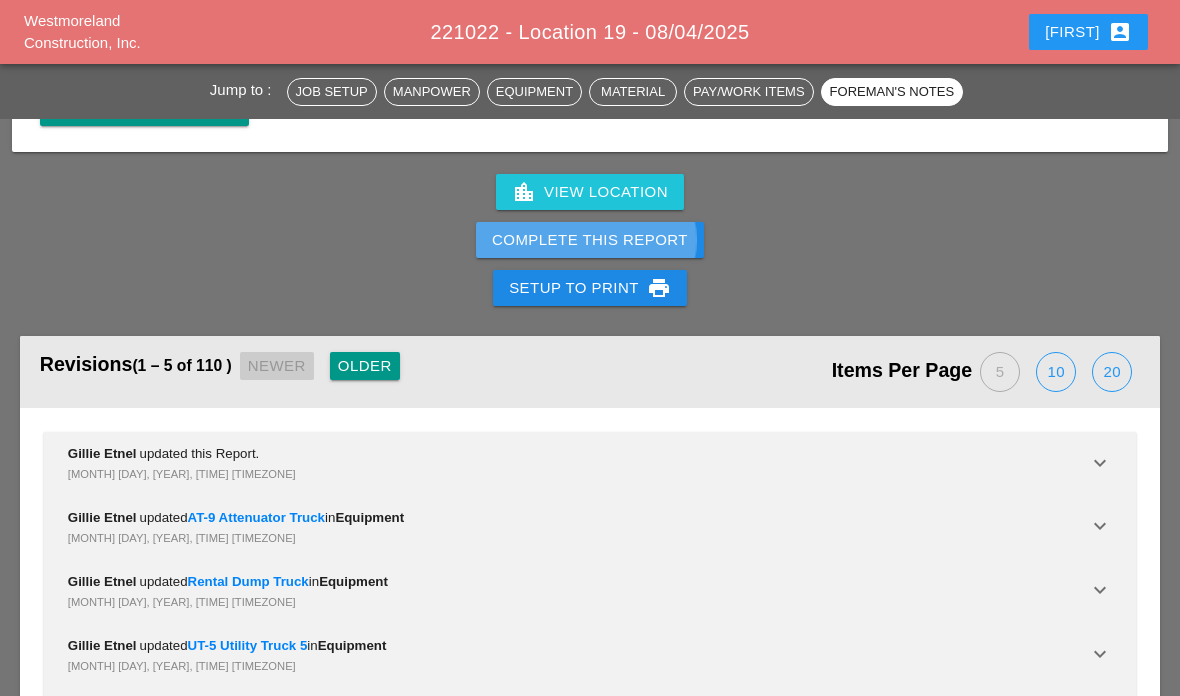 click on "Complete This Report" at bounding box center (590, 240) 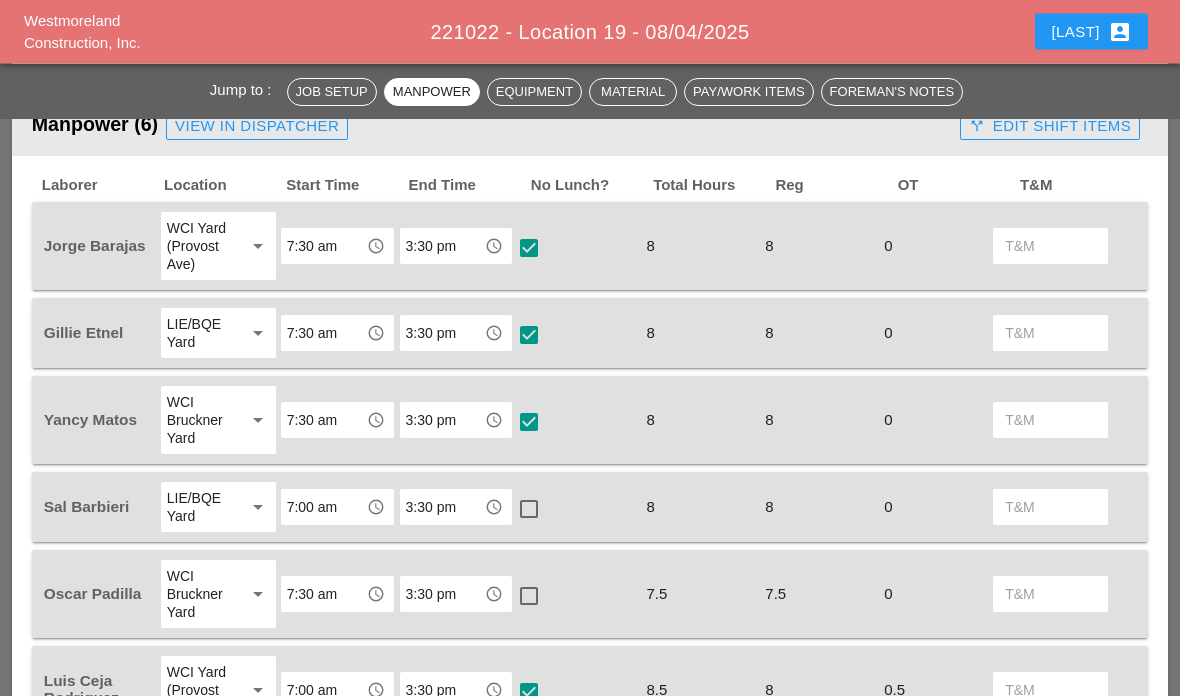 scroll, scrollTop: 1431, scrollLeft: 0, axis: vertical 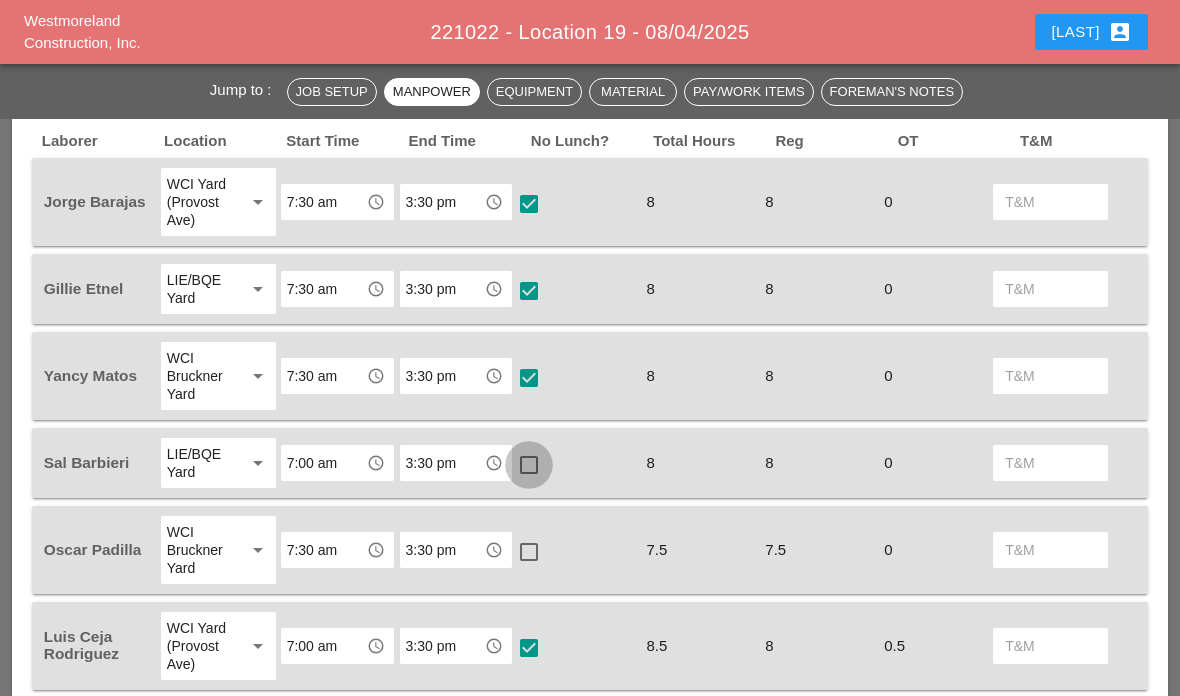 click at bounding box center (529, 465) 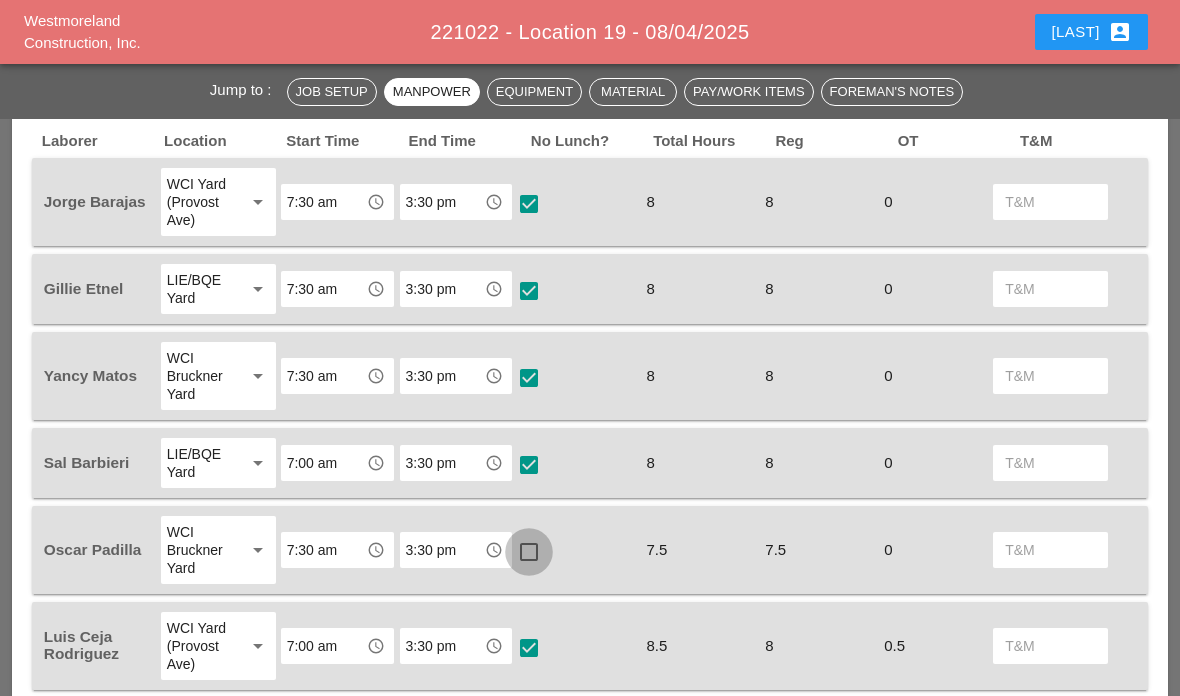 click at bounding box center [529, 552] 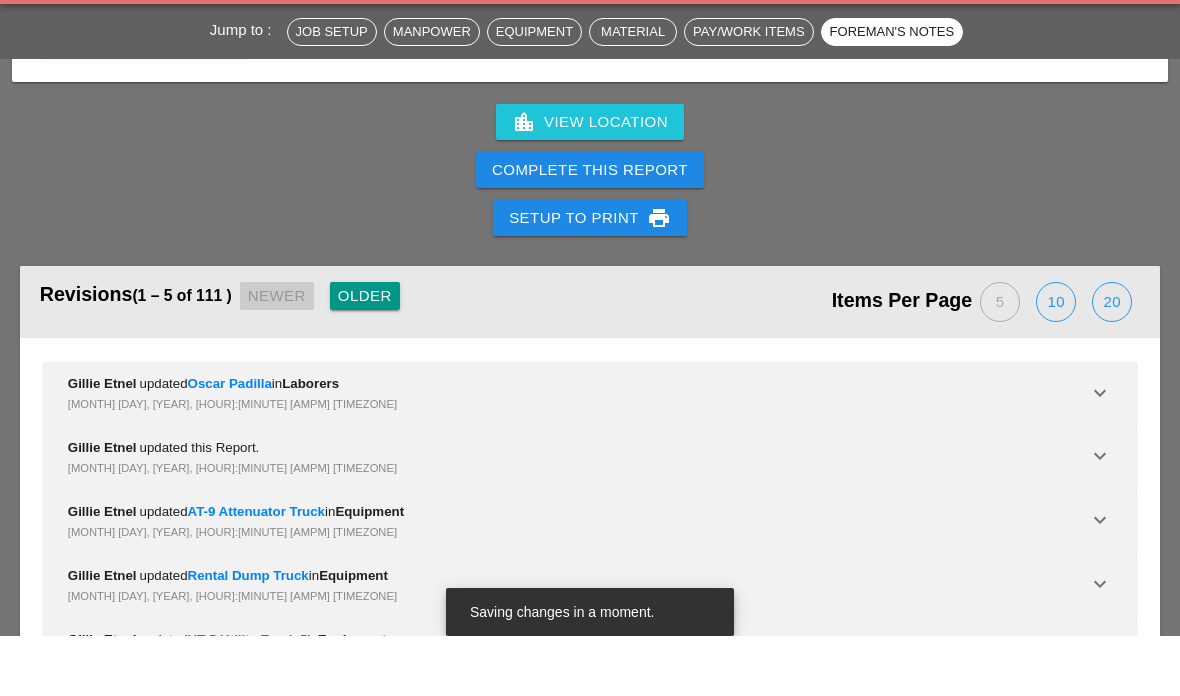 scroll, scrollTop: 4260, scrollLeft: 0, axis: vertical 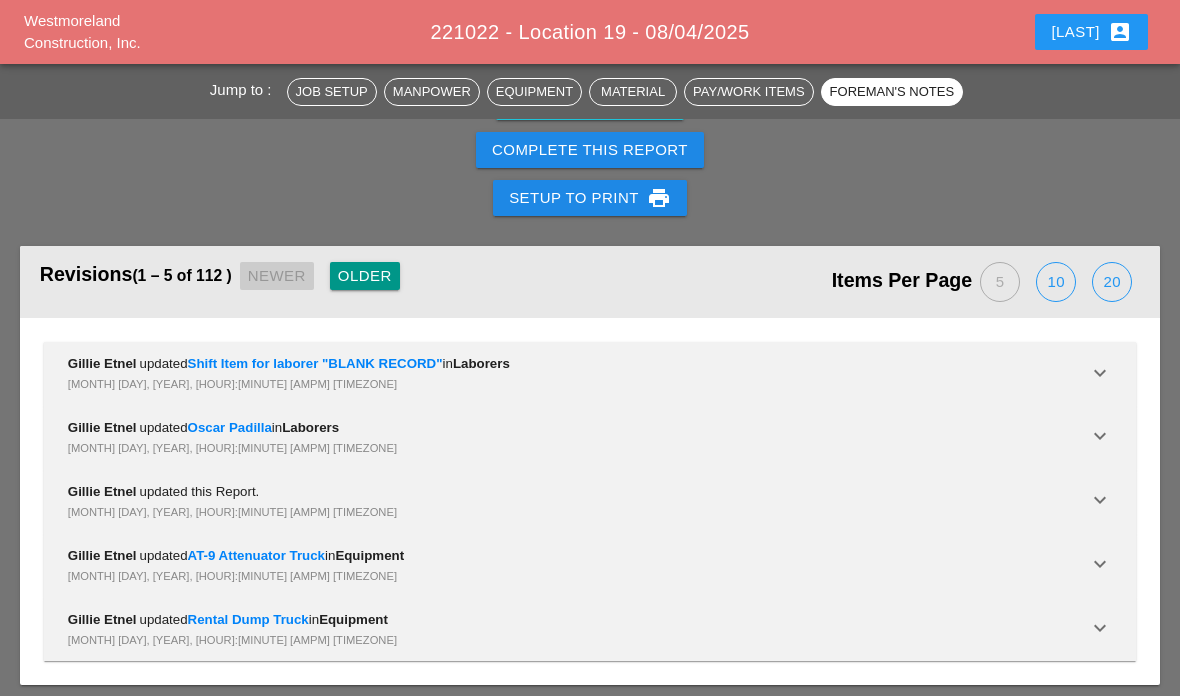 click on "Complete This Report" at bounding box center (590, 150) 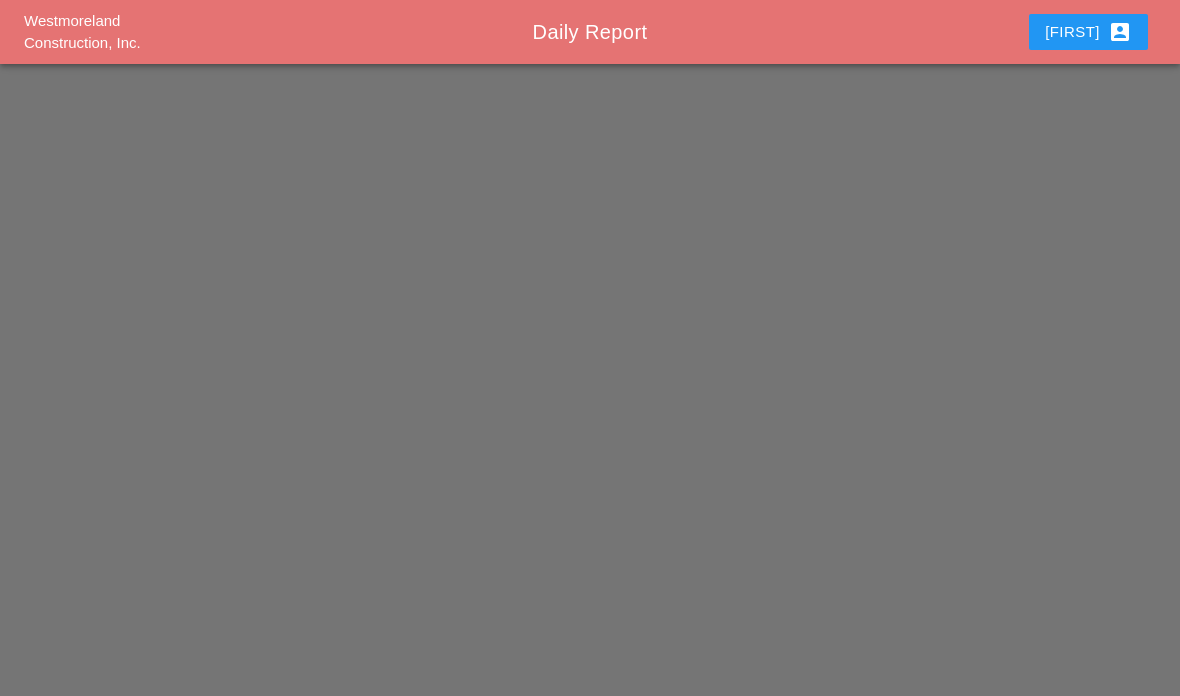 scroll, scrollTop: 0, scrollLeft: 0, axis: both 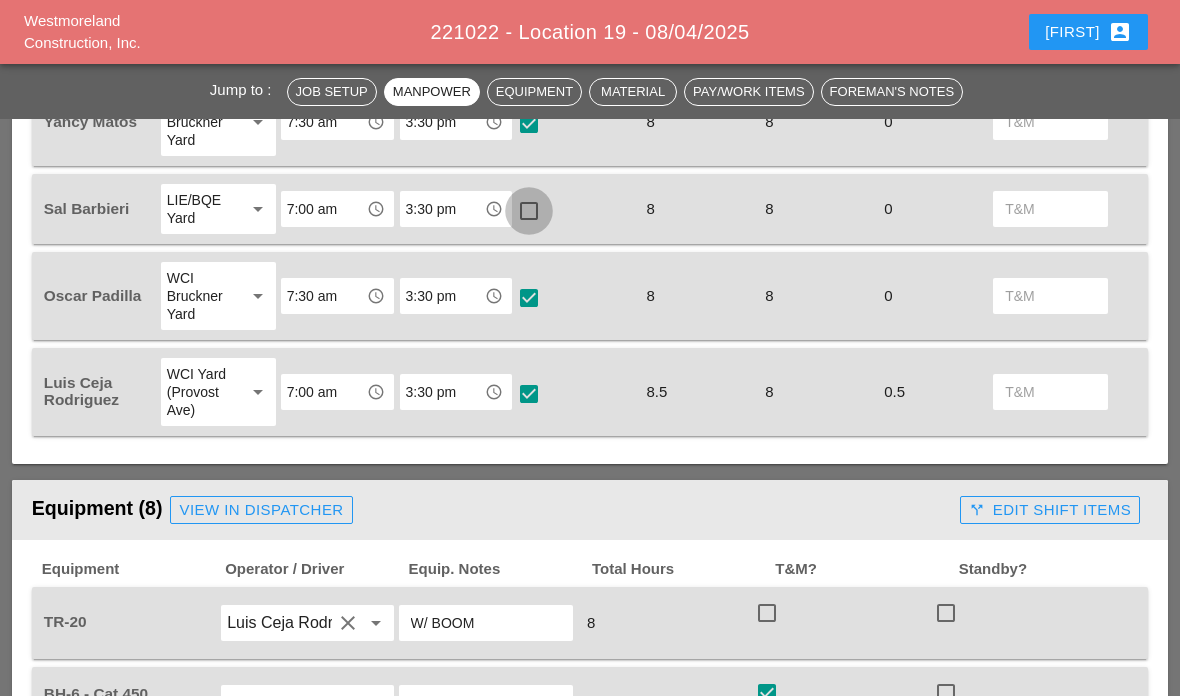 click at bounding box center [529, 211] 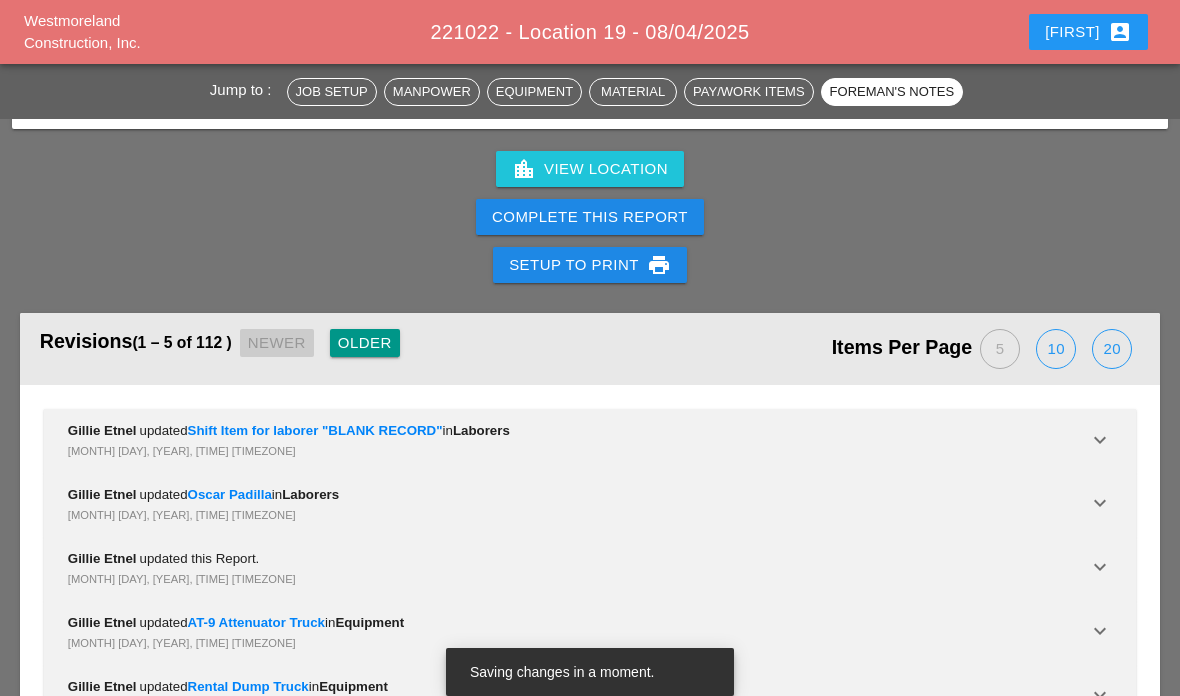 scroll, scrollTop: 4113, scrollLeft: 0, axis: vertical 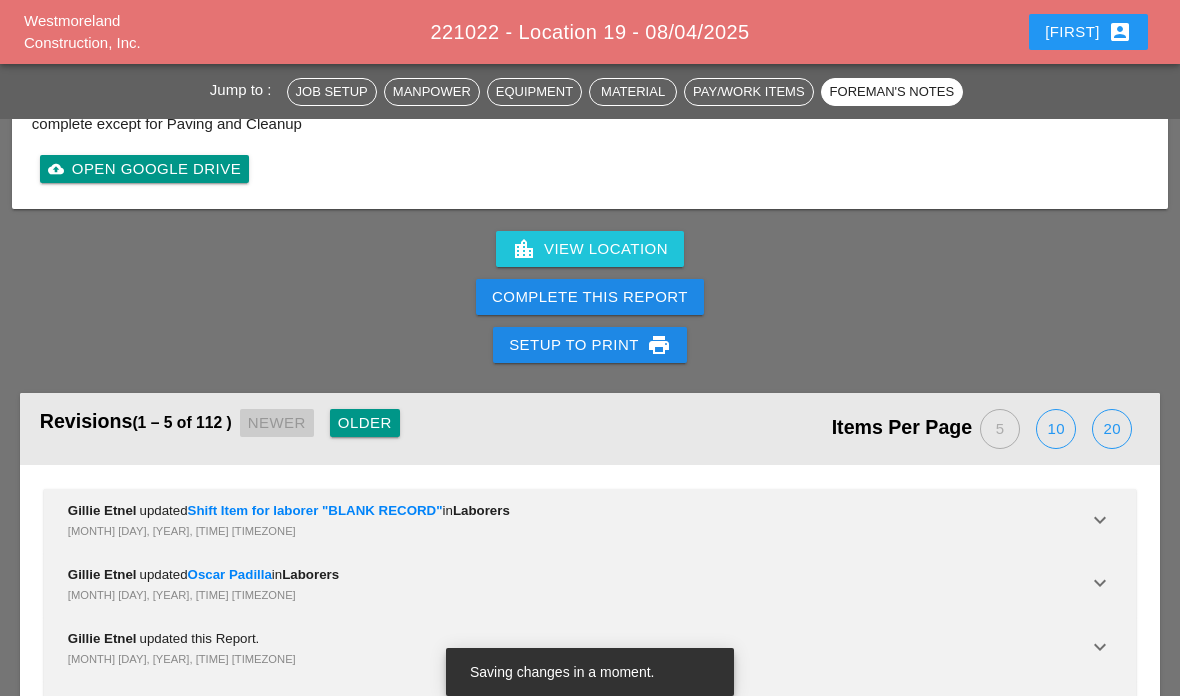 click on "Complete This Report" at bounding box center [590, 297] 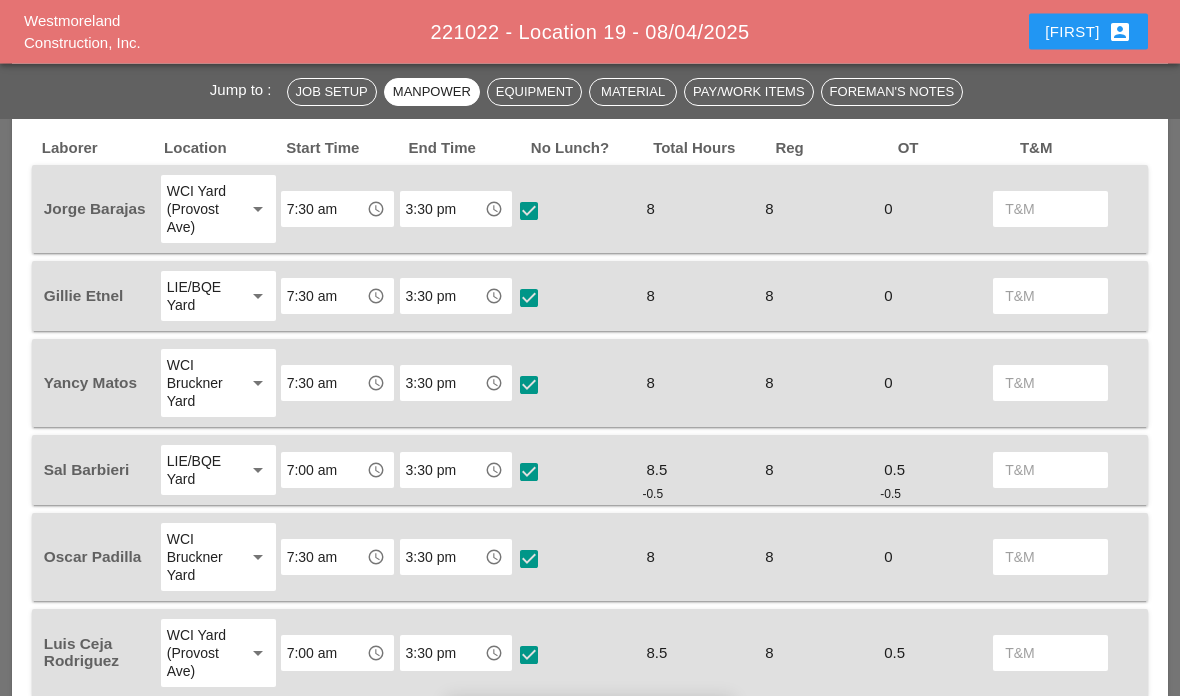 scroll, scrollTop: 1424, scrollLeft: 0, axis: vertical 